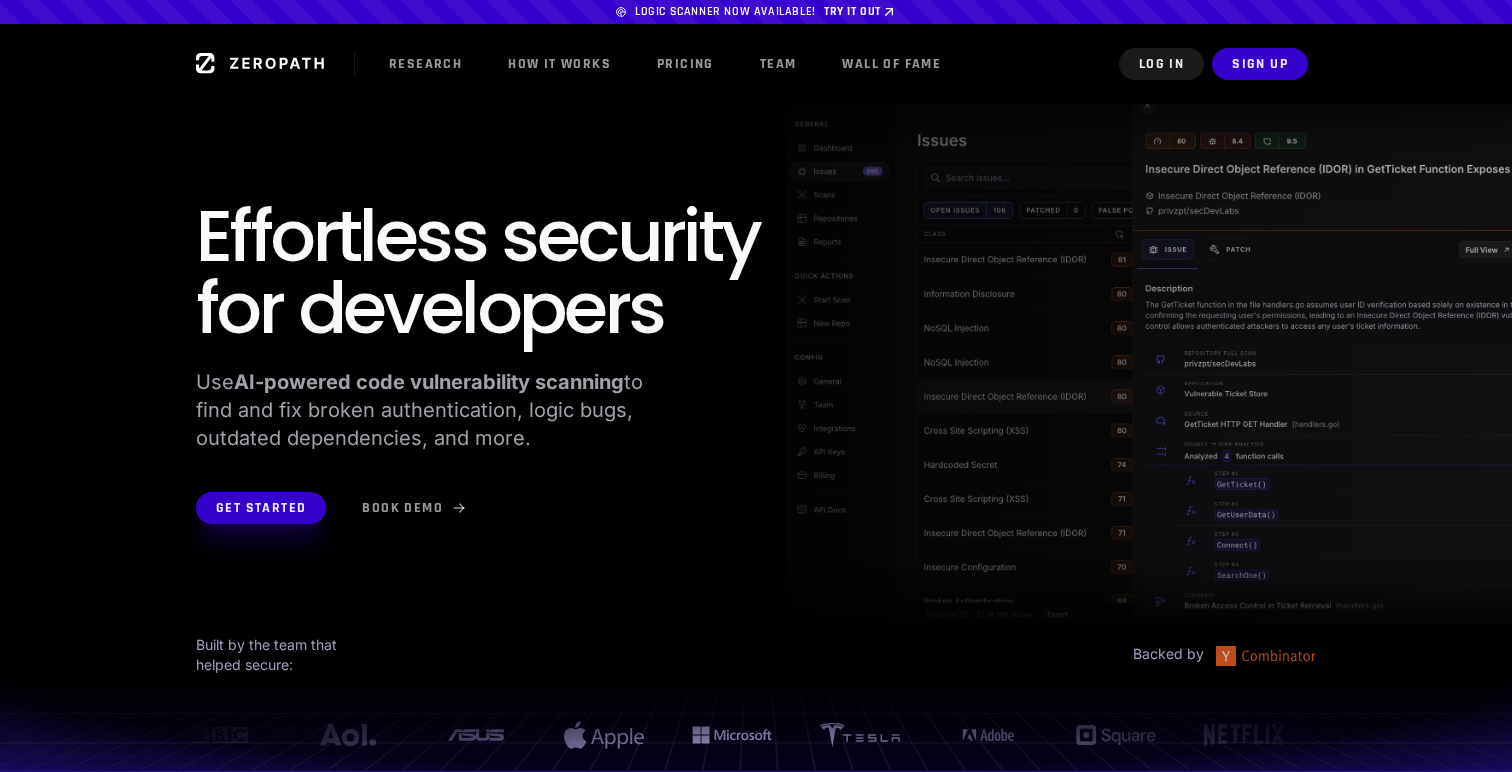 scroll, scrollTop: 0, scrollLeft: 0, axis: both 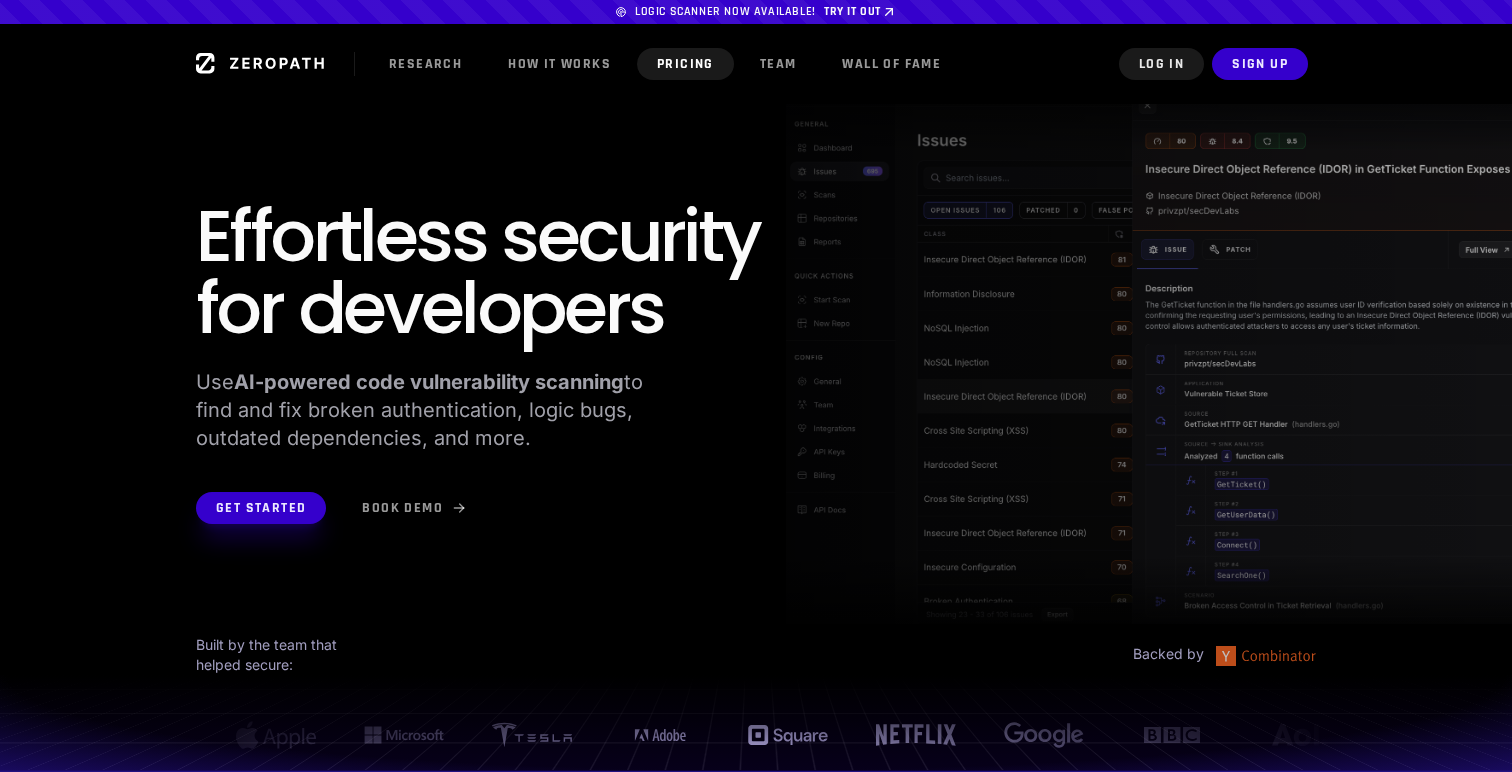click on "Pricing" at bounding box center [685, 64] 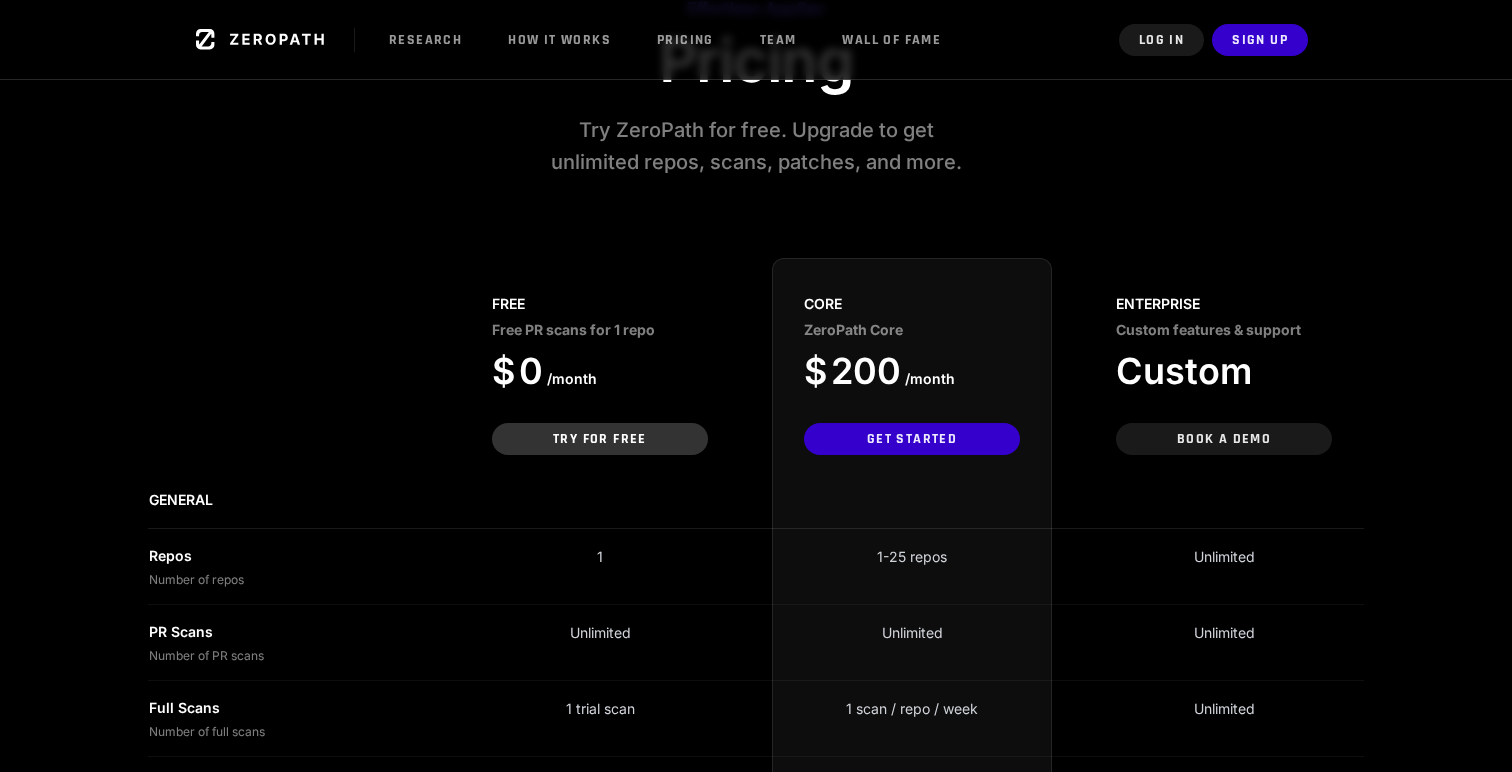 click on "Try for free" at bounding box center [600, 439] 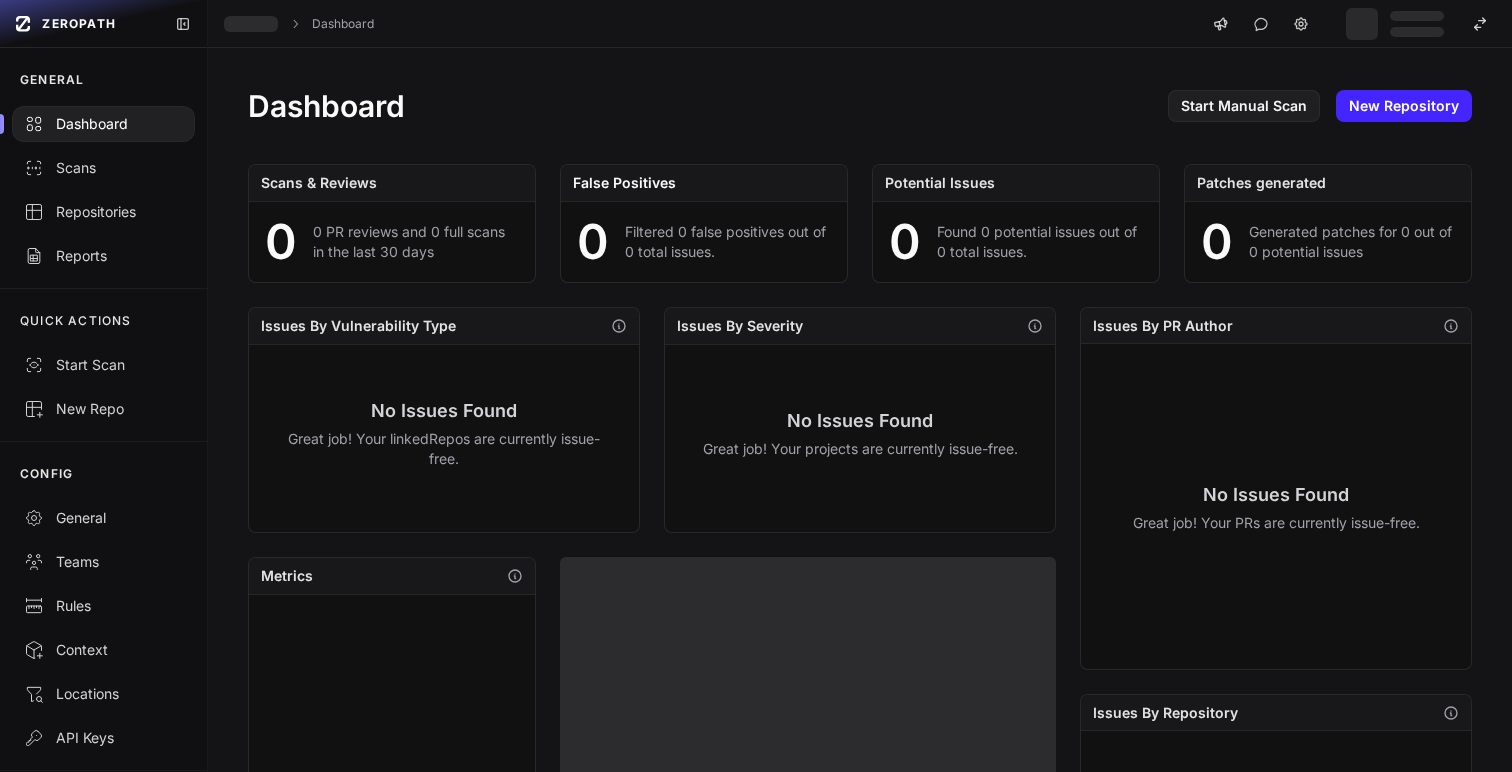scroll, scrollTop: 0, scrollLeft: 0, axis: both 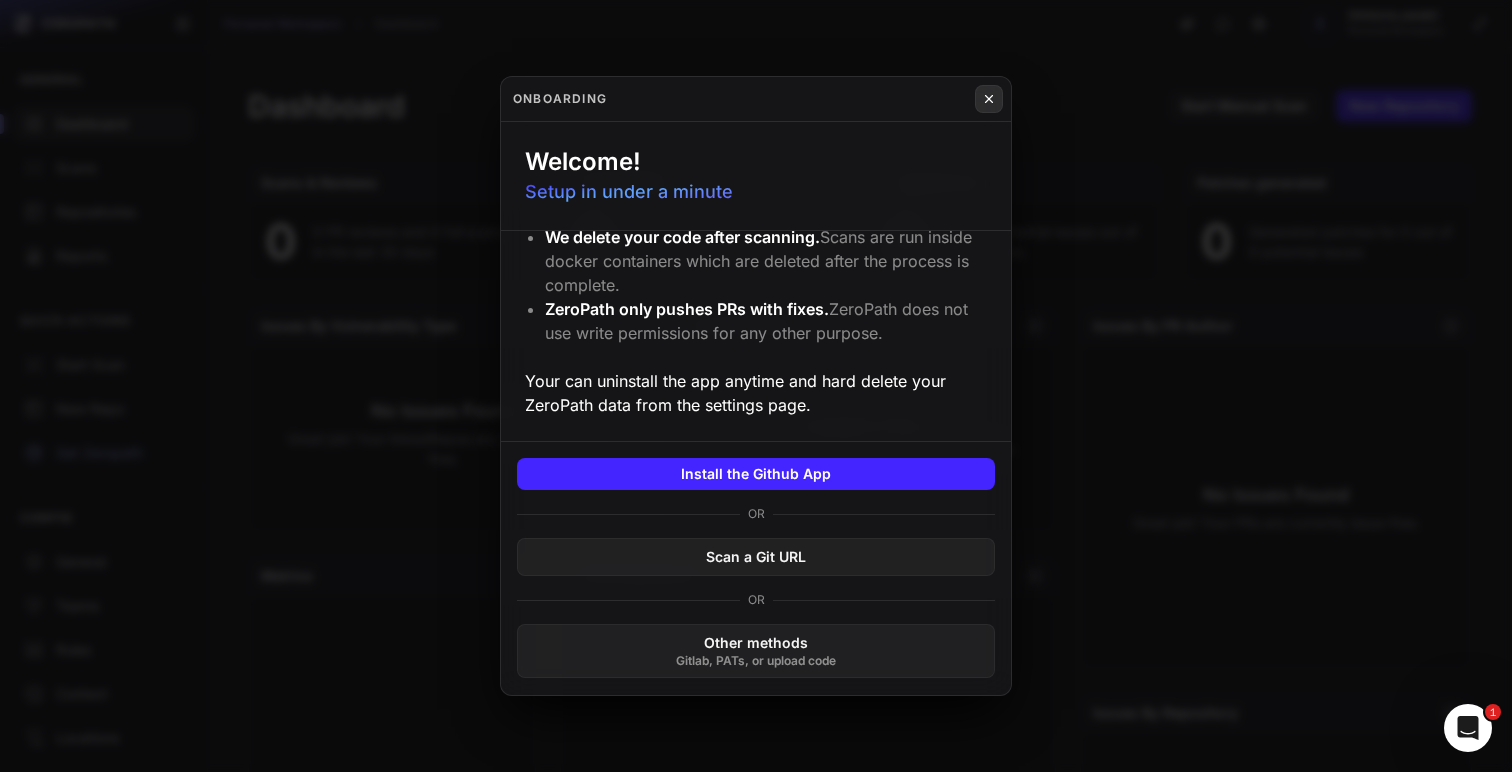 click 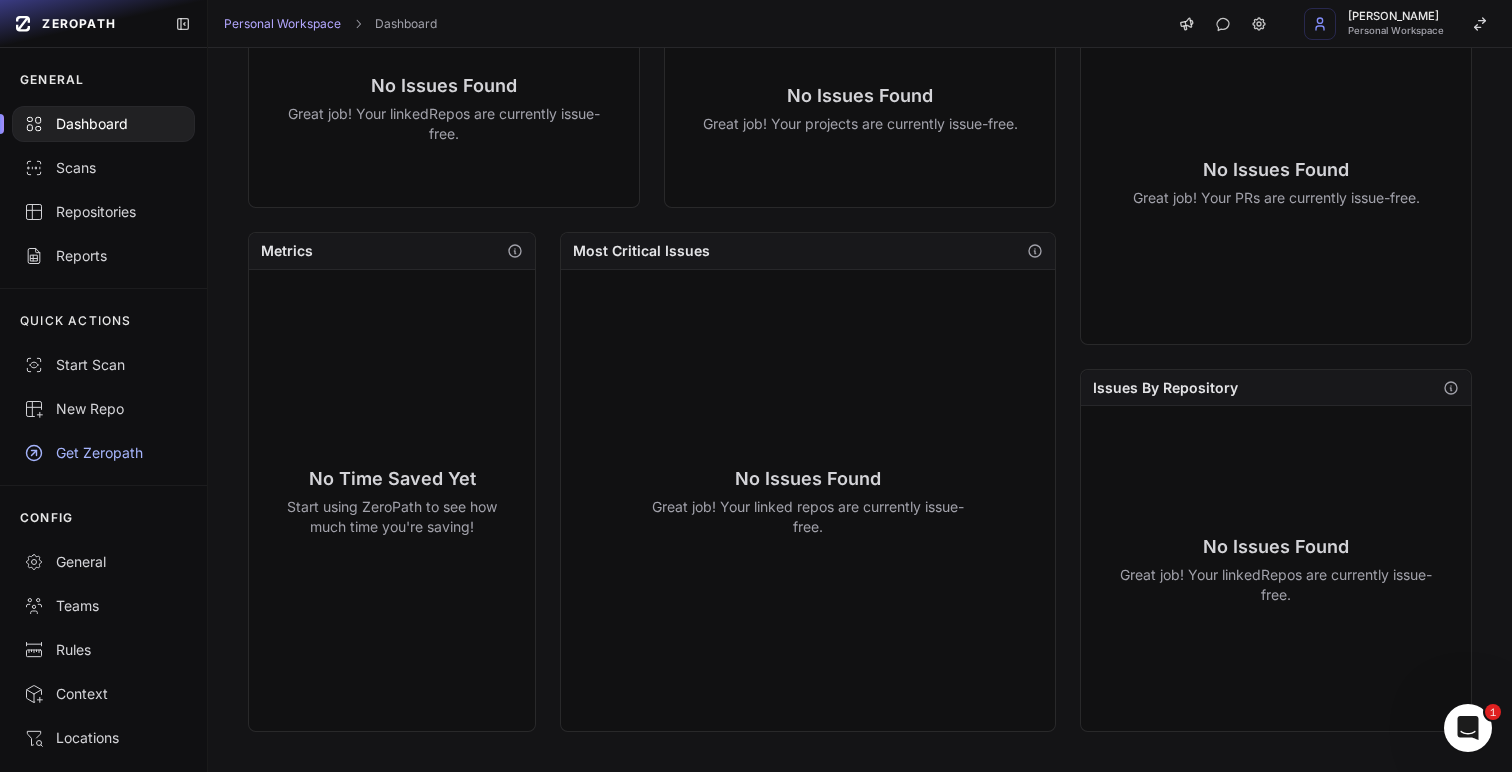 scroll, scrollTop: 0, scrollLeft: 0, axis: both 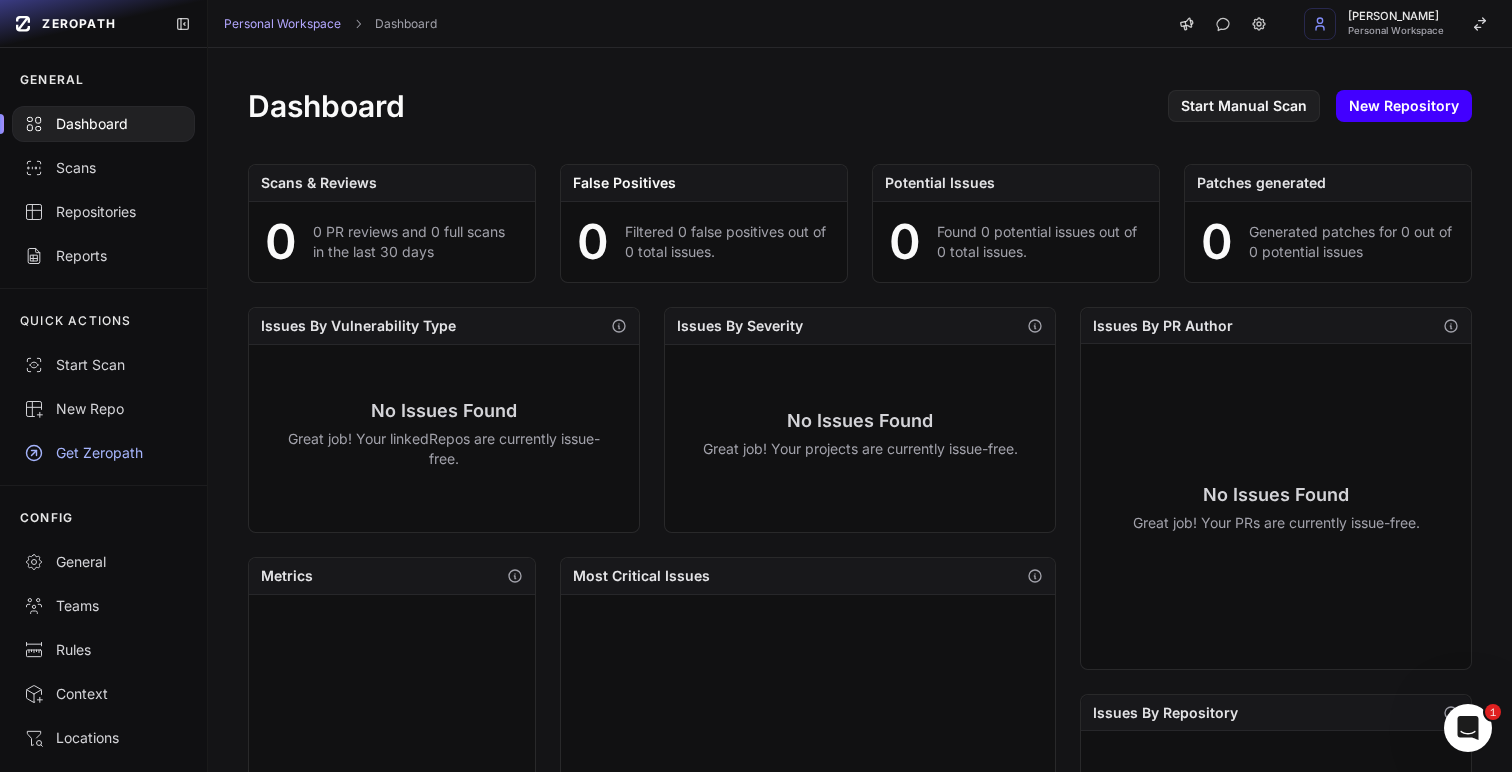 click on "New Repository" 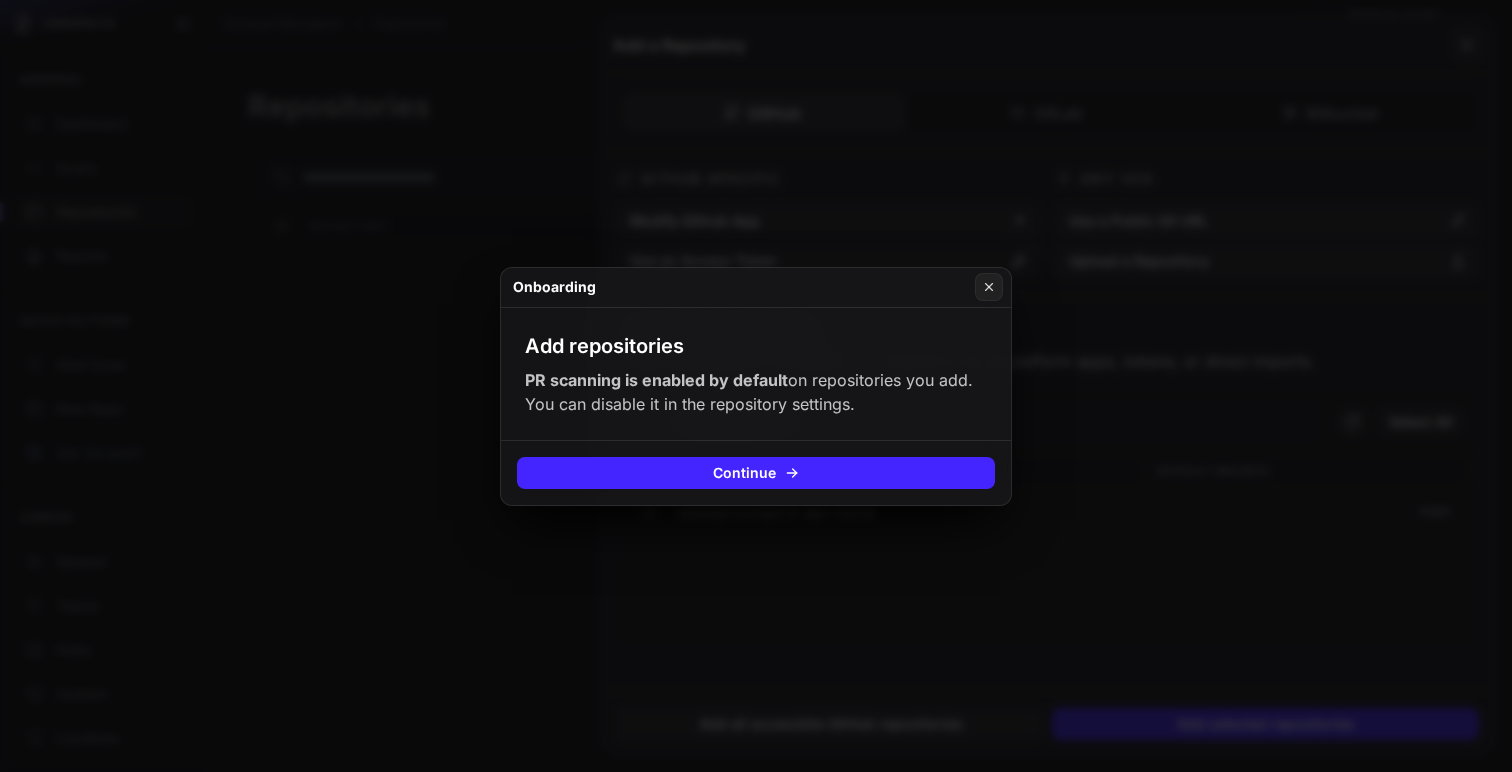 scroll, scrollTop: 0, scrollLeft: 0, axis: both 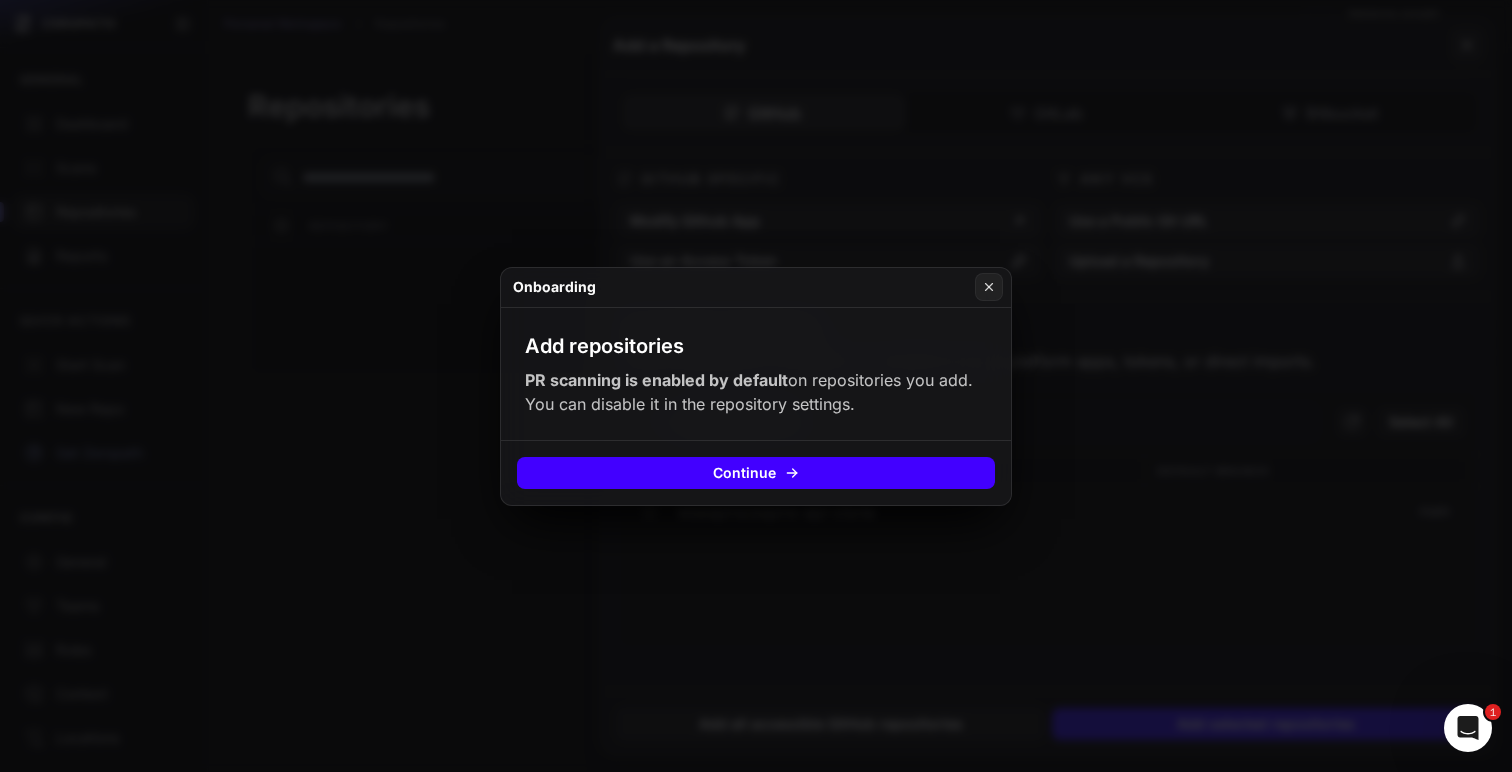 click on "Continue" at bounding box center (756, 473) 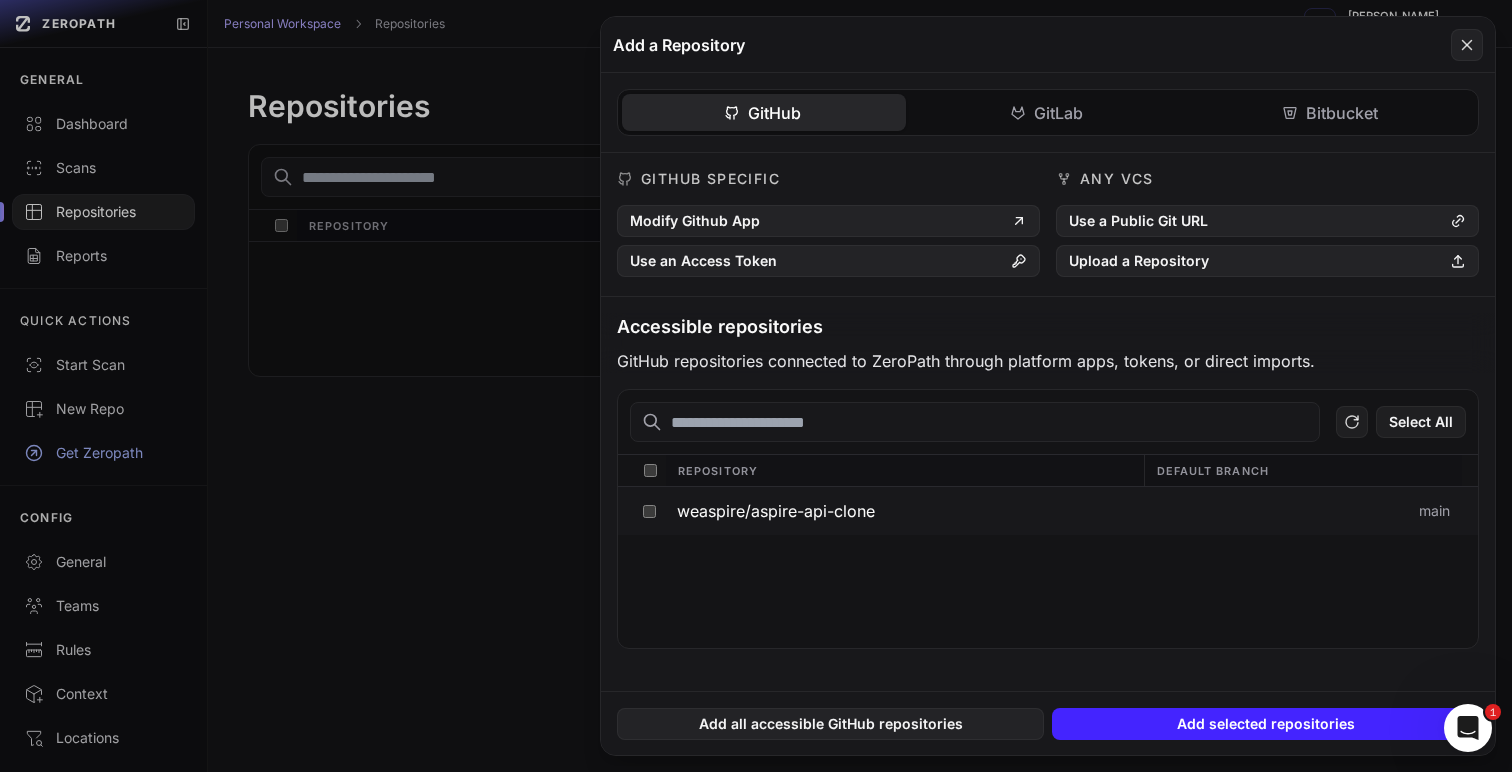click on "weaspire/aspire-api-clone" at bounding box center (776, 511) 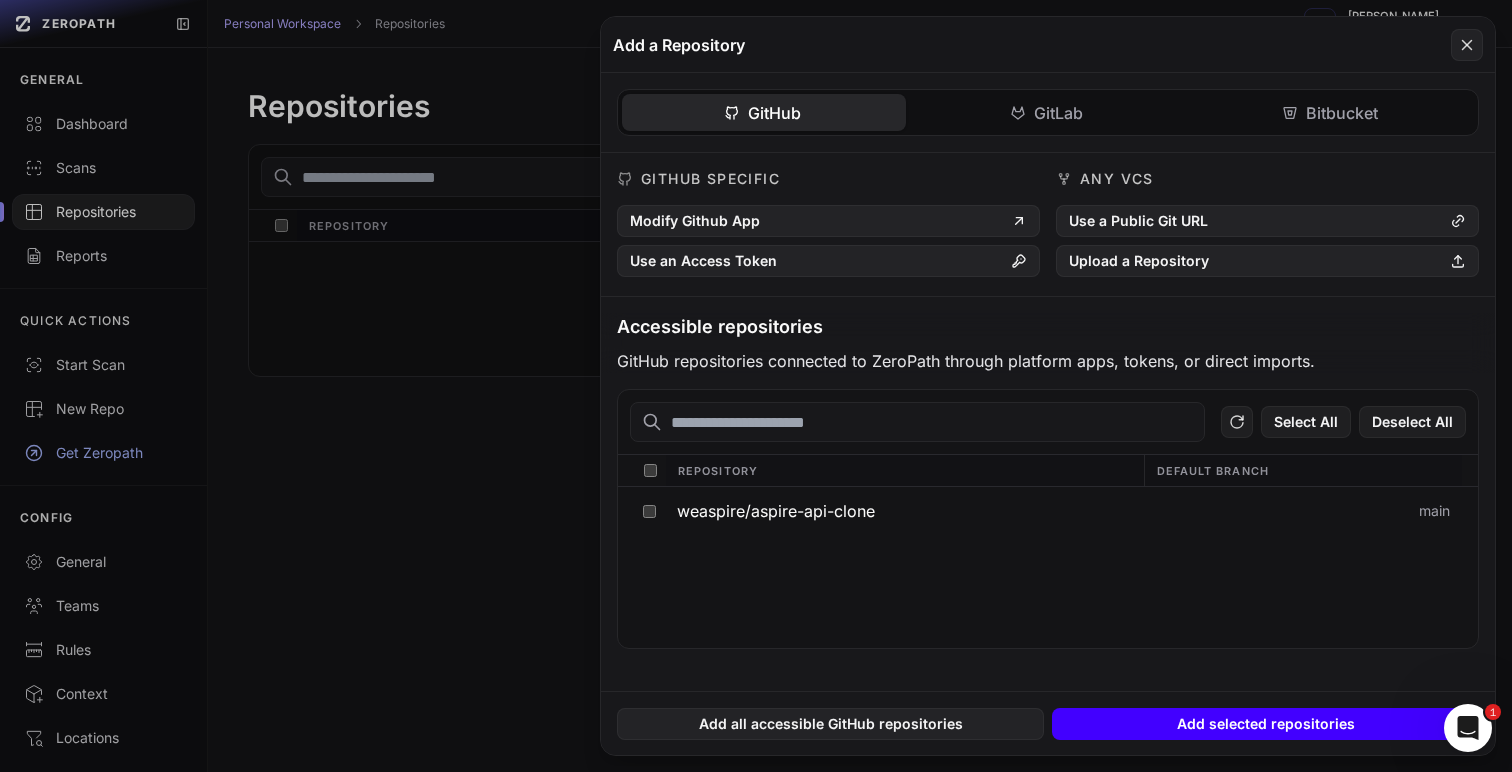 click on "Add selected repositories" at bounding box center [1265, 724] 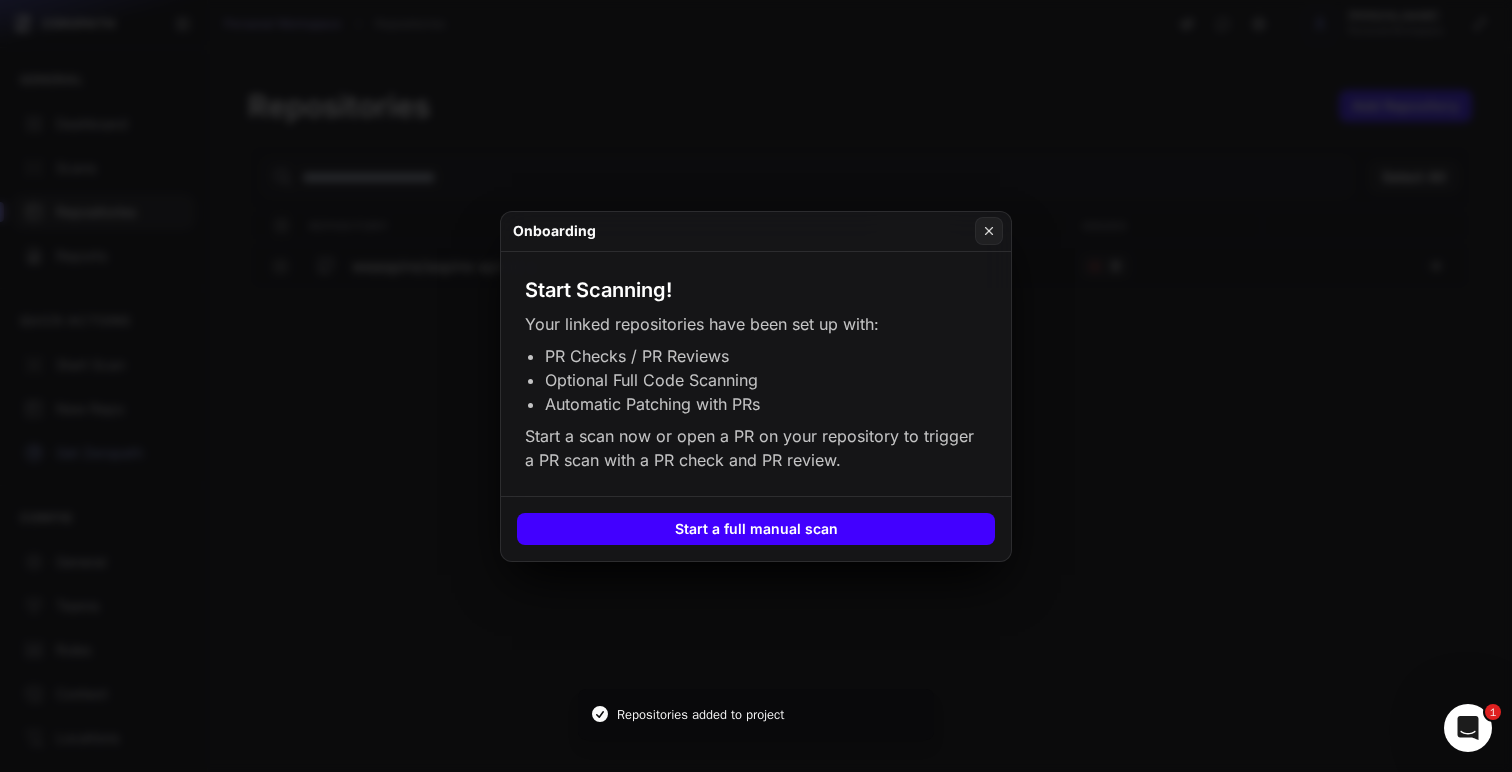 click on "Start a full manual scan" at bounding box center (756, 529) 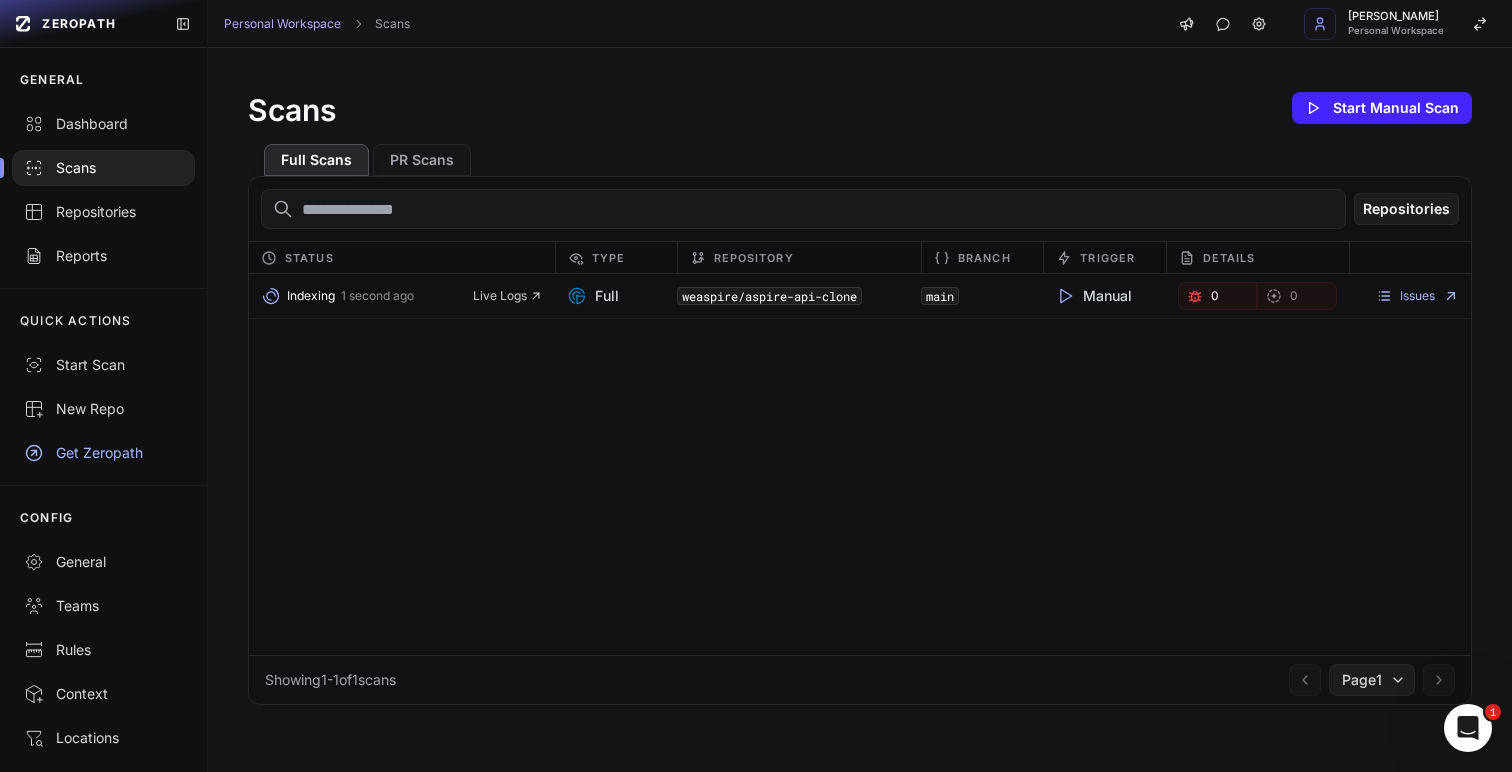 click on "Indexing   1 second ago     Live Logs" at bounding box center [401, 296] 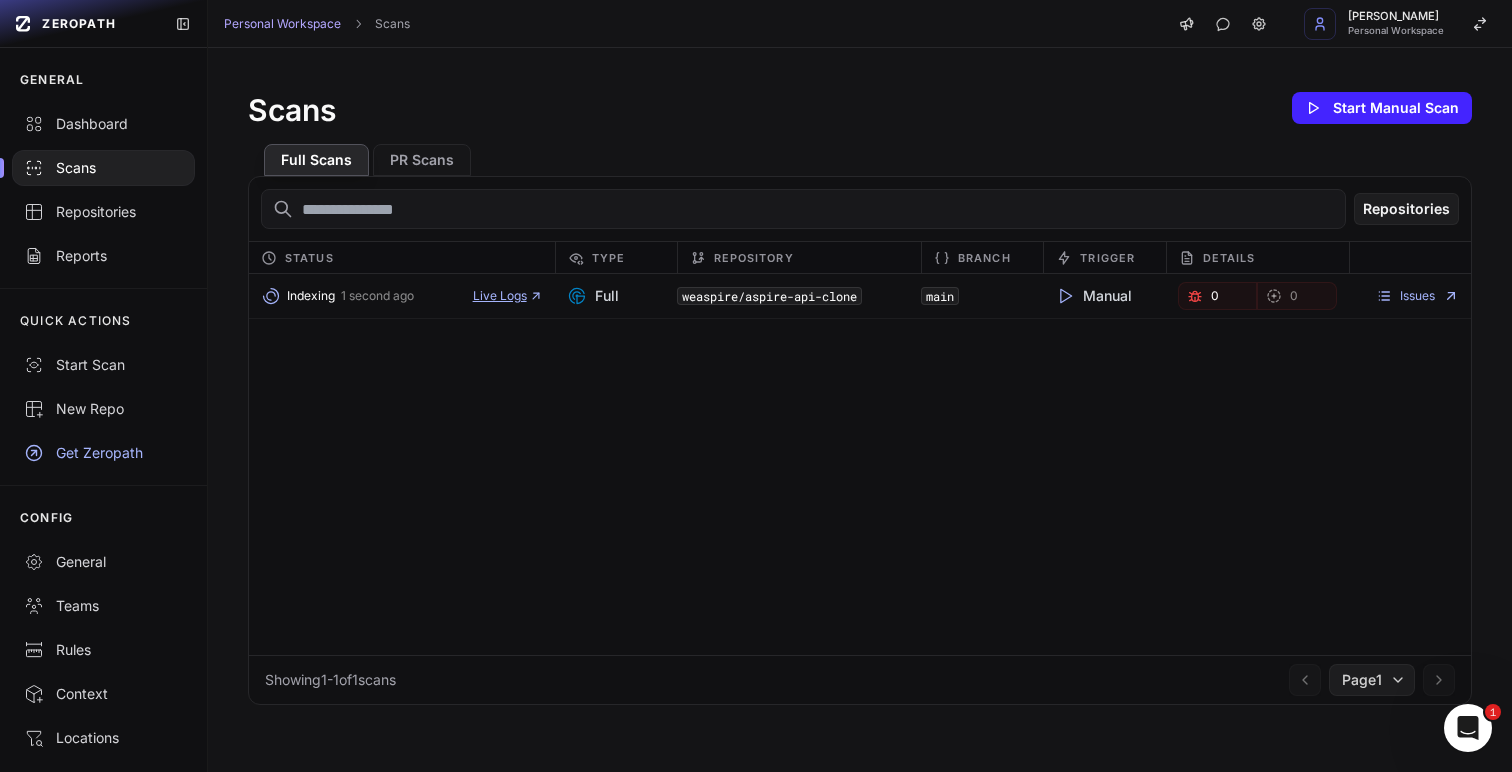 click on "Live Logs" at bounding box center [508, 296] 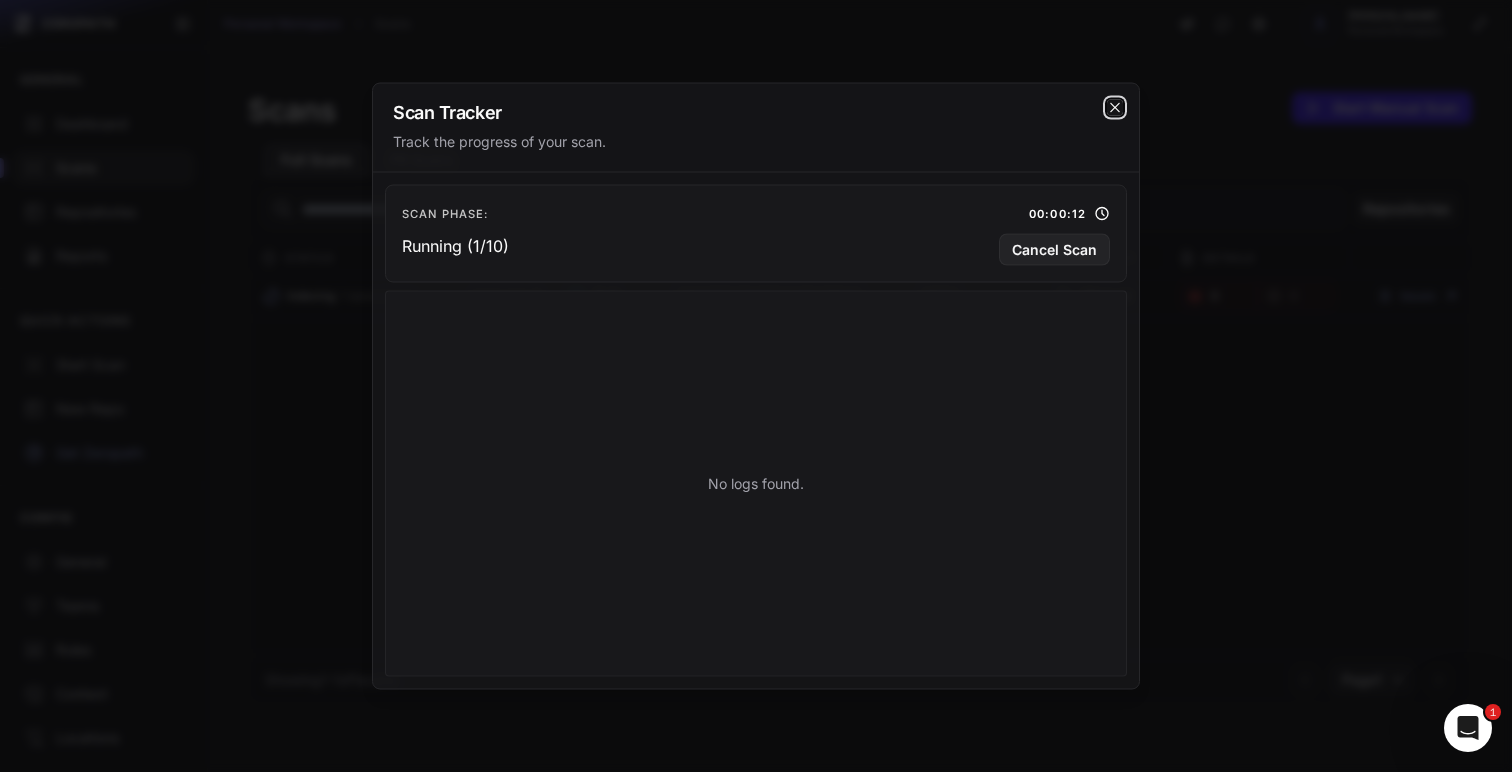 click 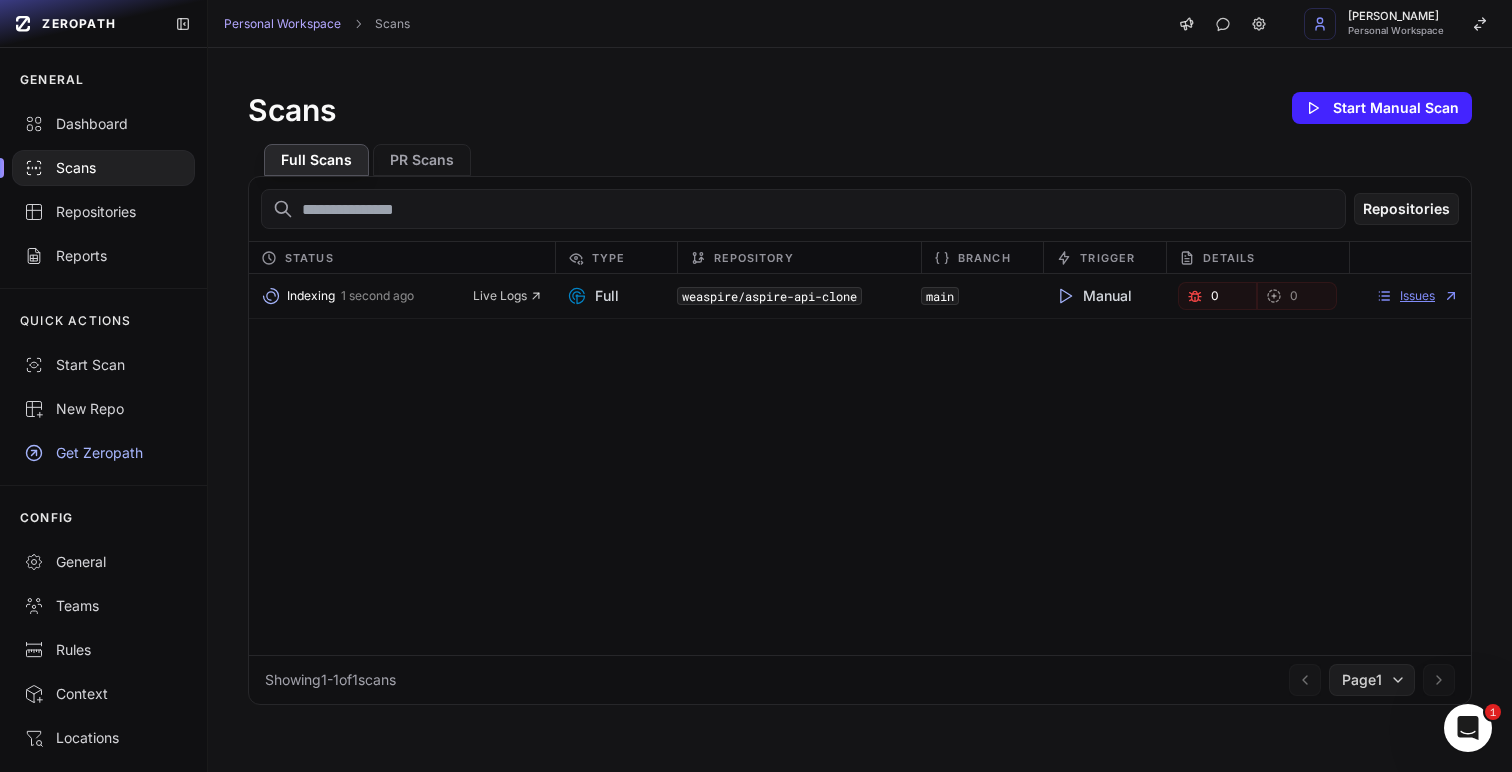 click on "Issues" at bounding box center [1417, 296] 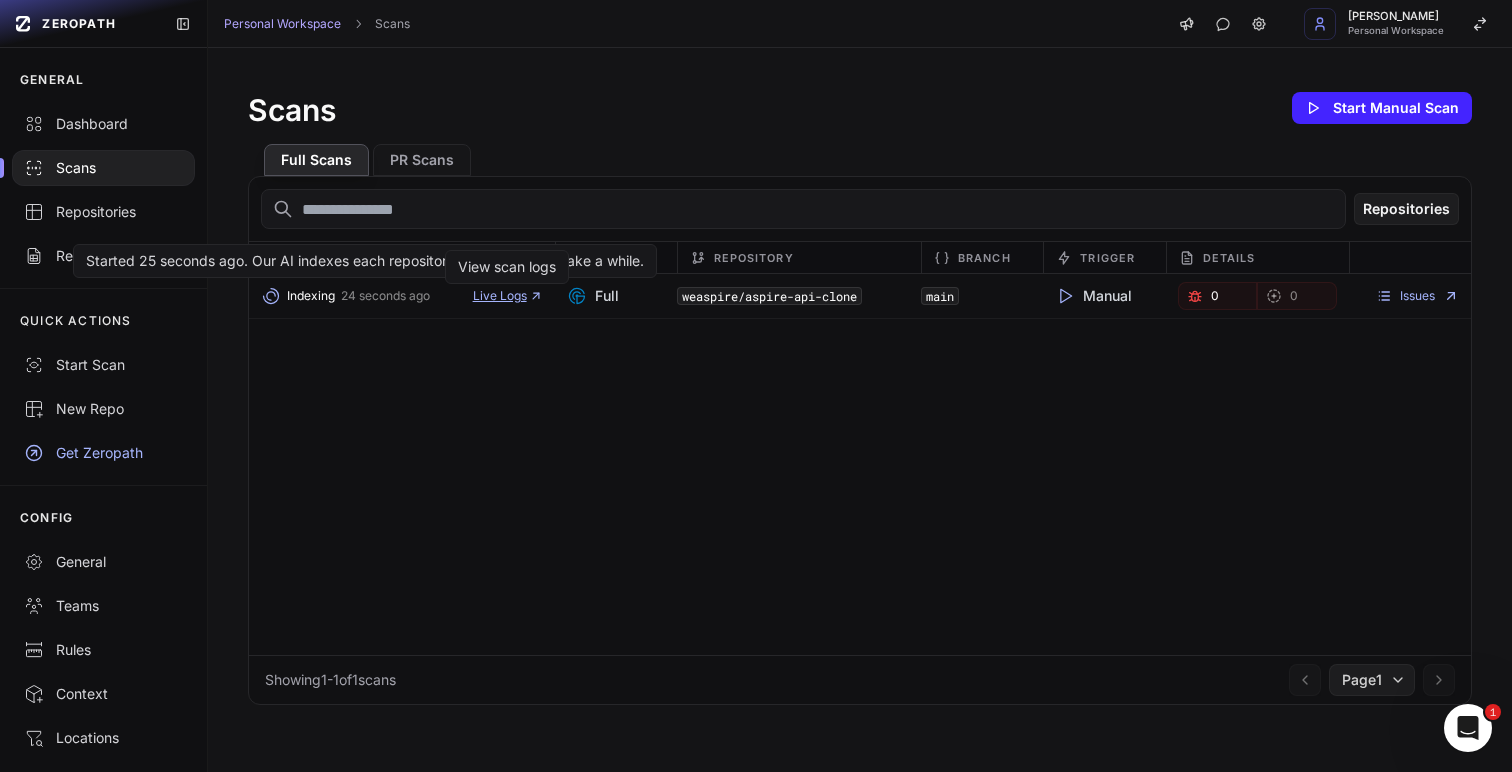 click on "Live Logs" at bounding box center [508, 296] 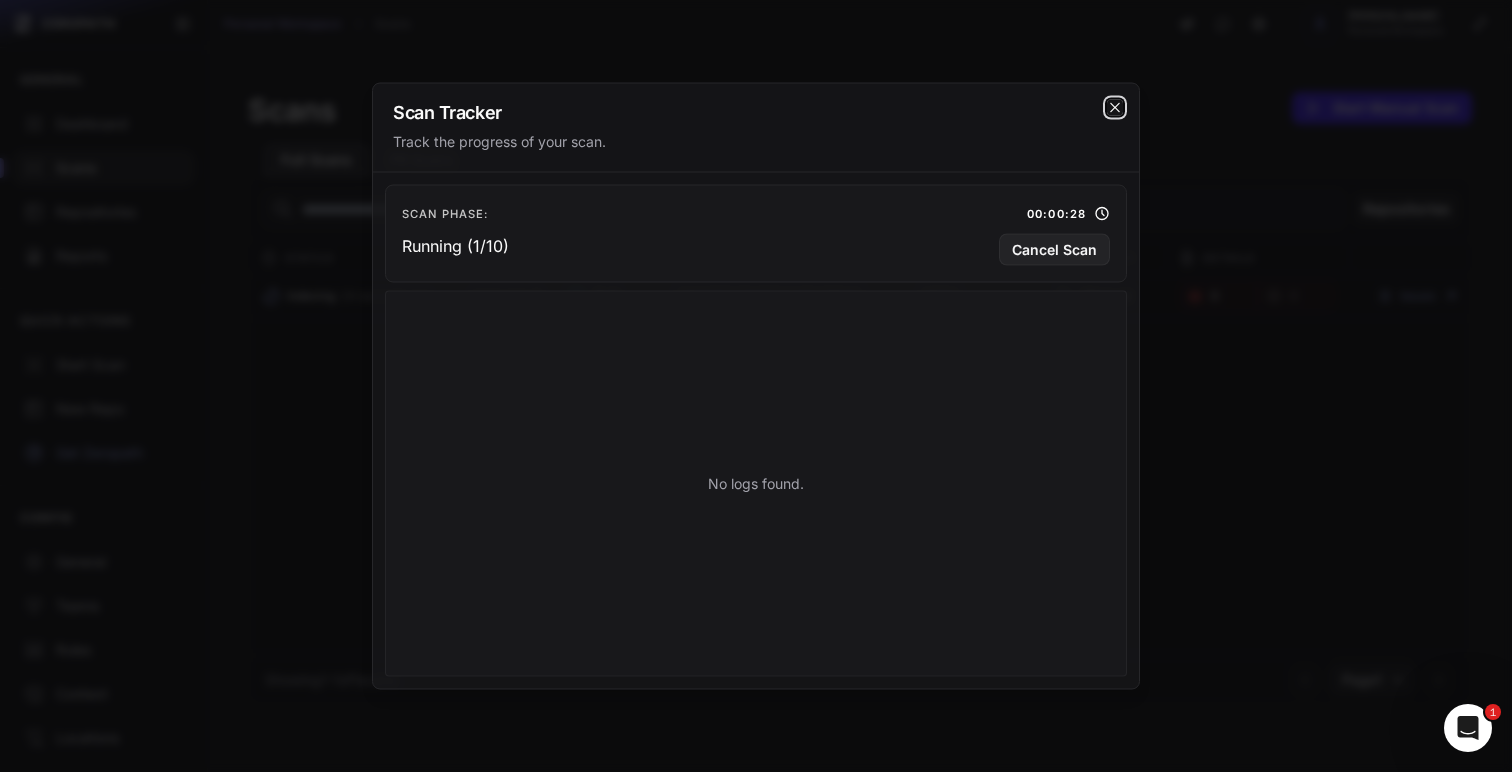 click 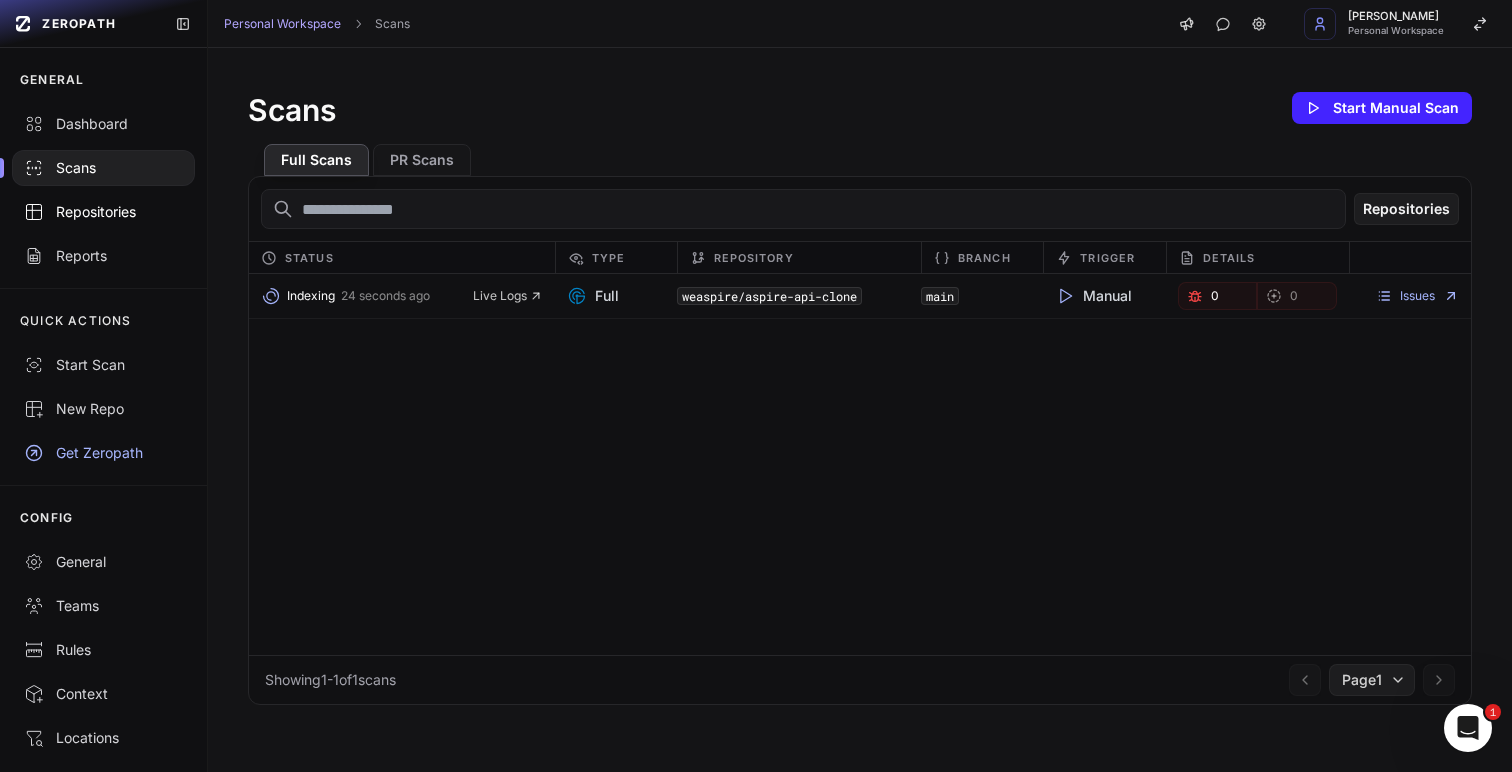 click on "Repositories" at bounding box center [103, 212] 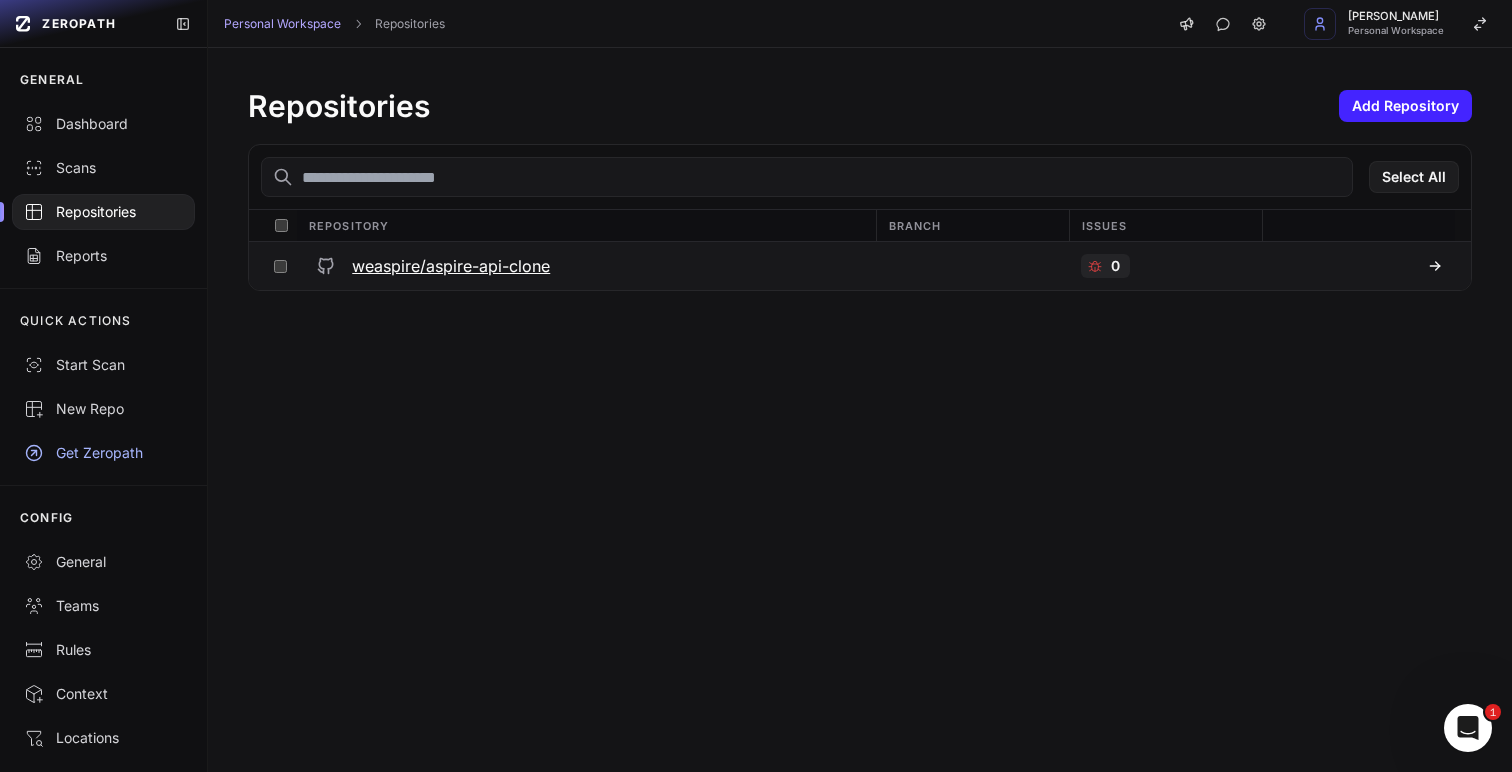 click on "weaspire/aspire-api-clone" at bounding box center (451, 266) 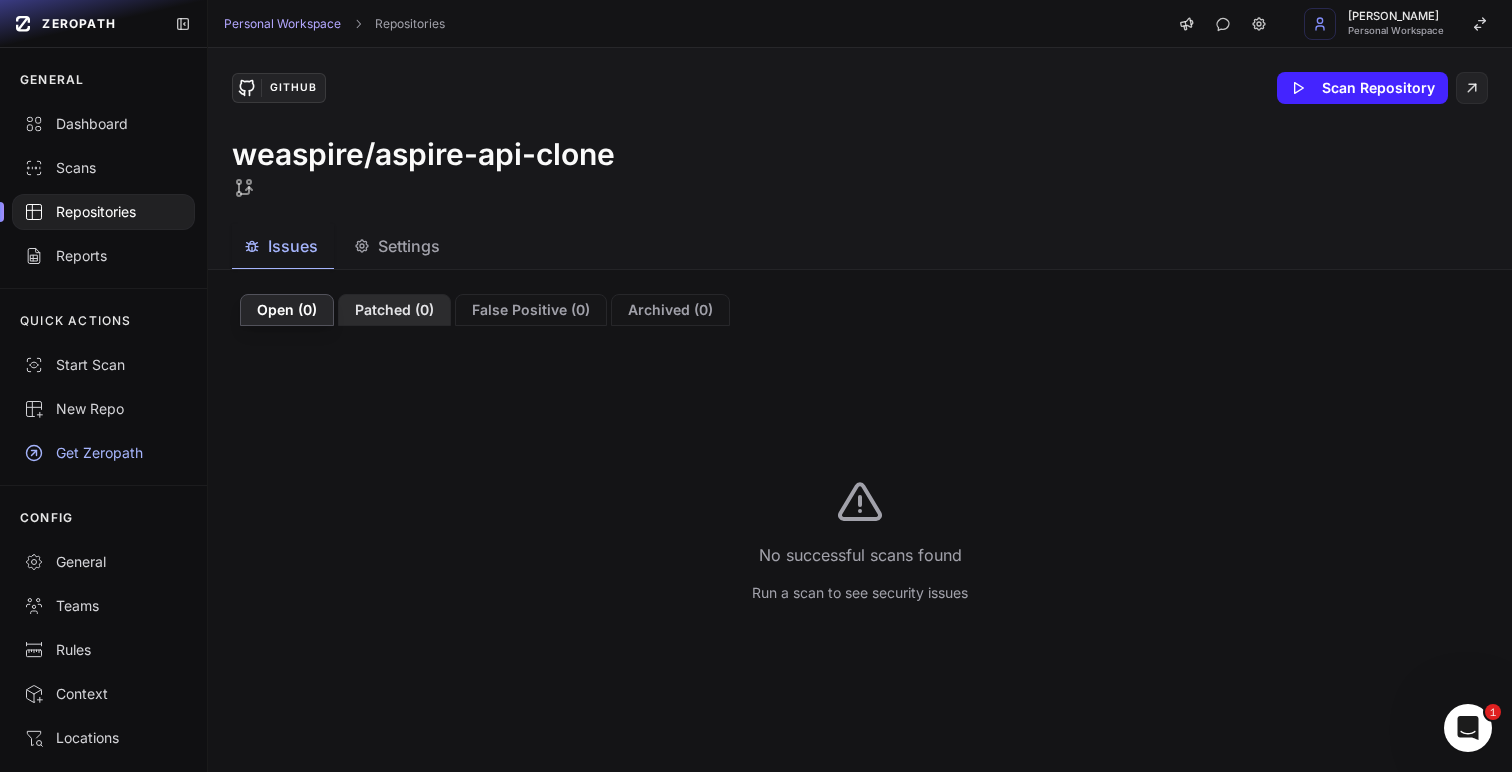 click on "Patched ( 0 )" at bounding box center (394, 310) 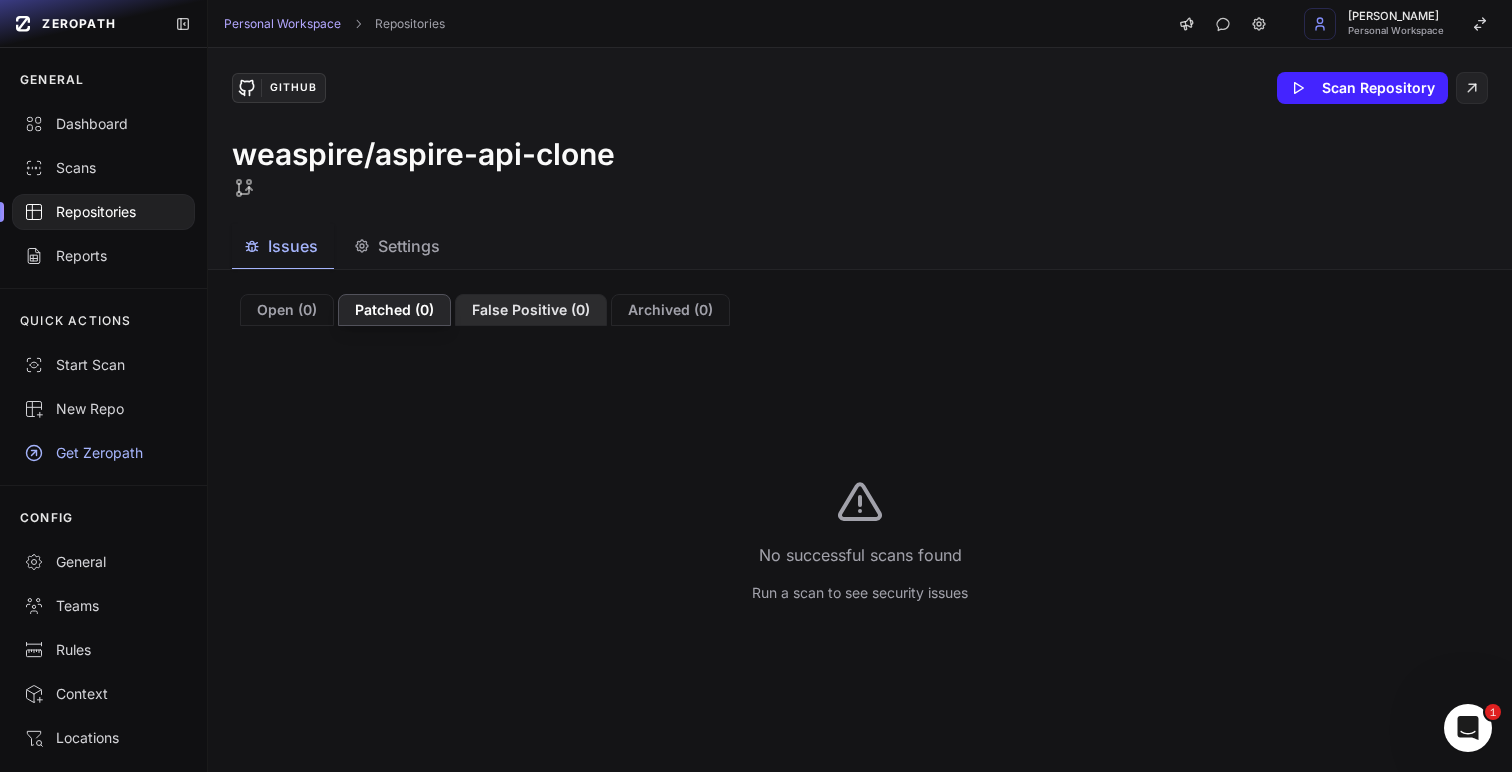 click on "False Positive ( 0 )" at bounding box center [531, 310] 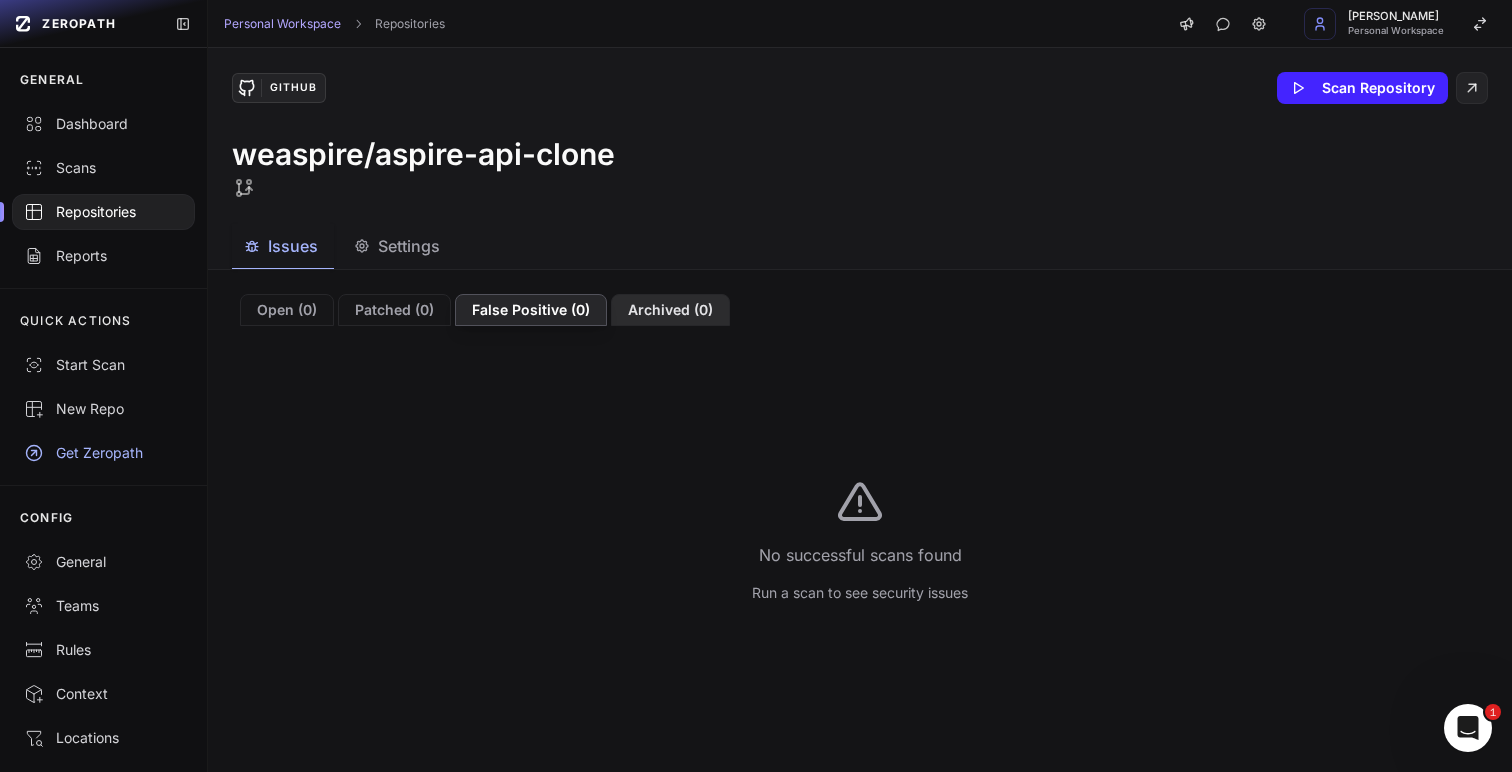 click on "Archived ( 0 )" at bounding box center [670, 310] 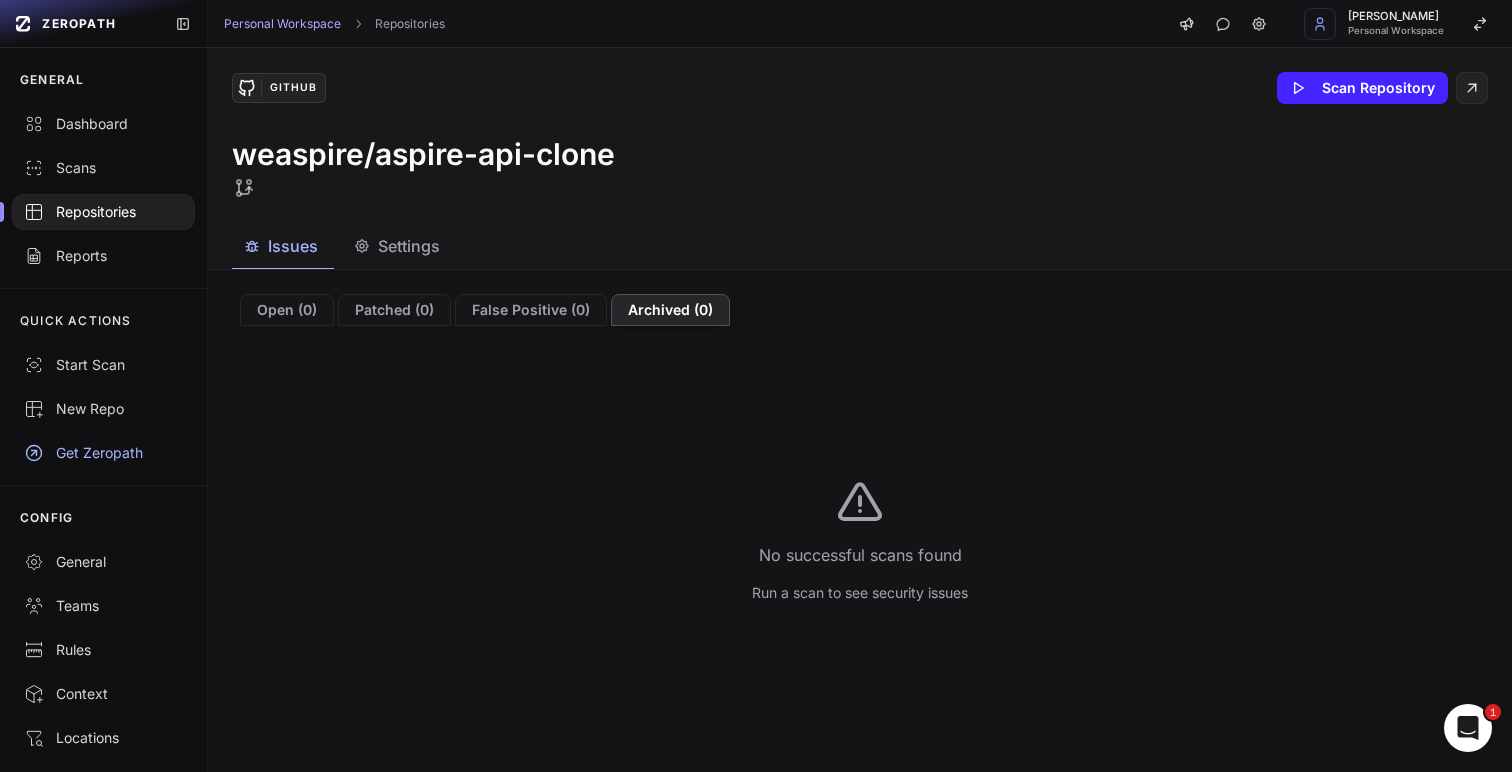 click on "Settings" at bounding box center (409, 246) 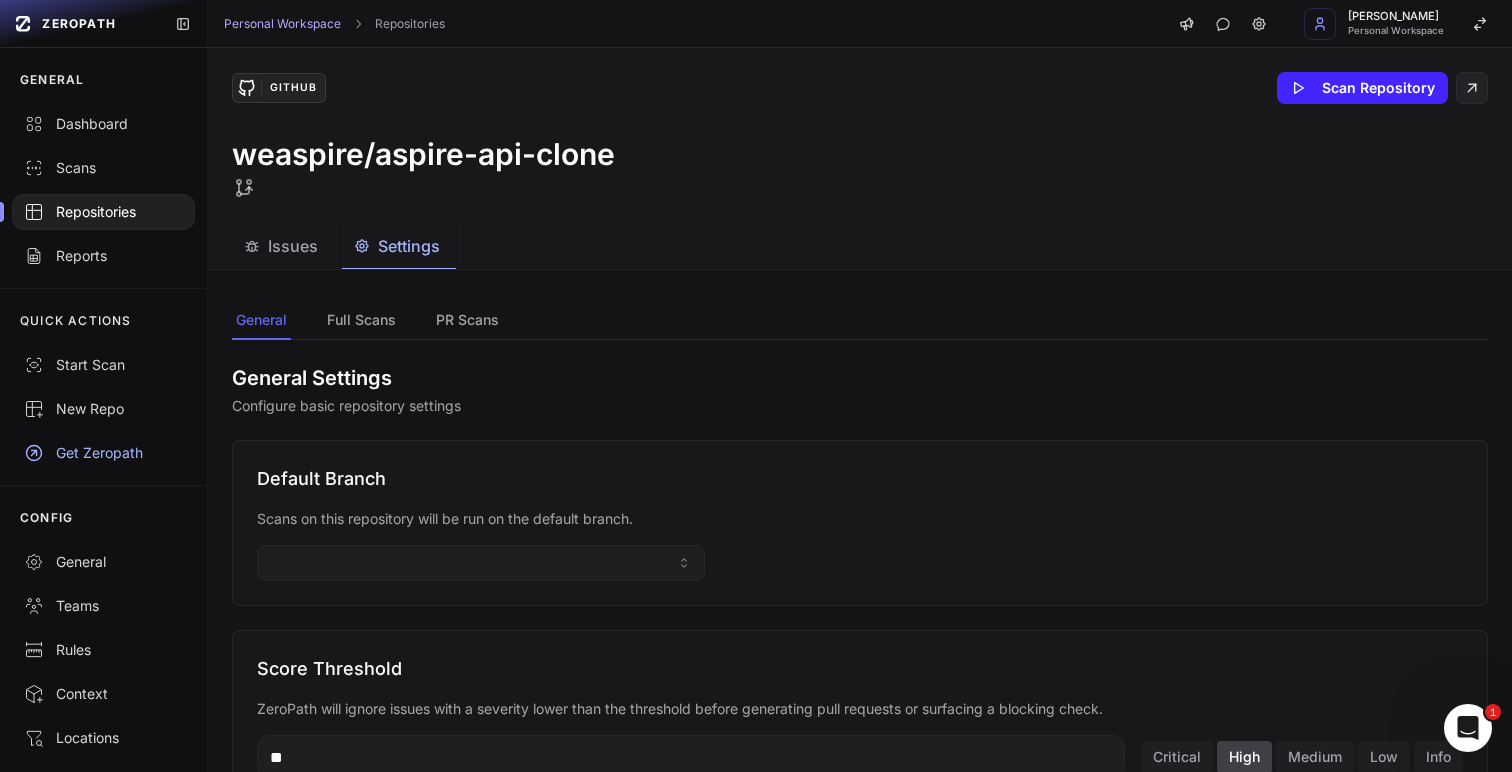 scroll, scrollTop: 107, scrollLeft: 0, axis: vertical 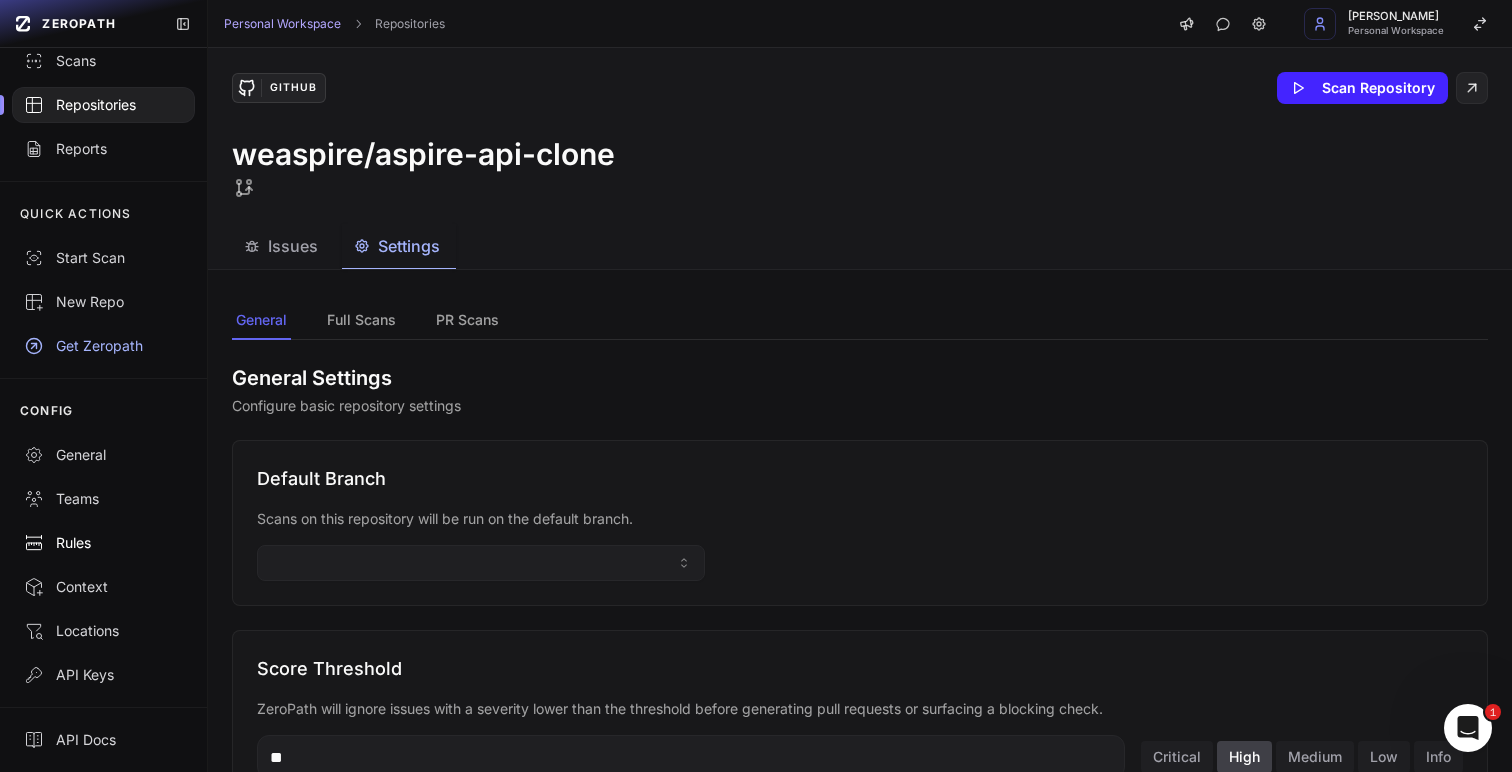 click on "Rules" at bounding box center [103, 543] 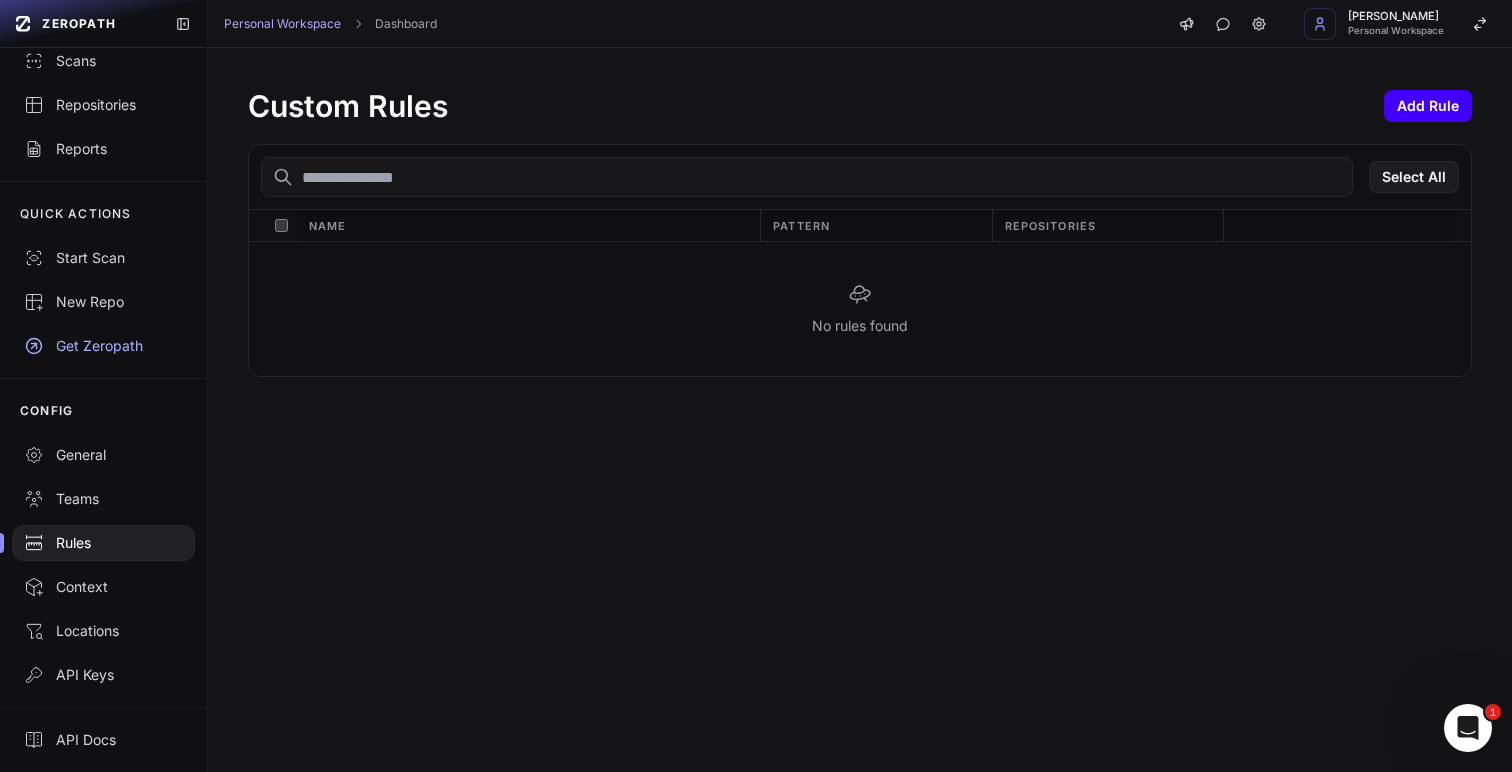 click on "Add Rule" at bounding box center (1428, 106) 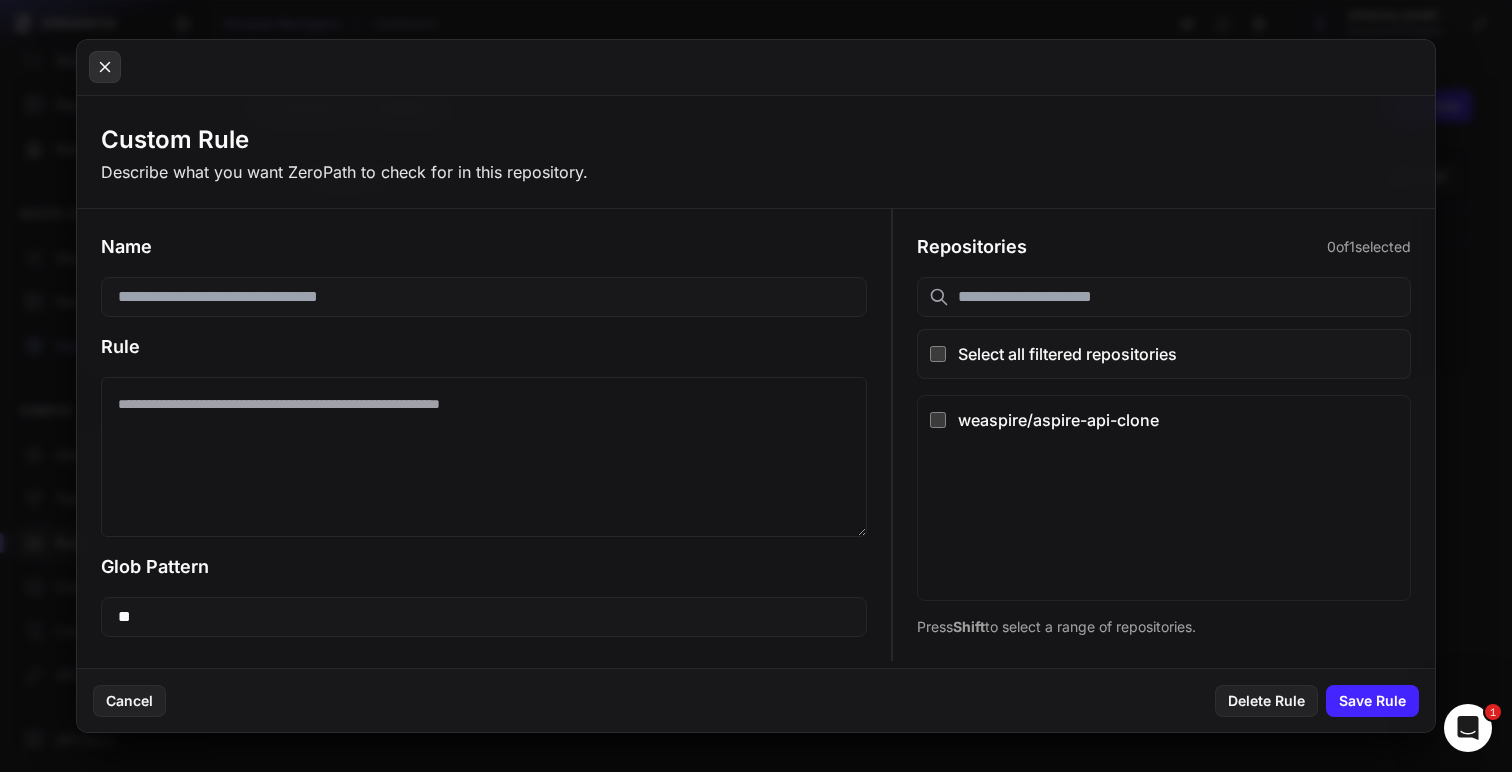 click 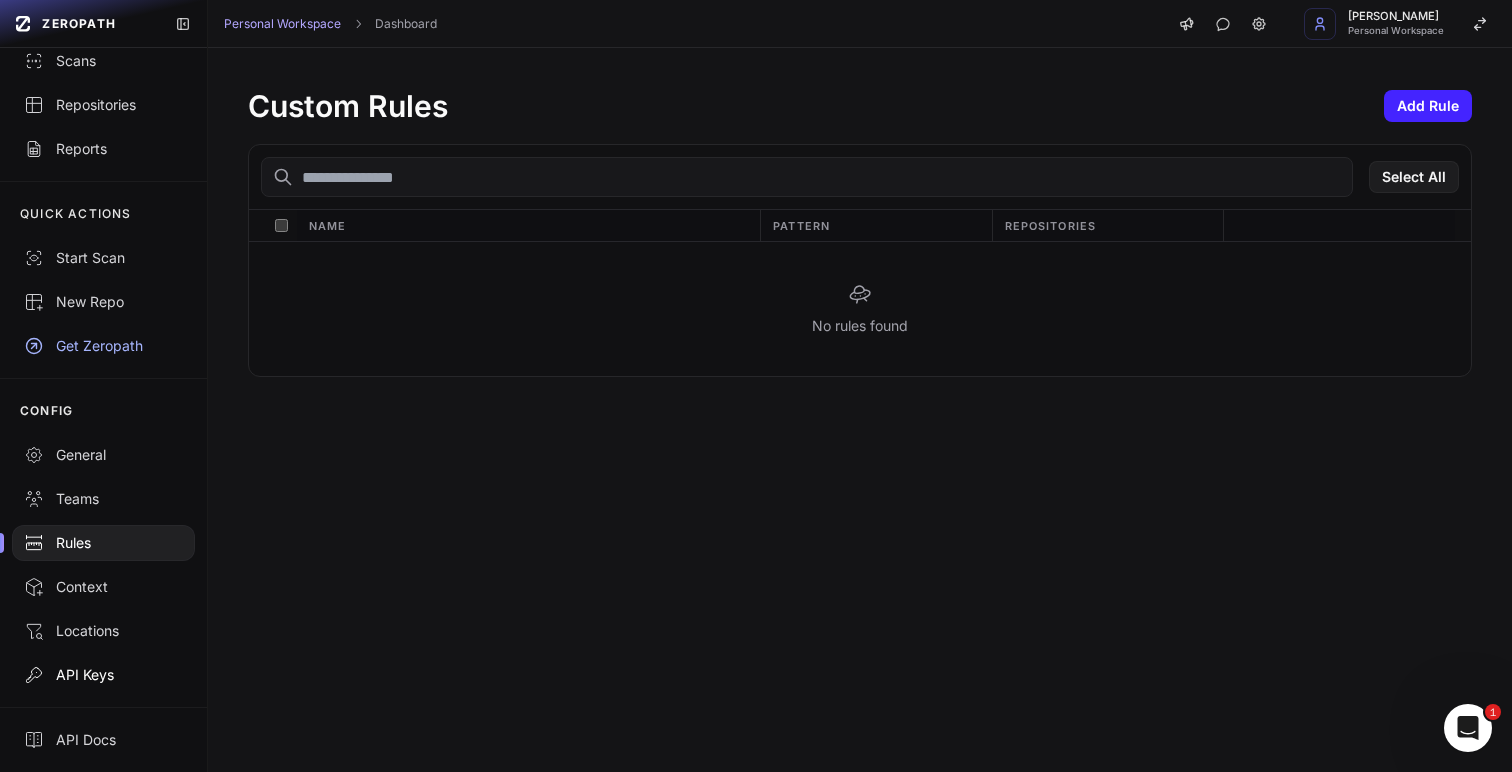 click on "API Keys" at bounding box center (103, 675) 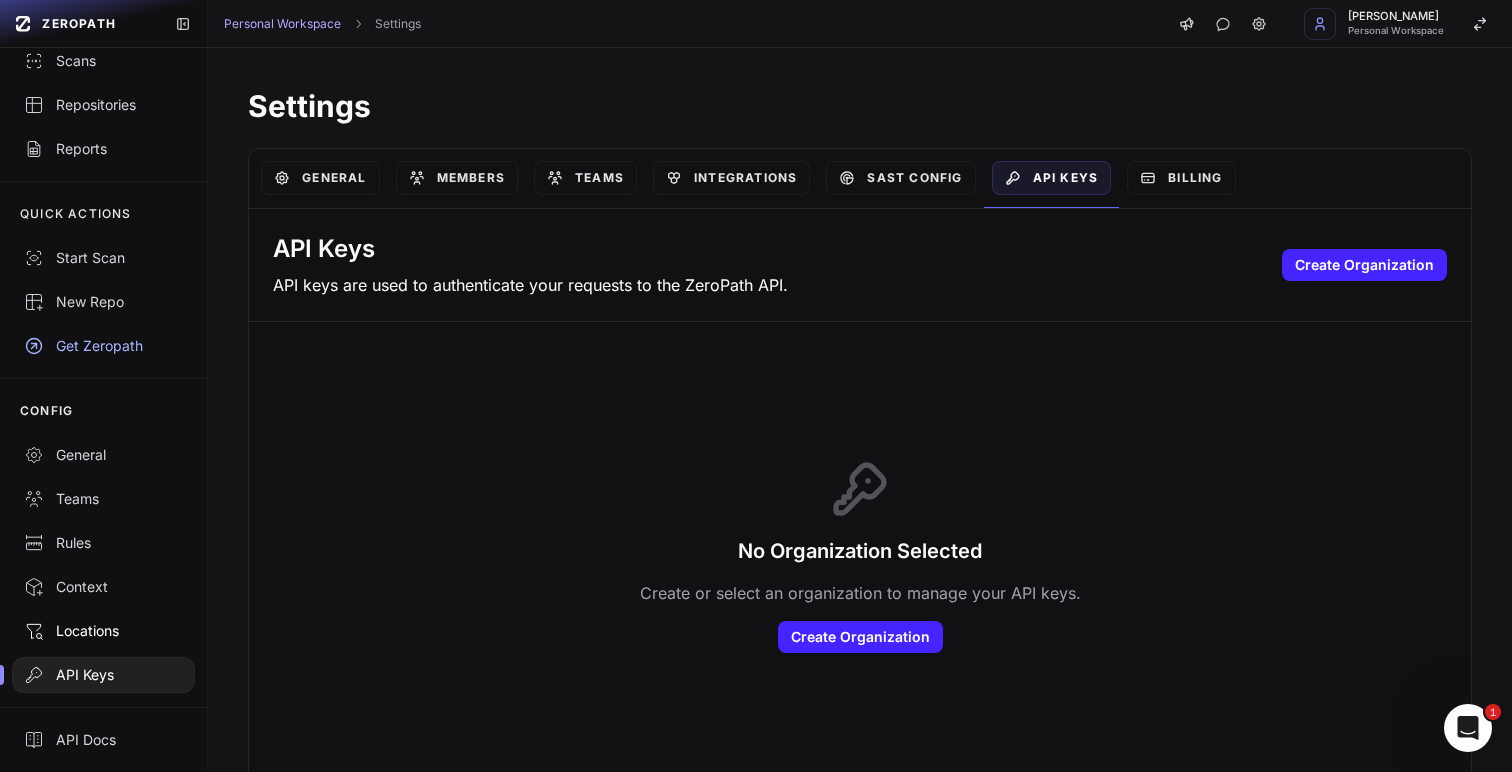 click on "Locations" at bounding box center (103, 631) 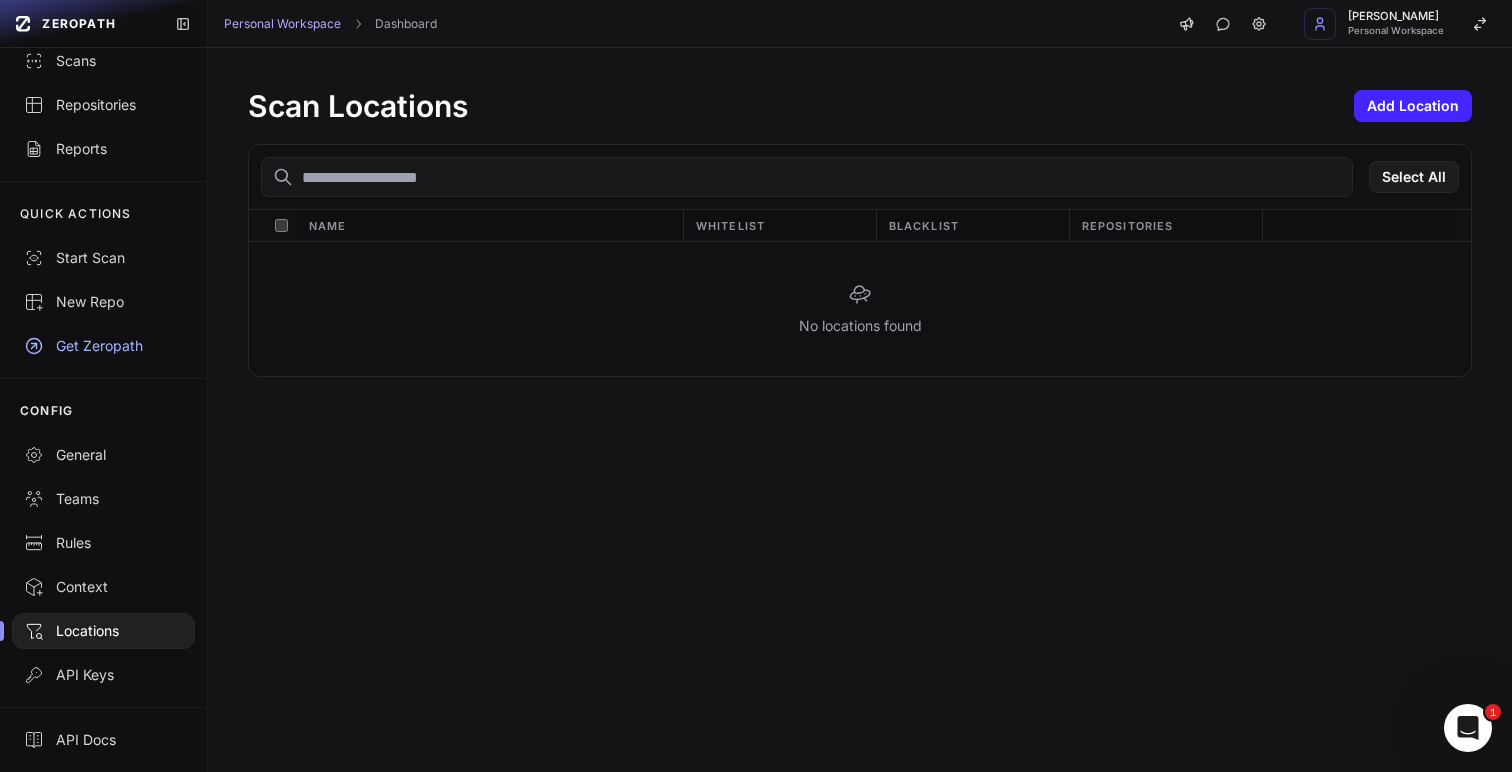 scroll, scrollTop: 0, scrollLeft: 0, axis: both 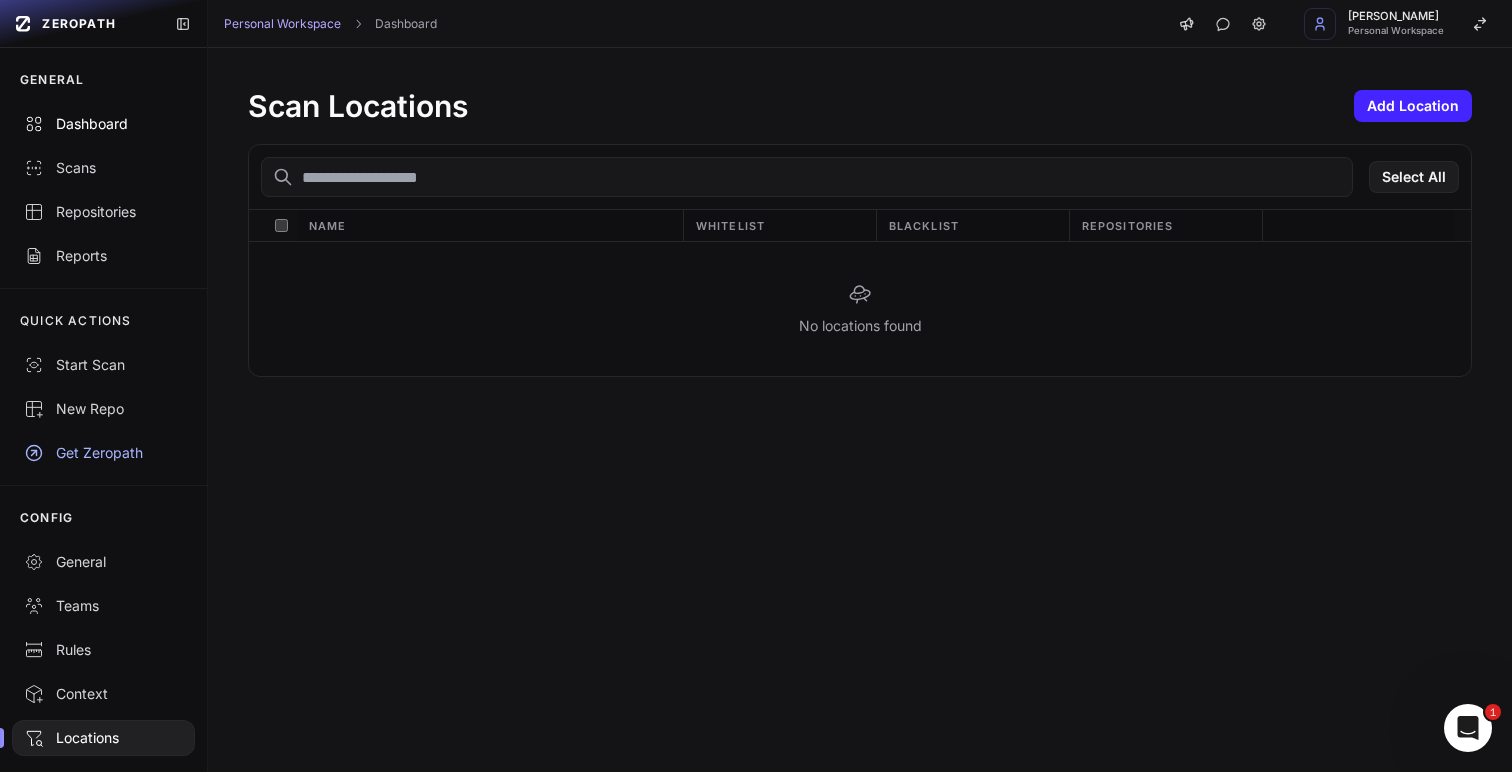 click on "Dashboard" at bounding box center [103, 124] 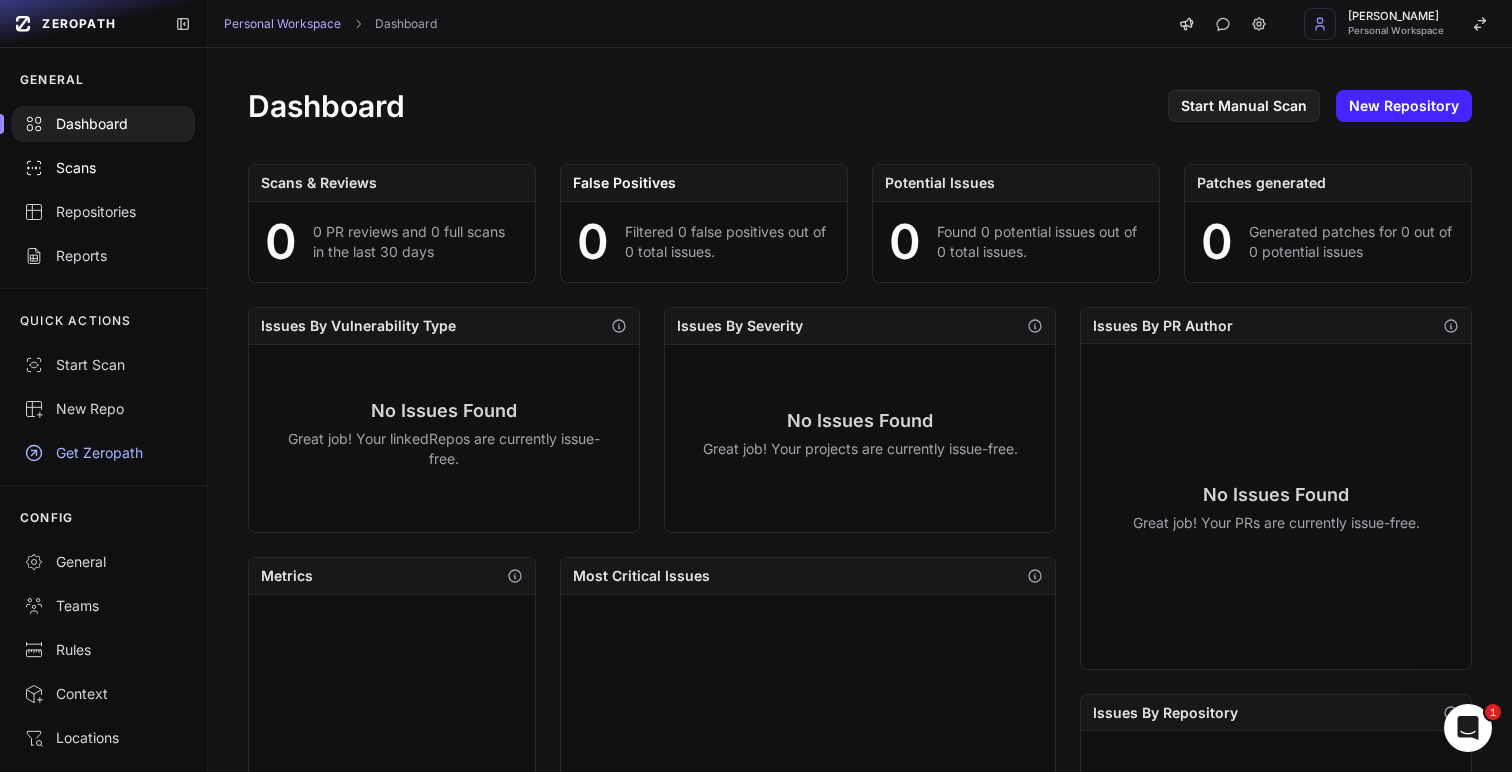 click on "Scans" at bounding box center [103, 168] 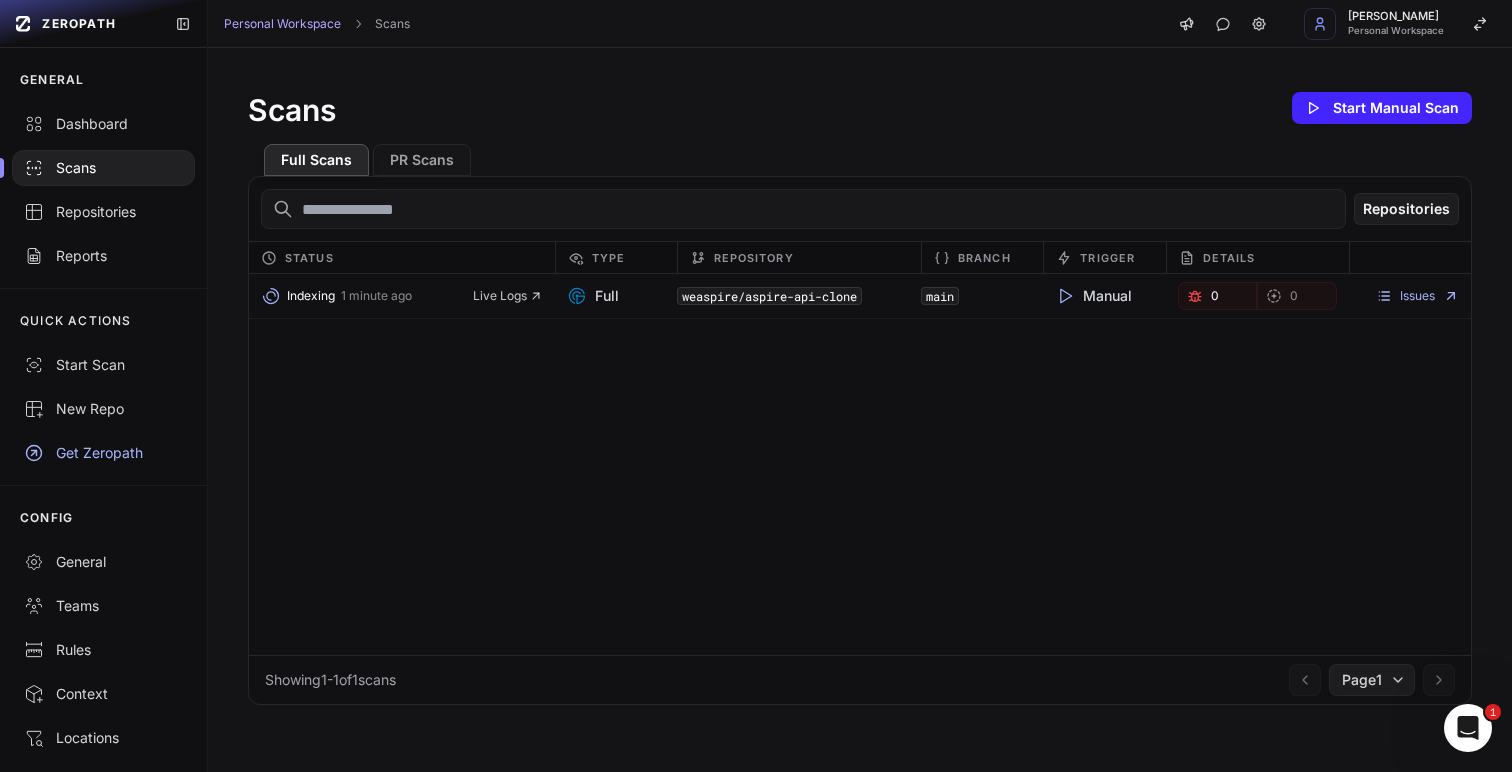 click on "Full" at bounding box center (616, 296) 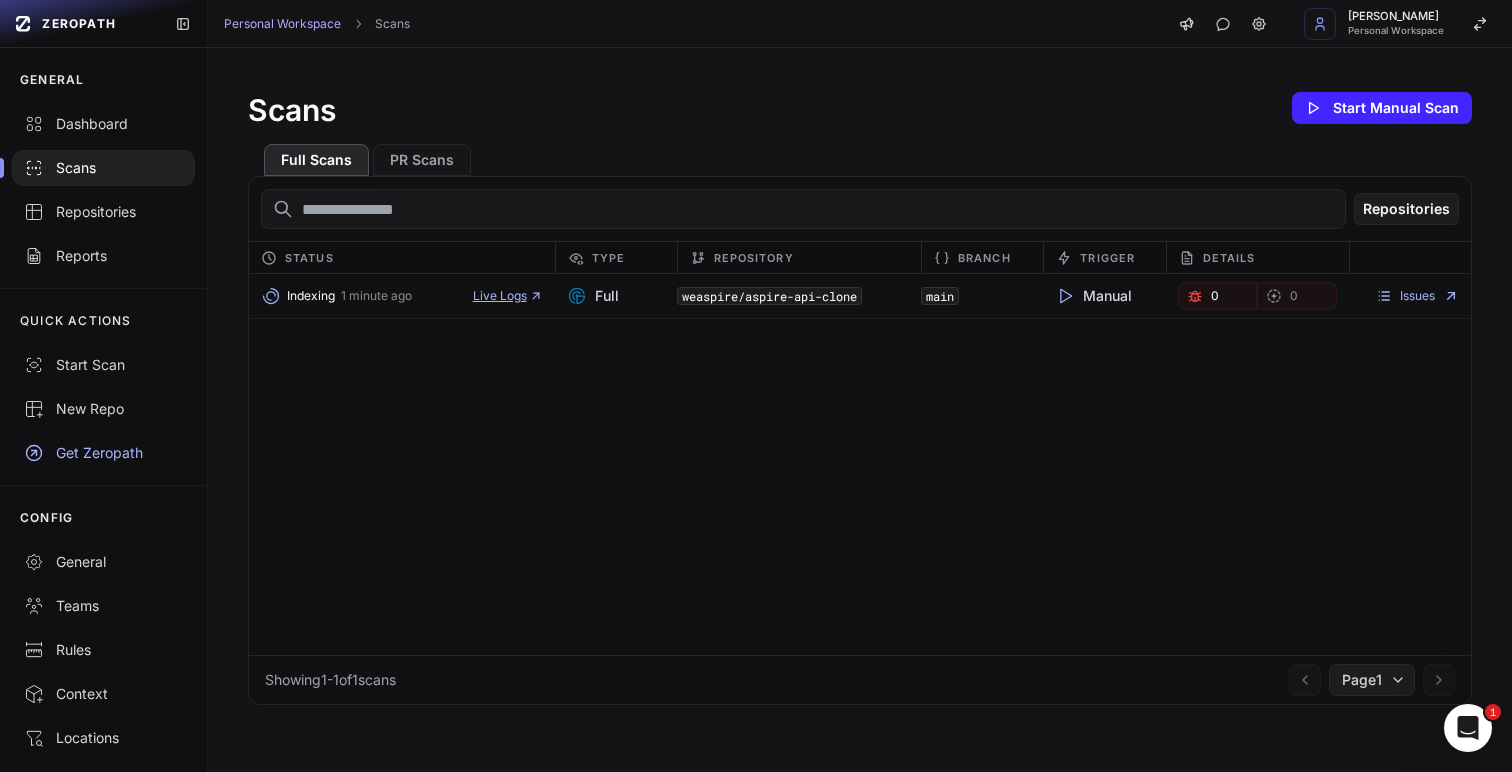 click on "Live Logs" at bounding box center [508, 296] 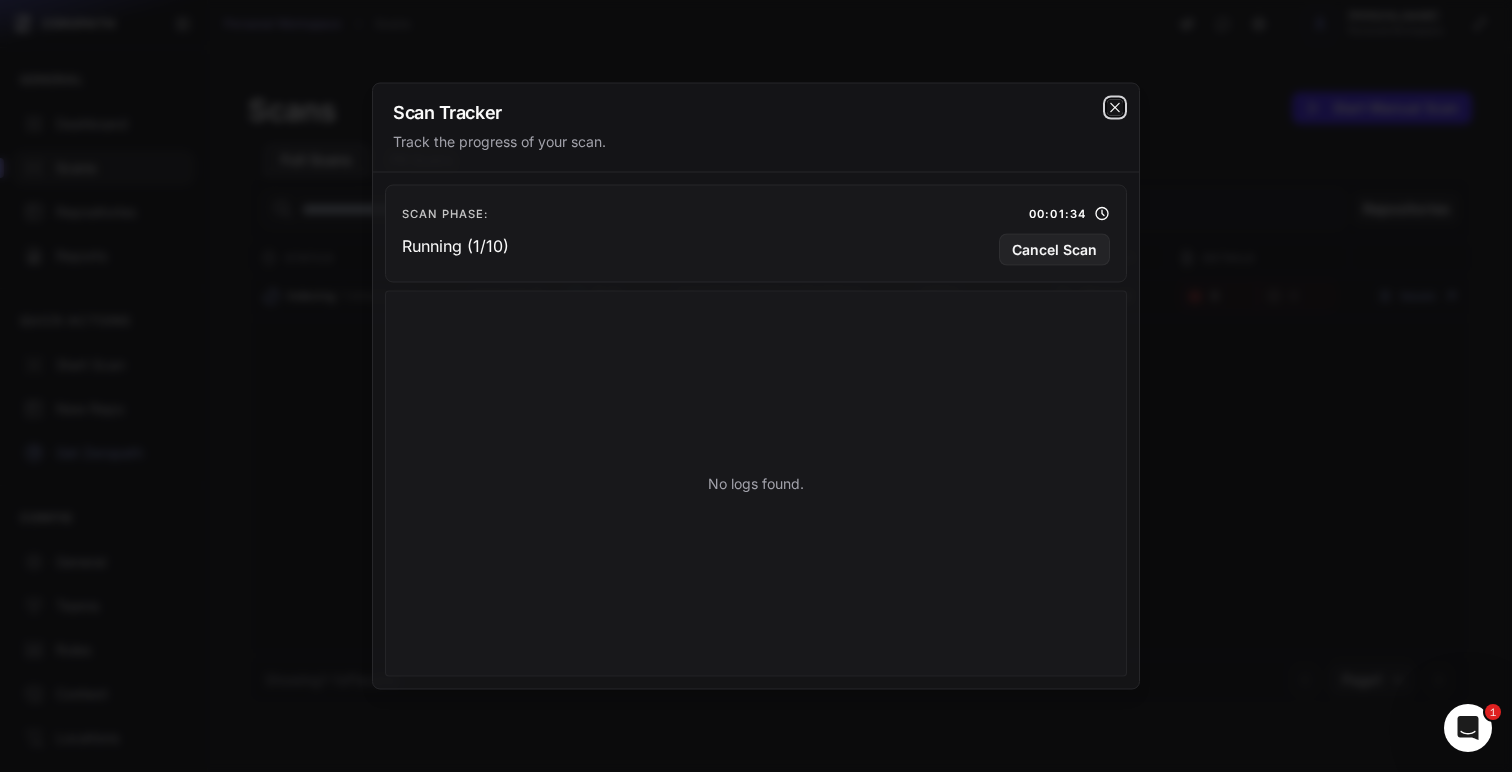 click 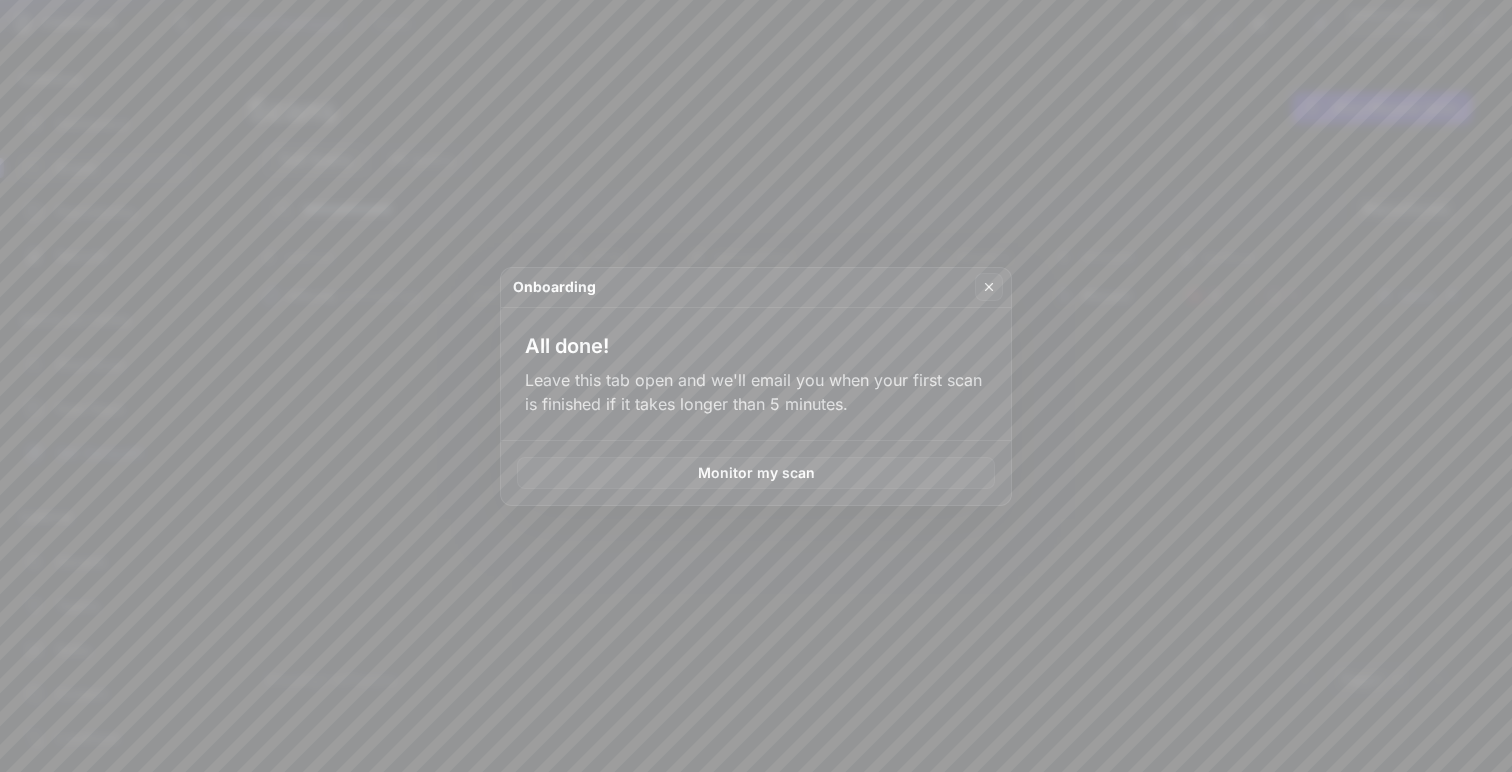 scroll, scrollTop: 0, scrollLeft: 0, axis: both 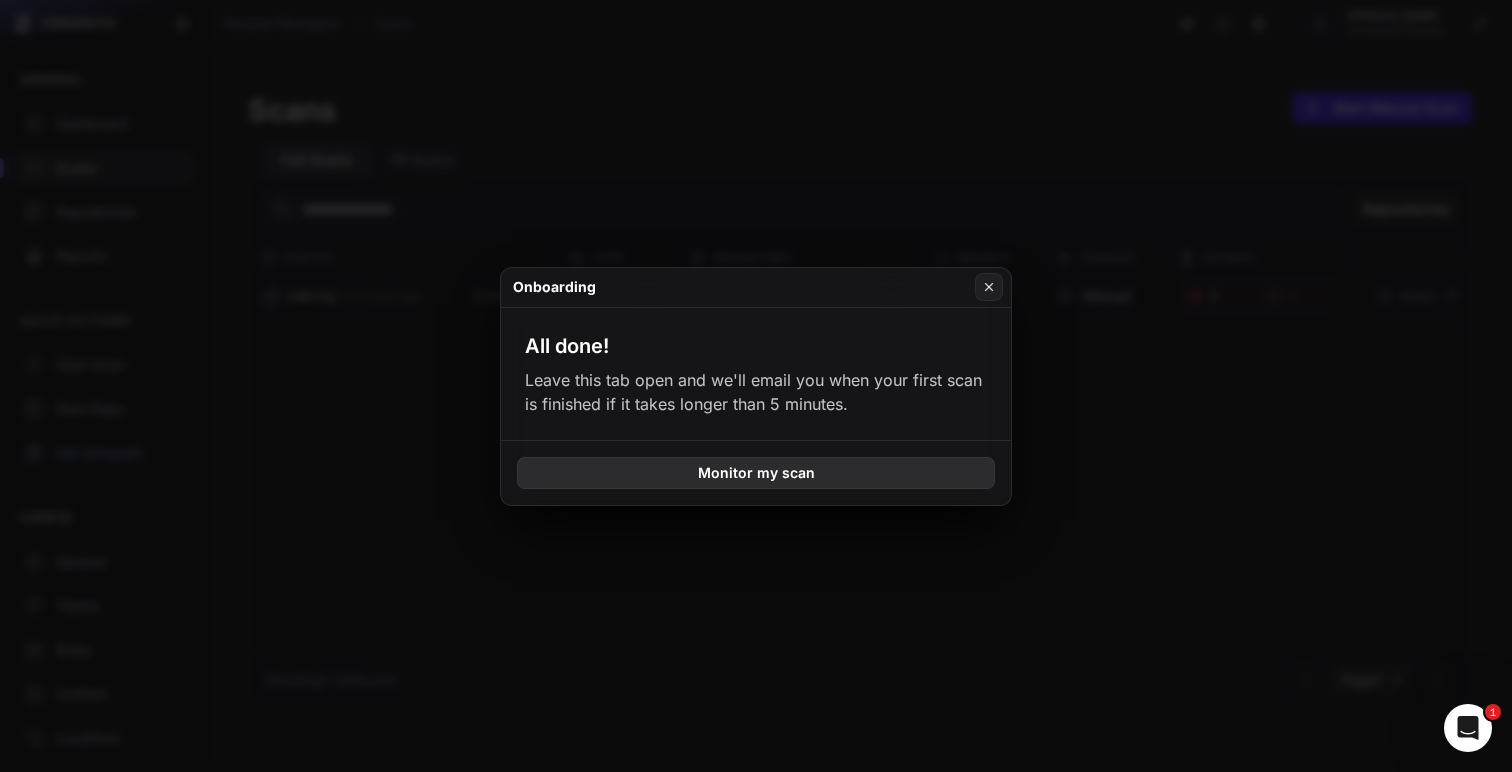 click on "Monitor my scan" at bounding box center (756, 473) 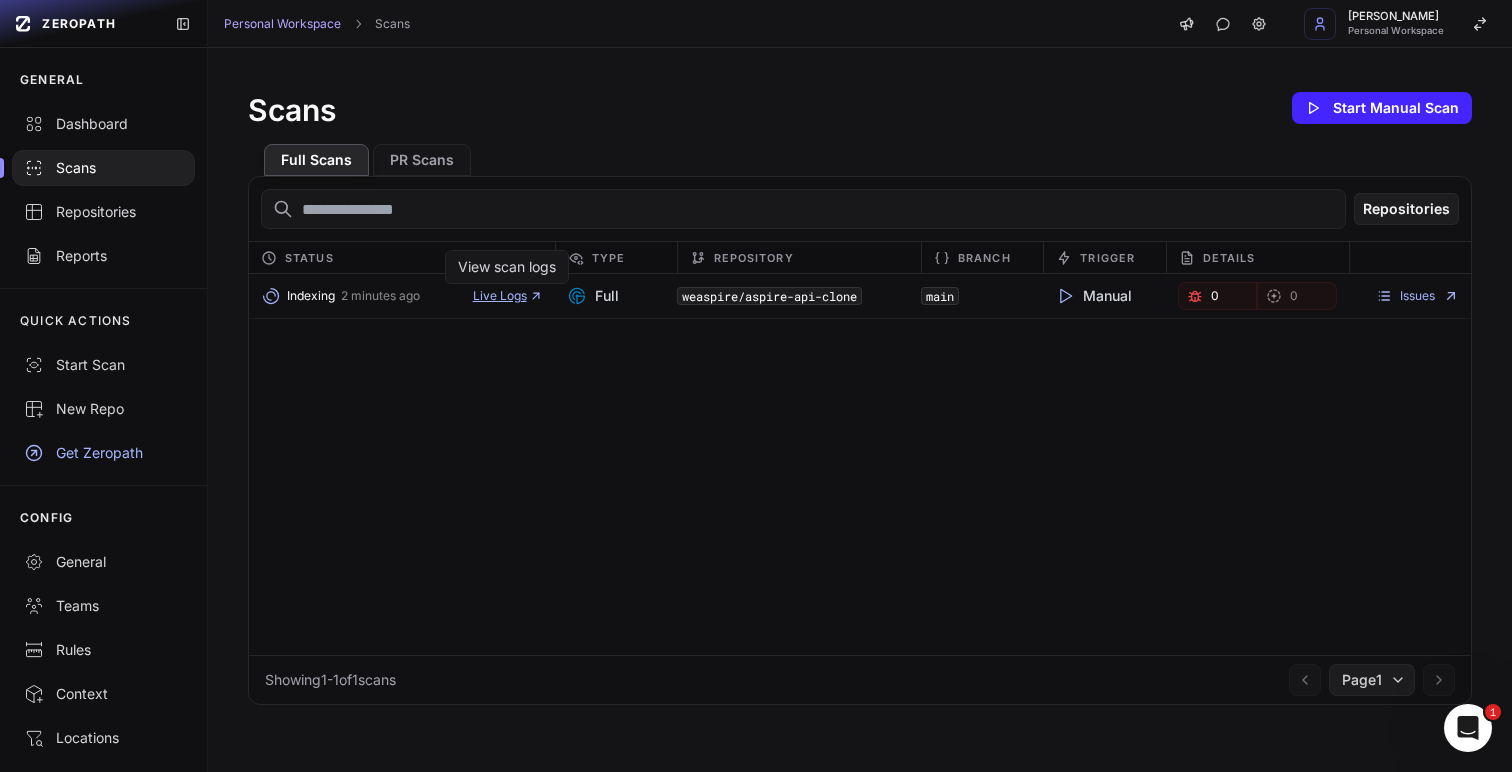 click on "Live Logs" at bounding box center (508, 296) 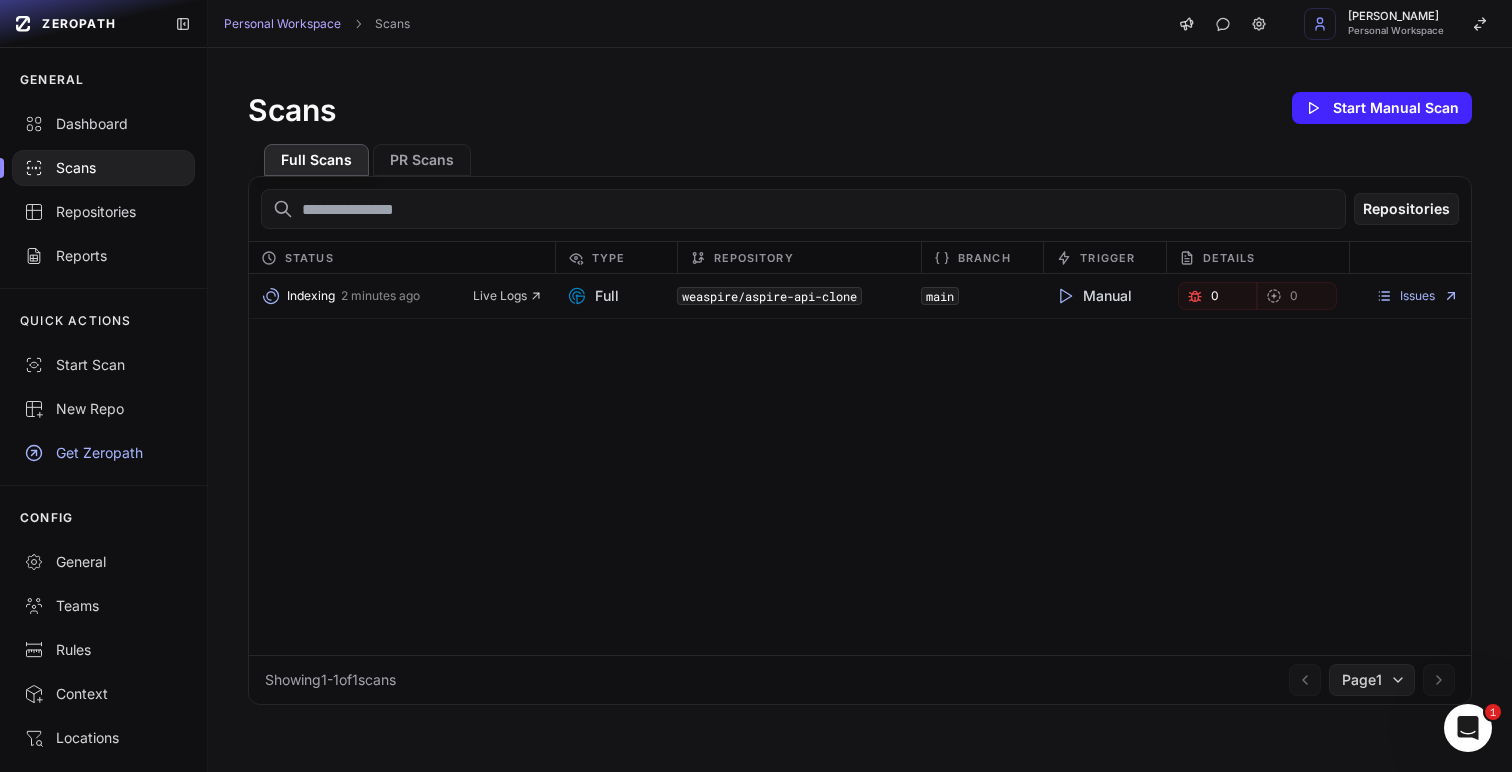 click 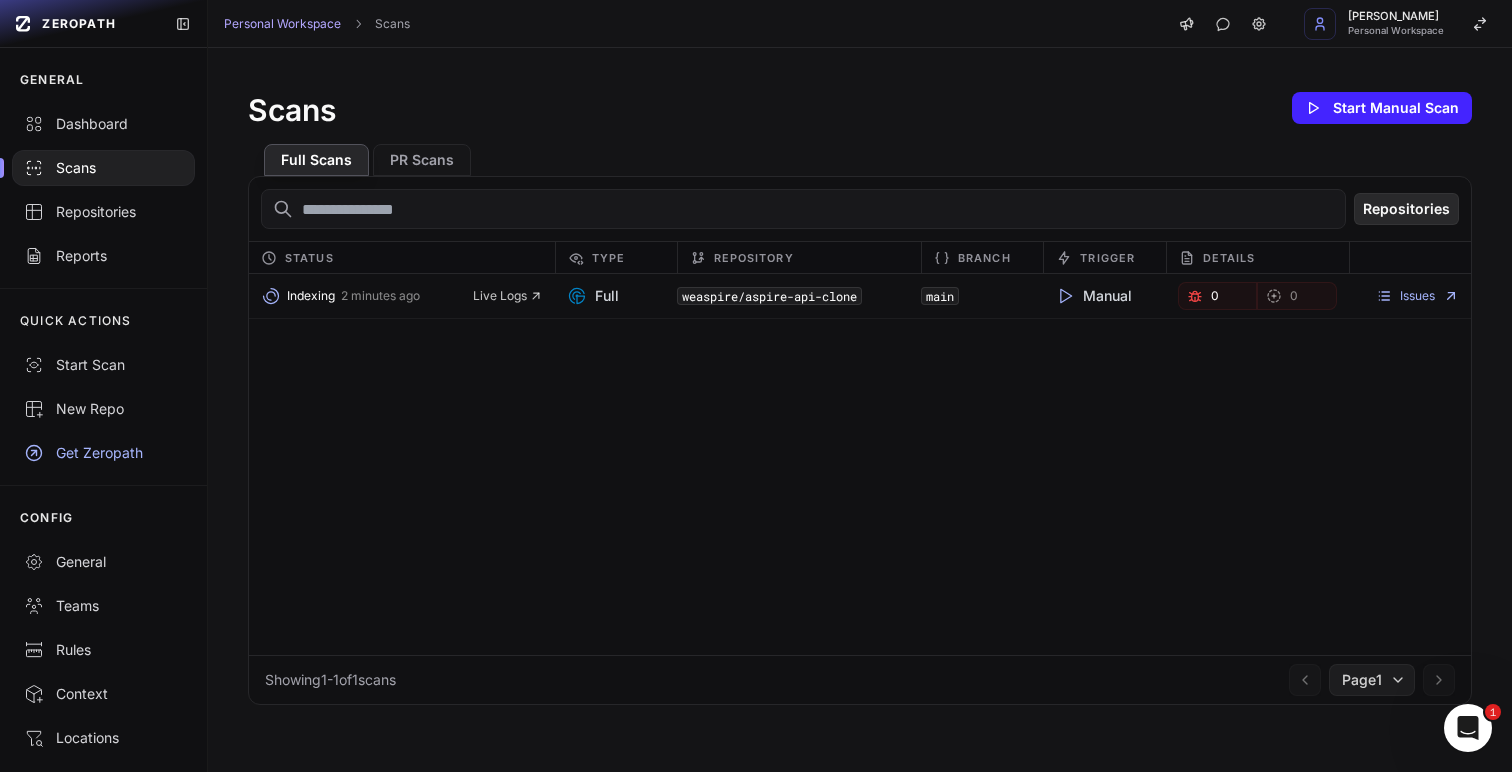 click on "Repositories" at bounding box center [1406, 209] 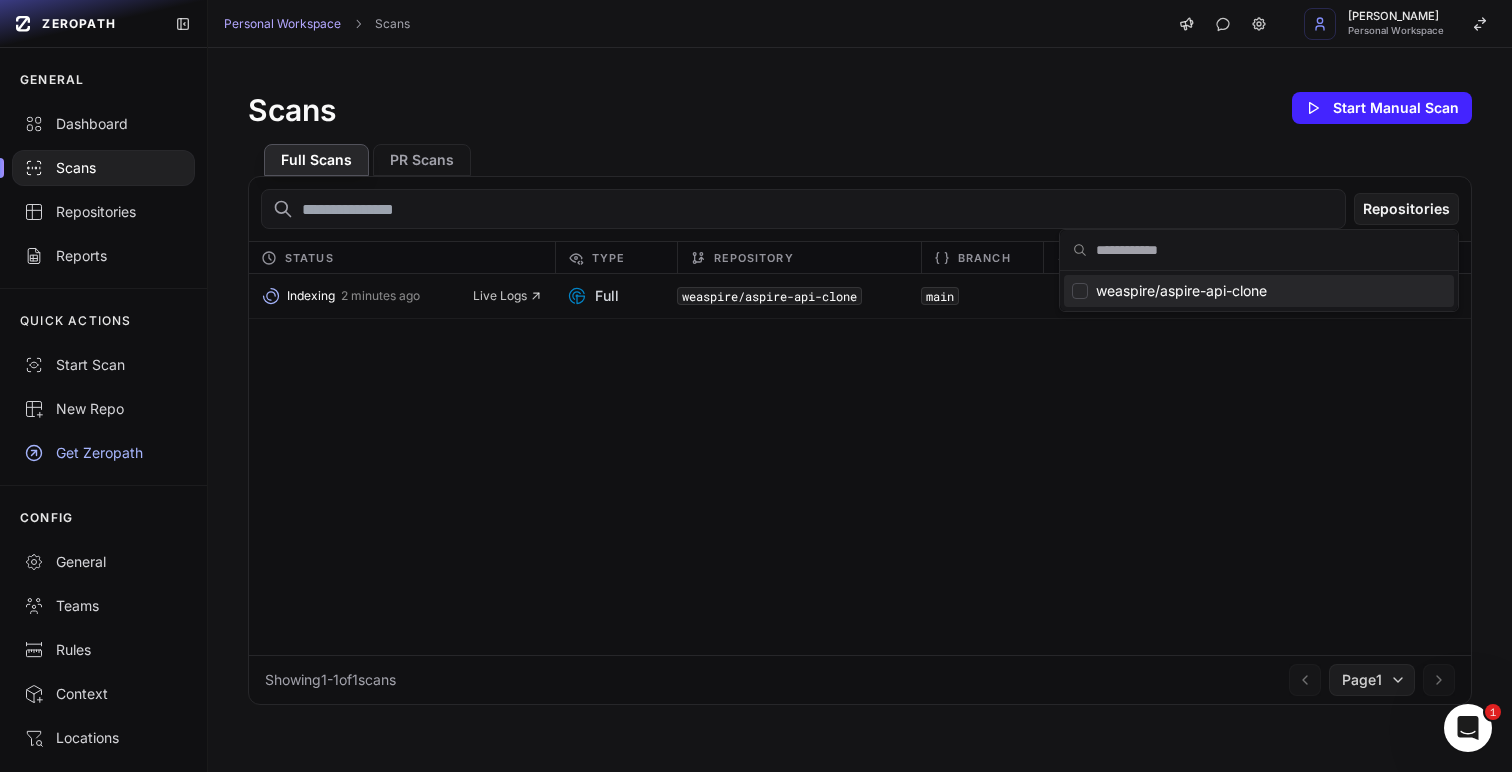 click on "Full Scans   PR Scans" at bounding box center [860, 152] 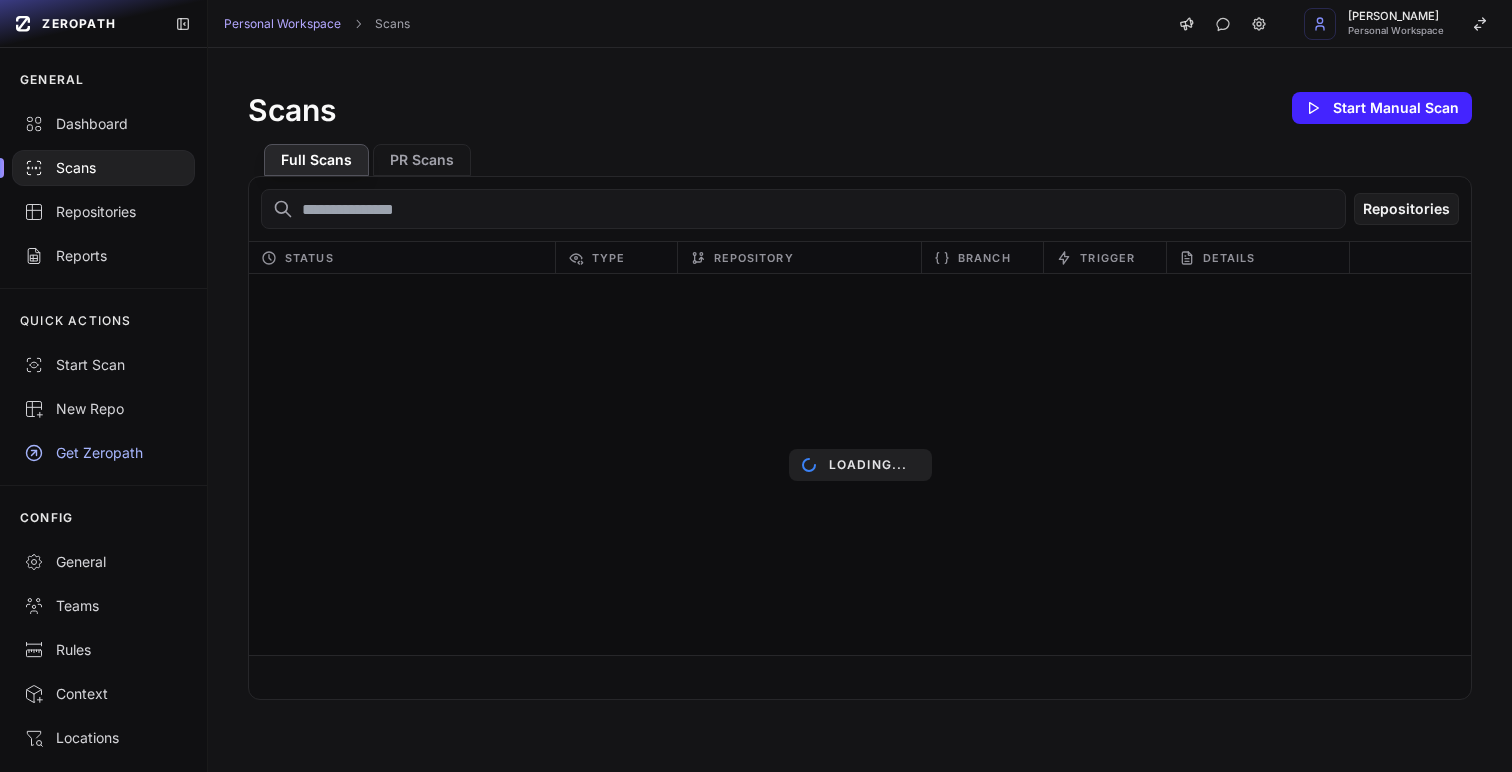 scroll, scrollTop: 0, scrollLeft: 0, axis: both 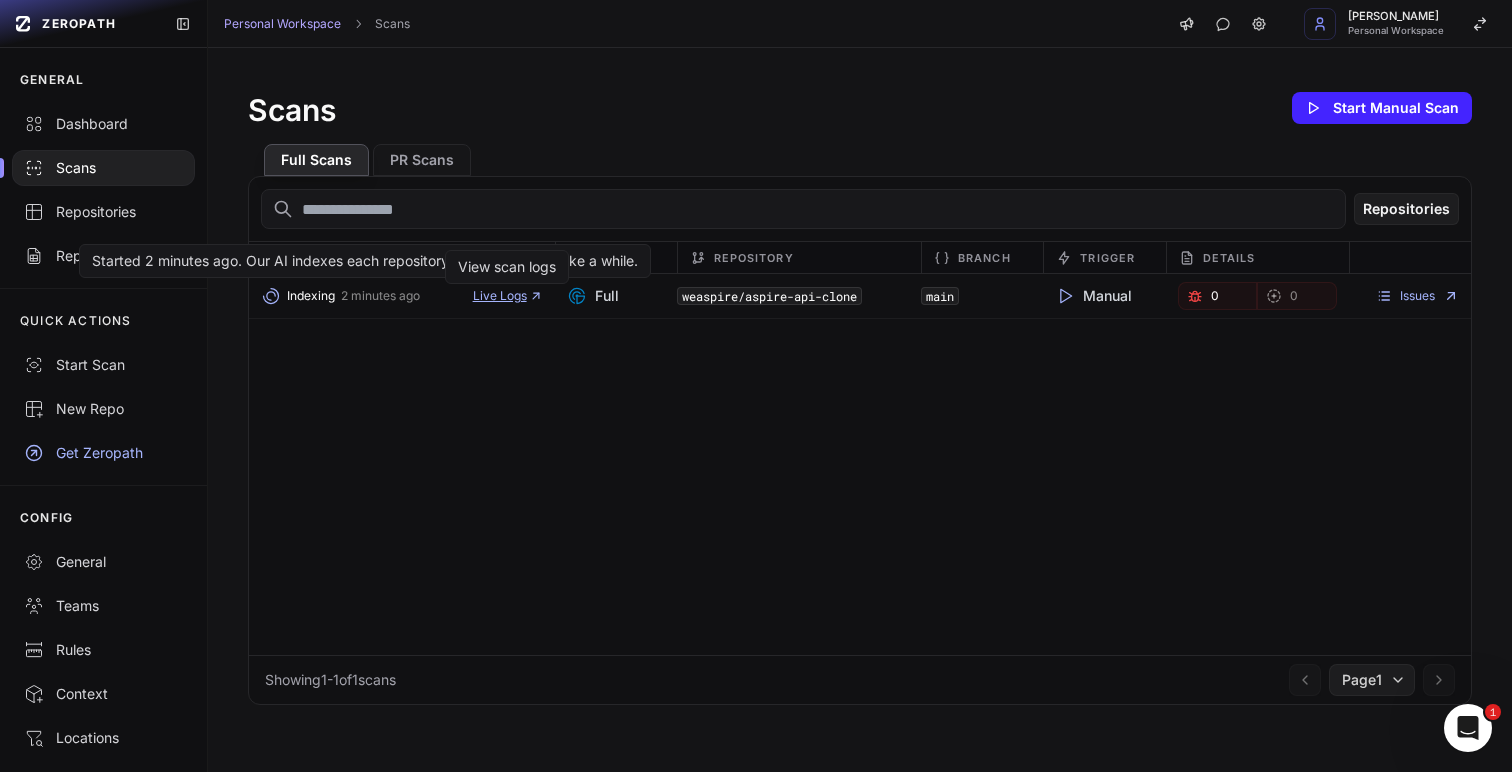 click on "Live Logs" at bounding box center [508, 296] 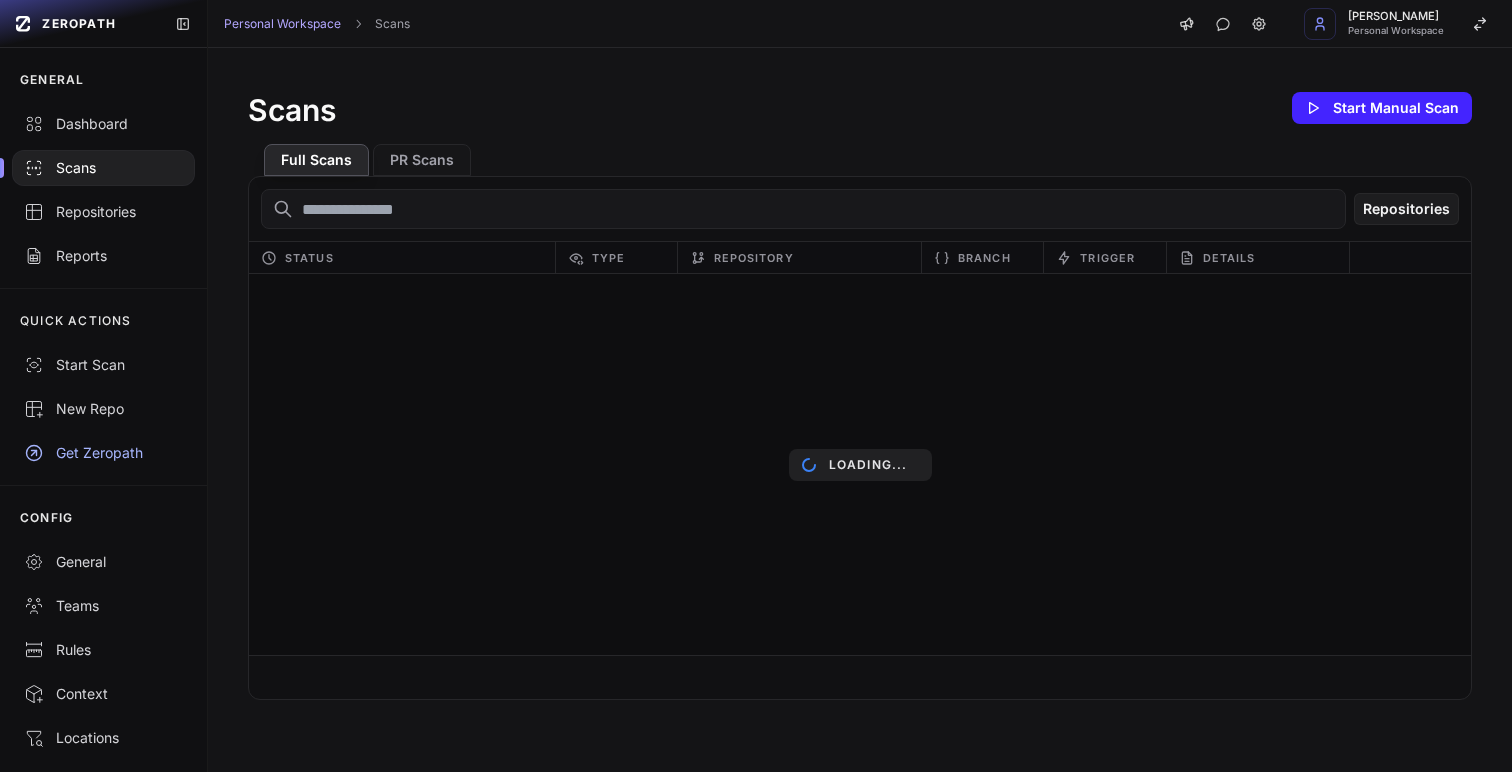 scroll, scrollTop: 0, scrollLeft: 0, axis: both 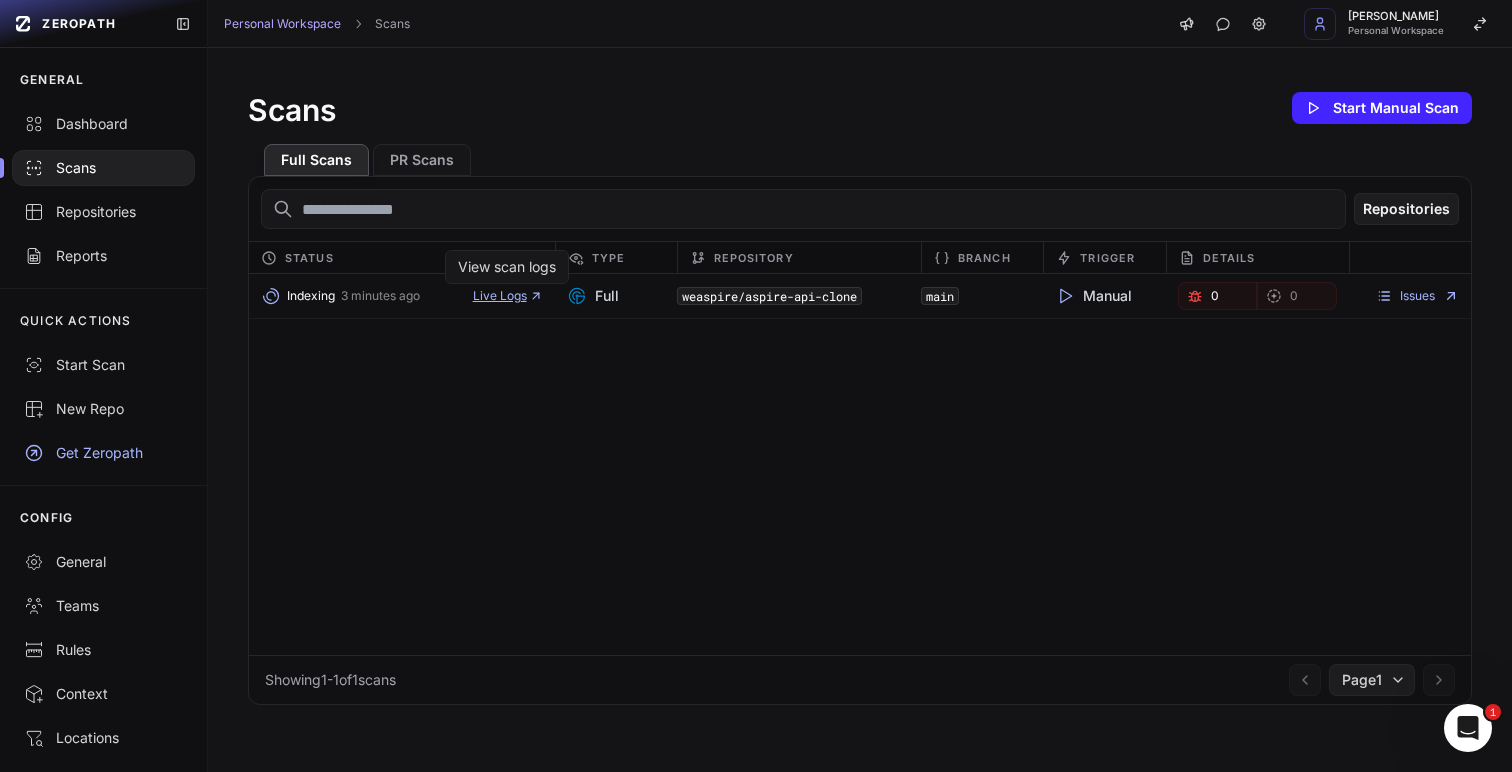 click on "Live Logs" at bounding box center (508, 296) 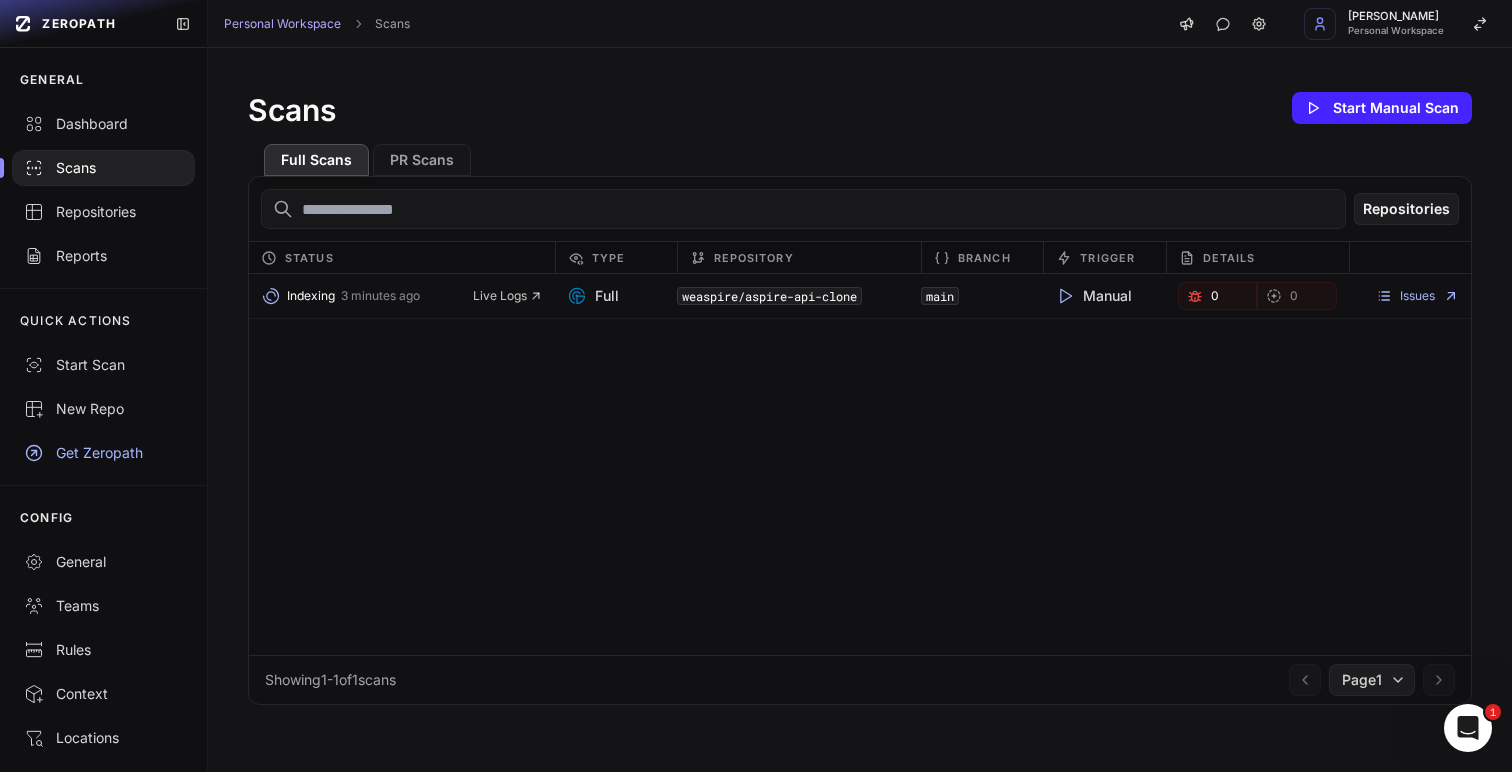 click on "Full Scans" at bounding box center (316, 160) 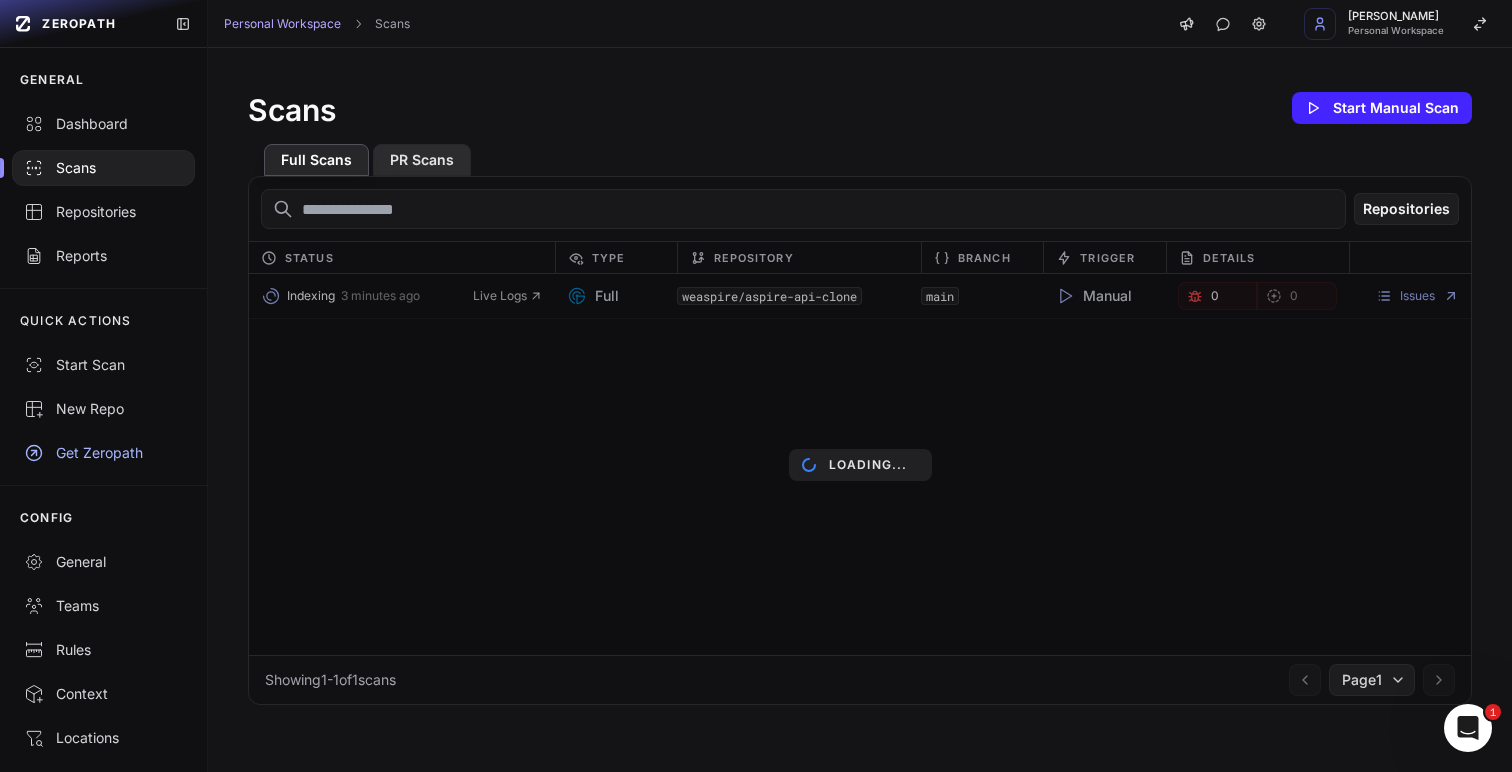 click on "PR Scans" at bounding box center [422, 160] 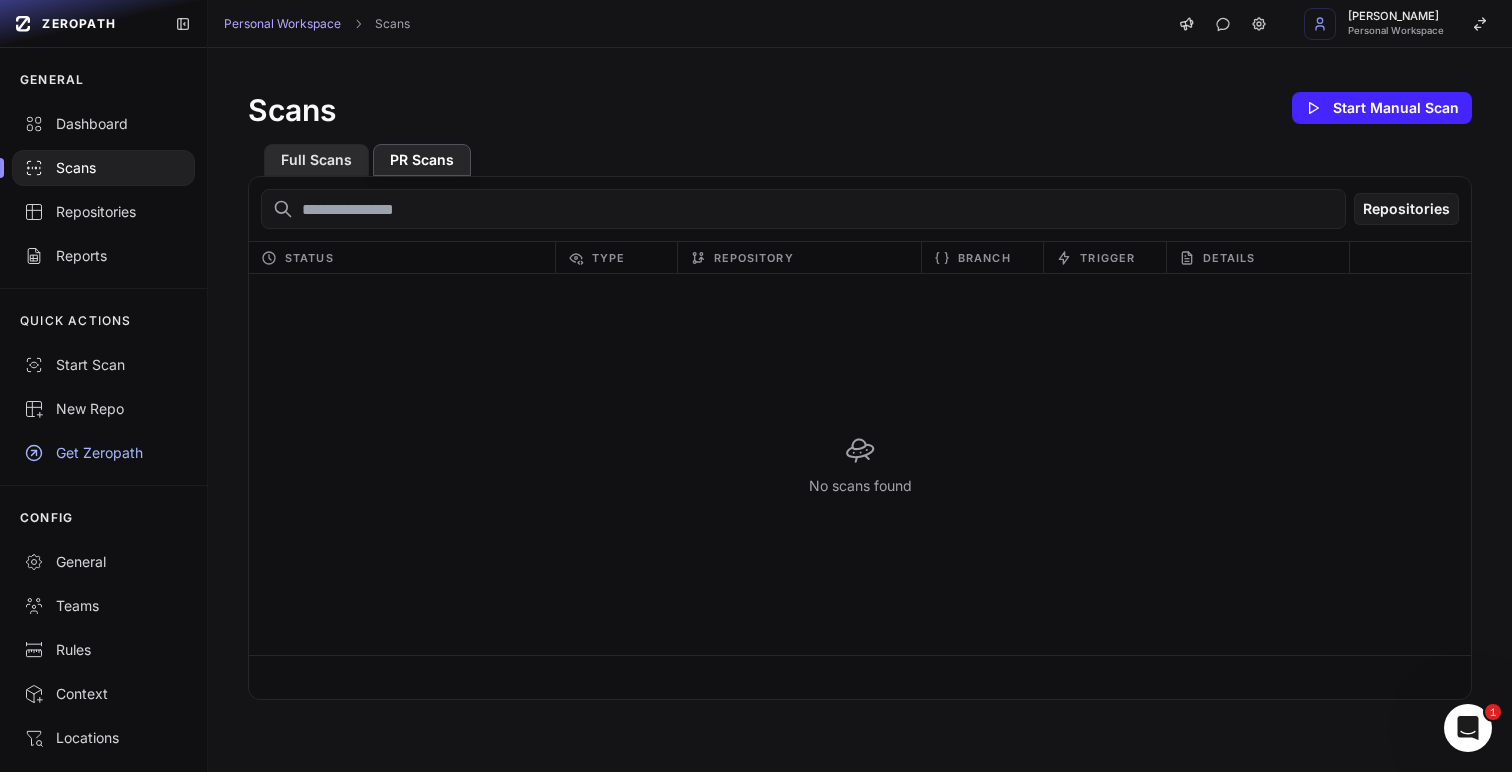 click on "Full Scans" at bounding box center (316, 160) 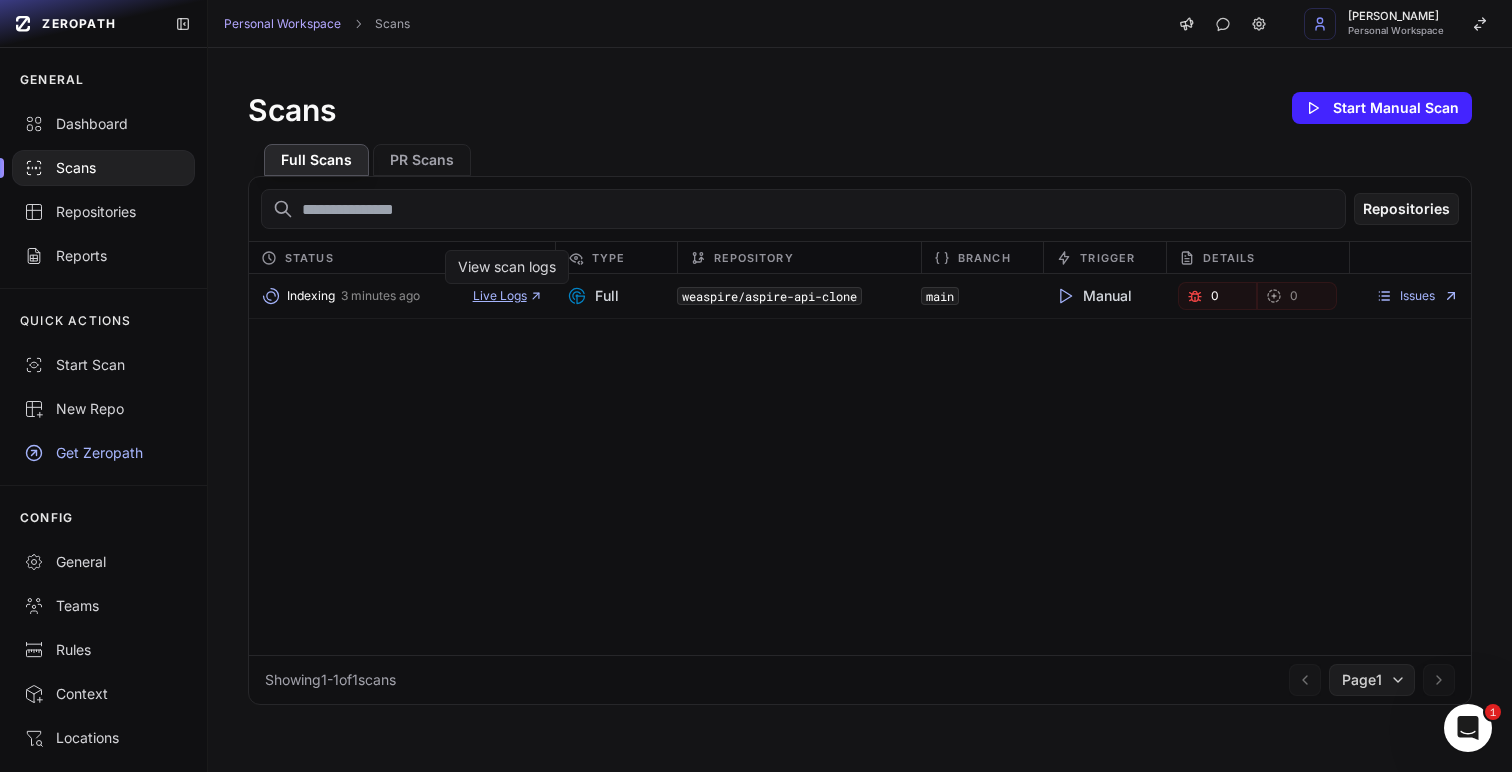 click on "Live Logs" at bounding box center [508, 296] 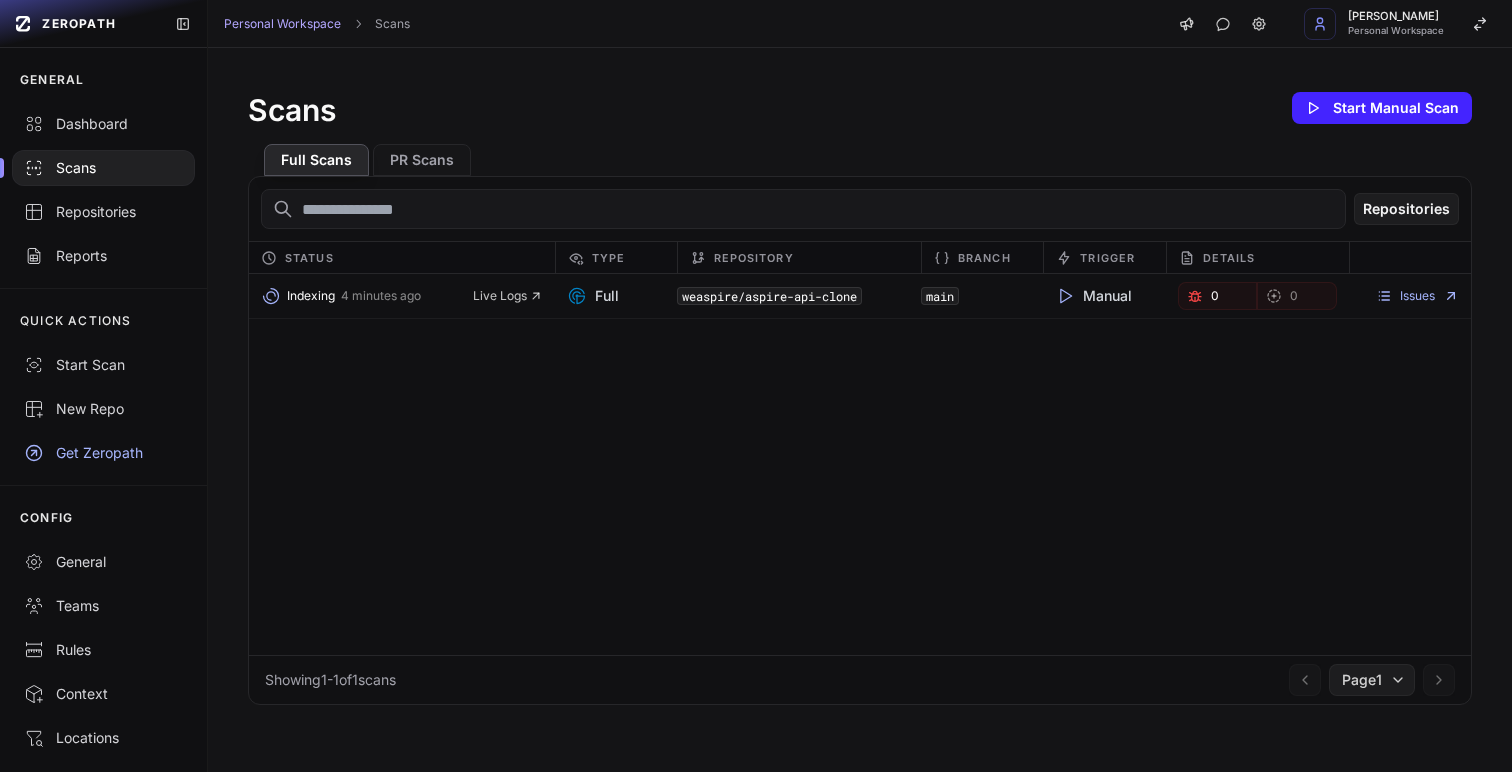 scroll, scrollTop: 0, scrollLeft: 0, axis: both 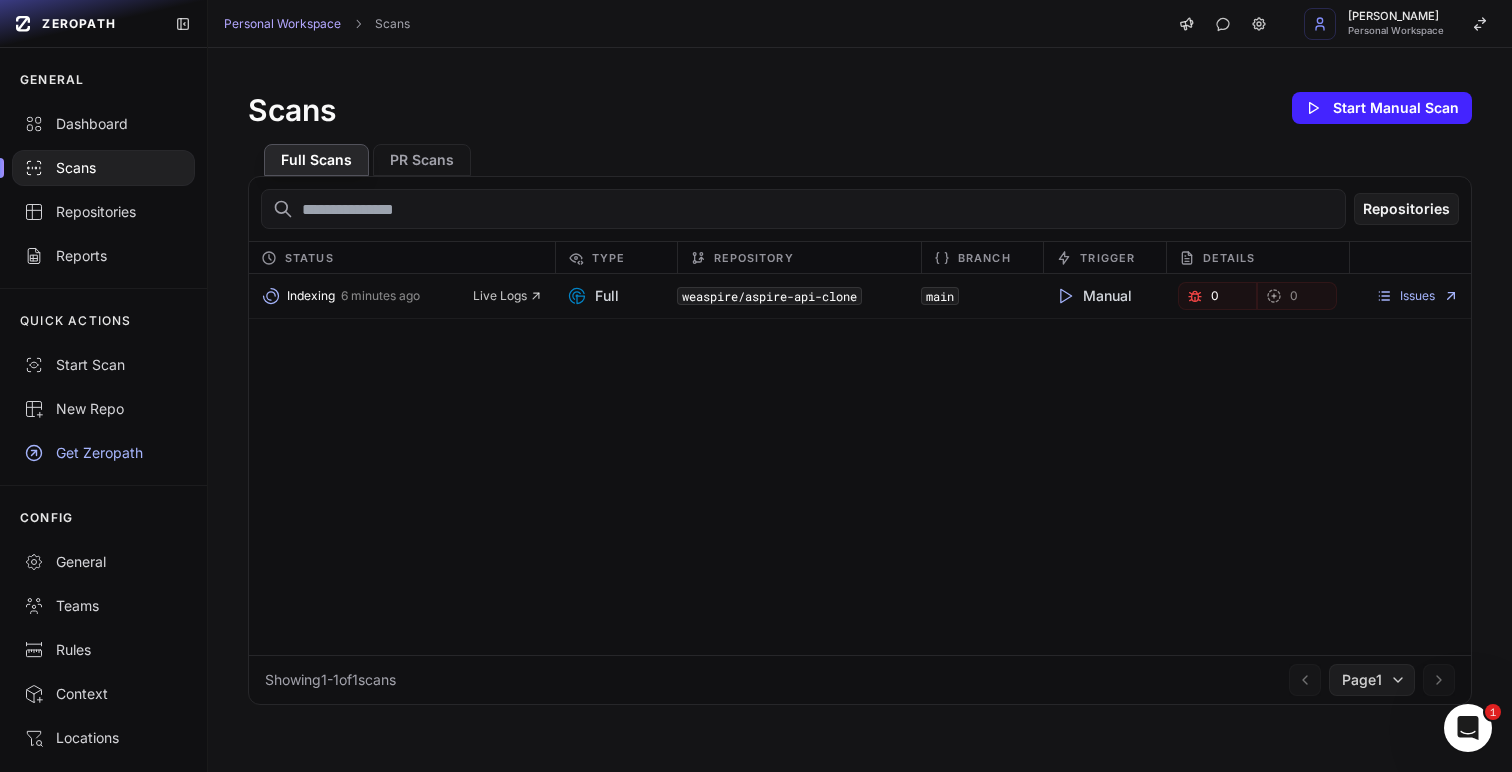 click 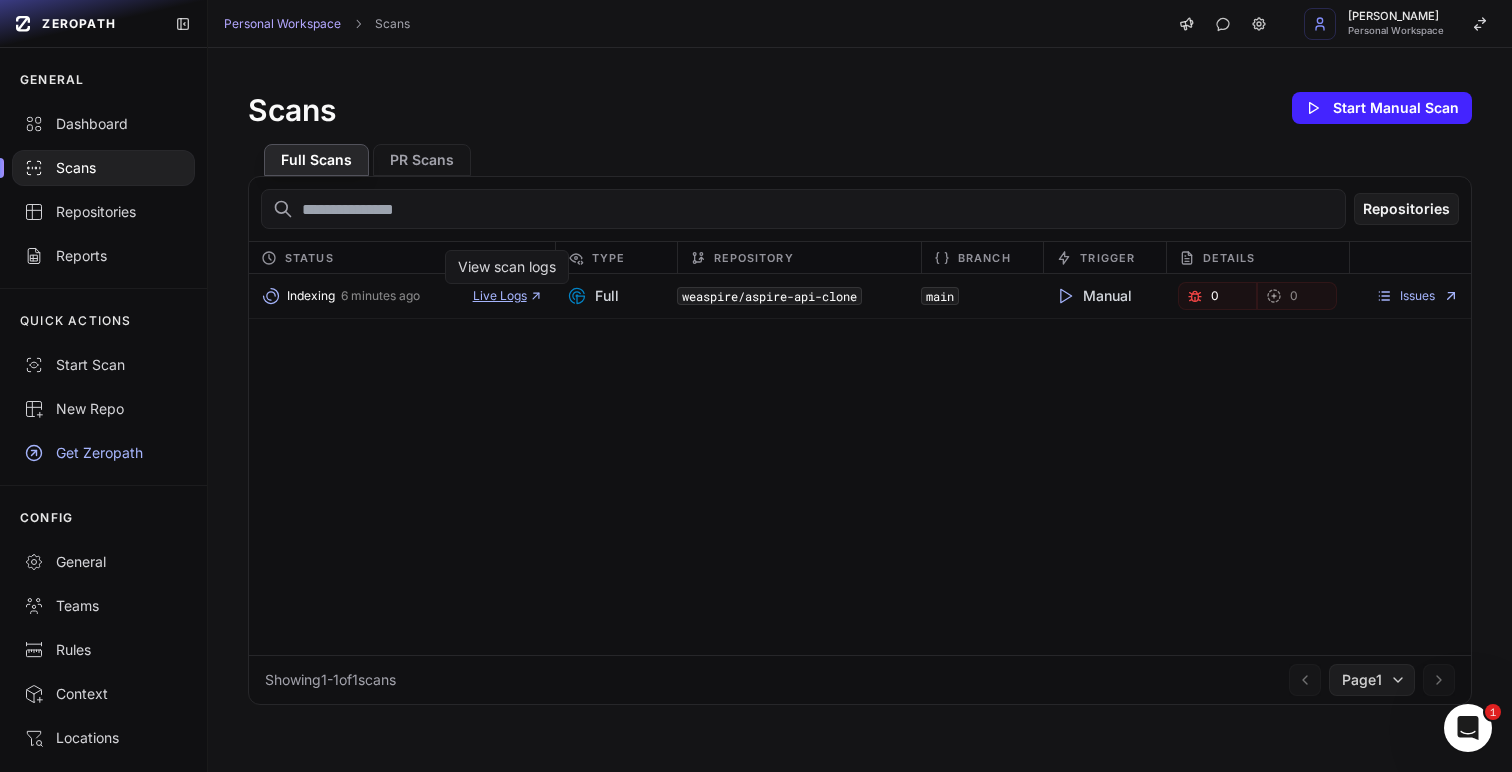 click on "Live Logs" at bounding box center (508, 296) 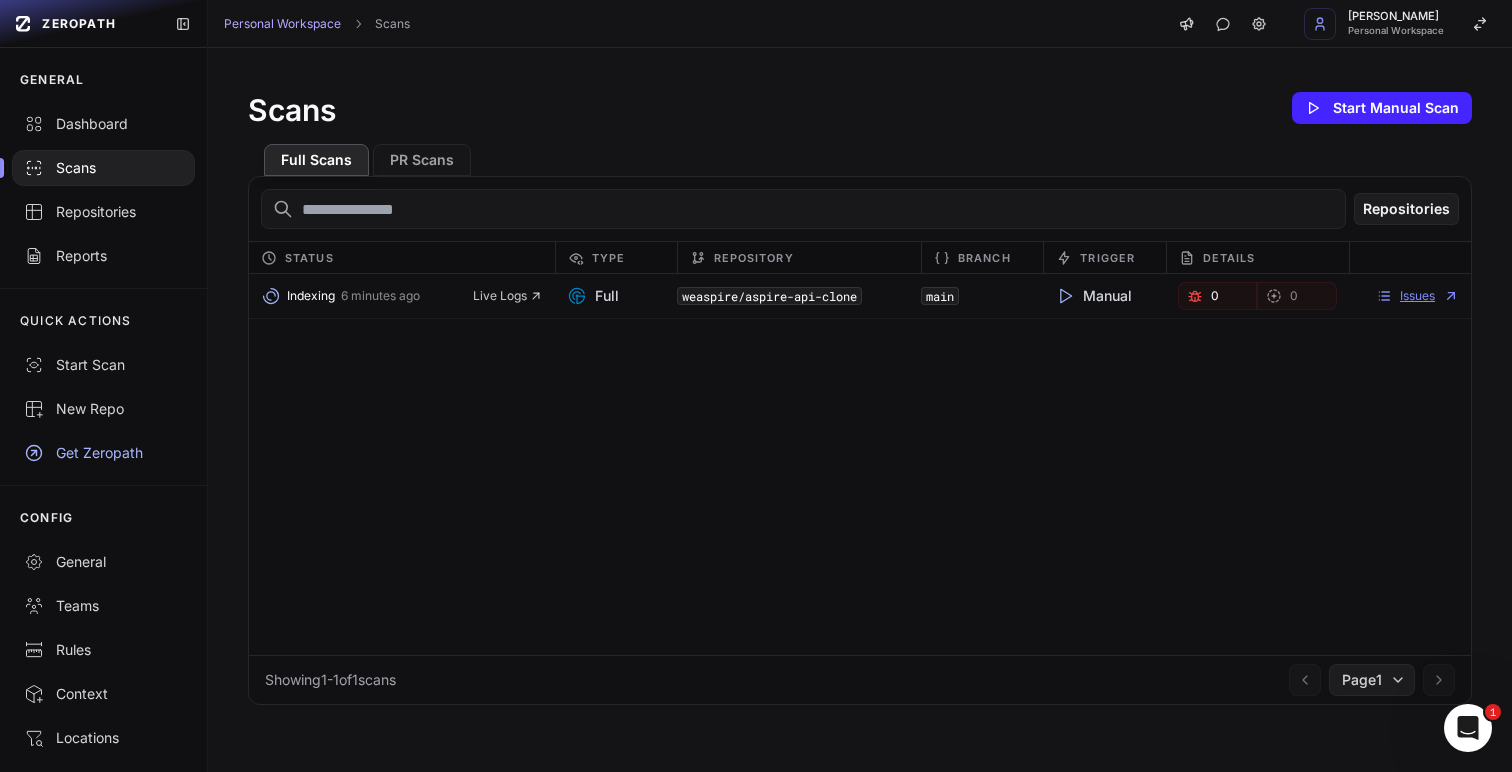 click on "Issues" at bounding box center [1417, 296] 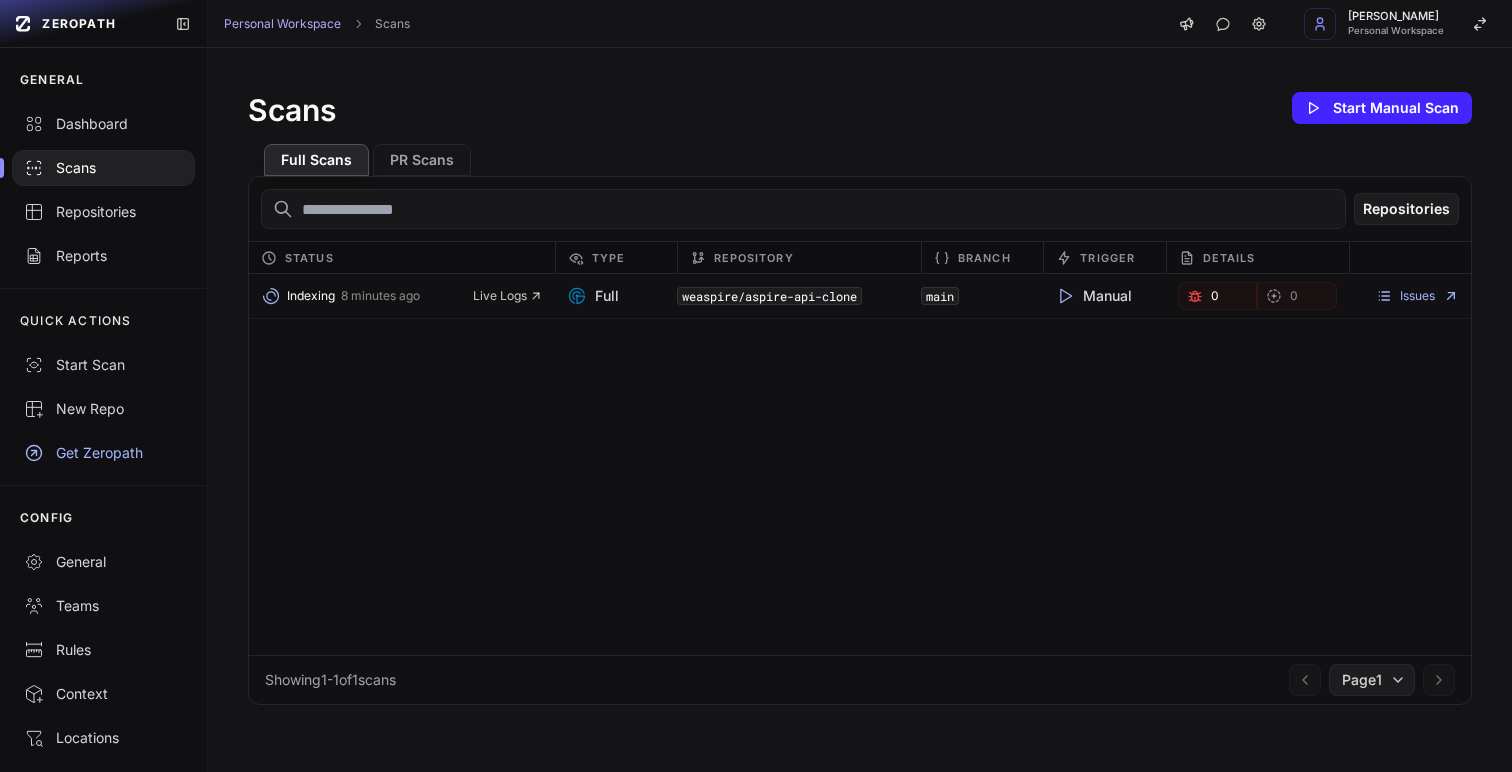 scroll, scrollTop: 0, scrollLeft: 0, axis: both 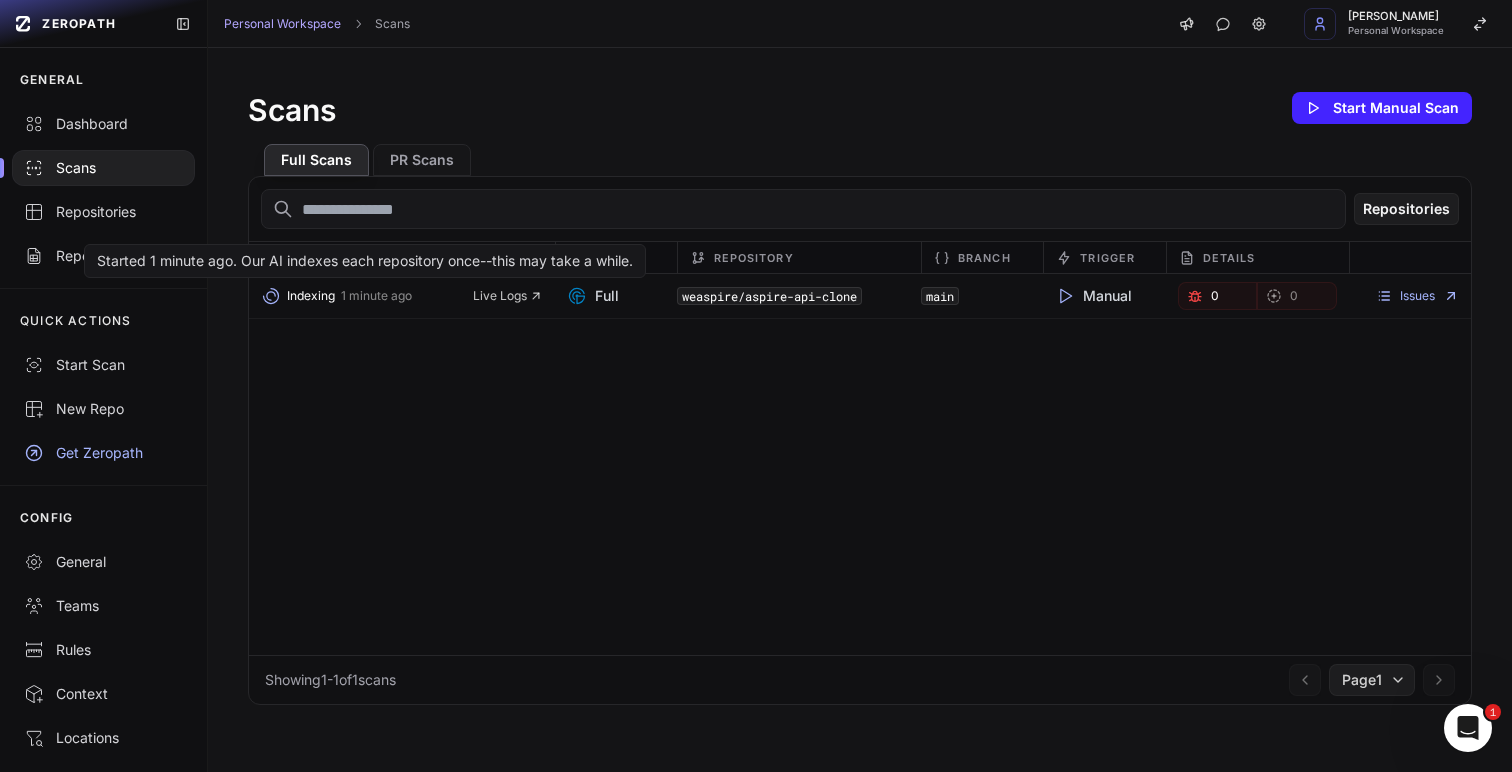 click on "Indexing   1 minute ago     Live Logs" at bounding box center [401, 296] 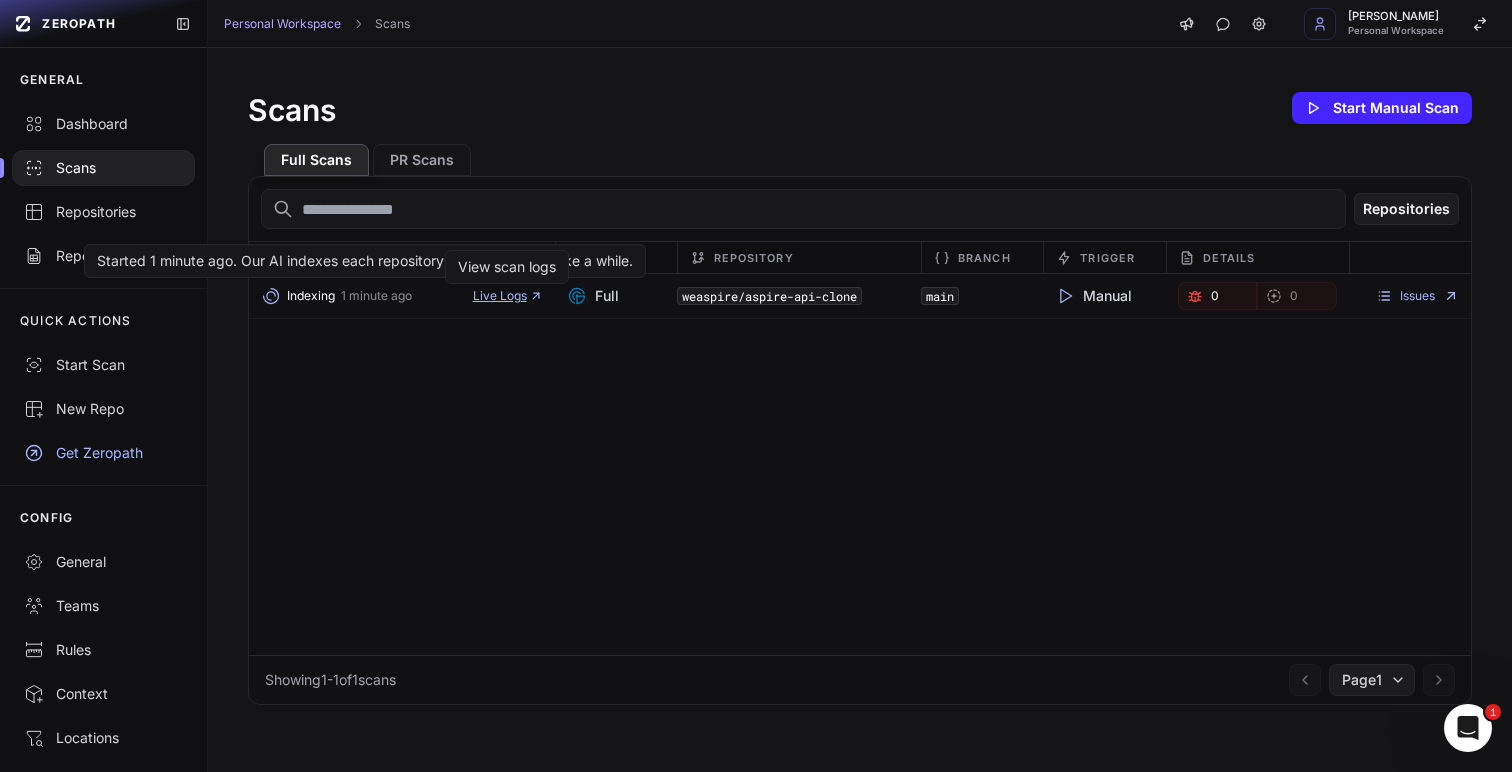 click on "Live Logs" at bounding box center (508, 296) 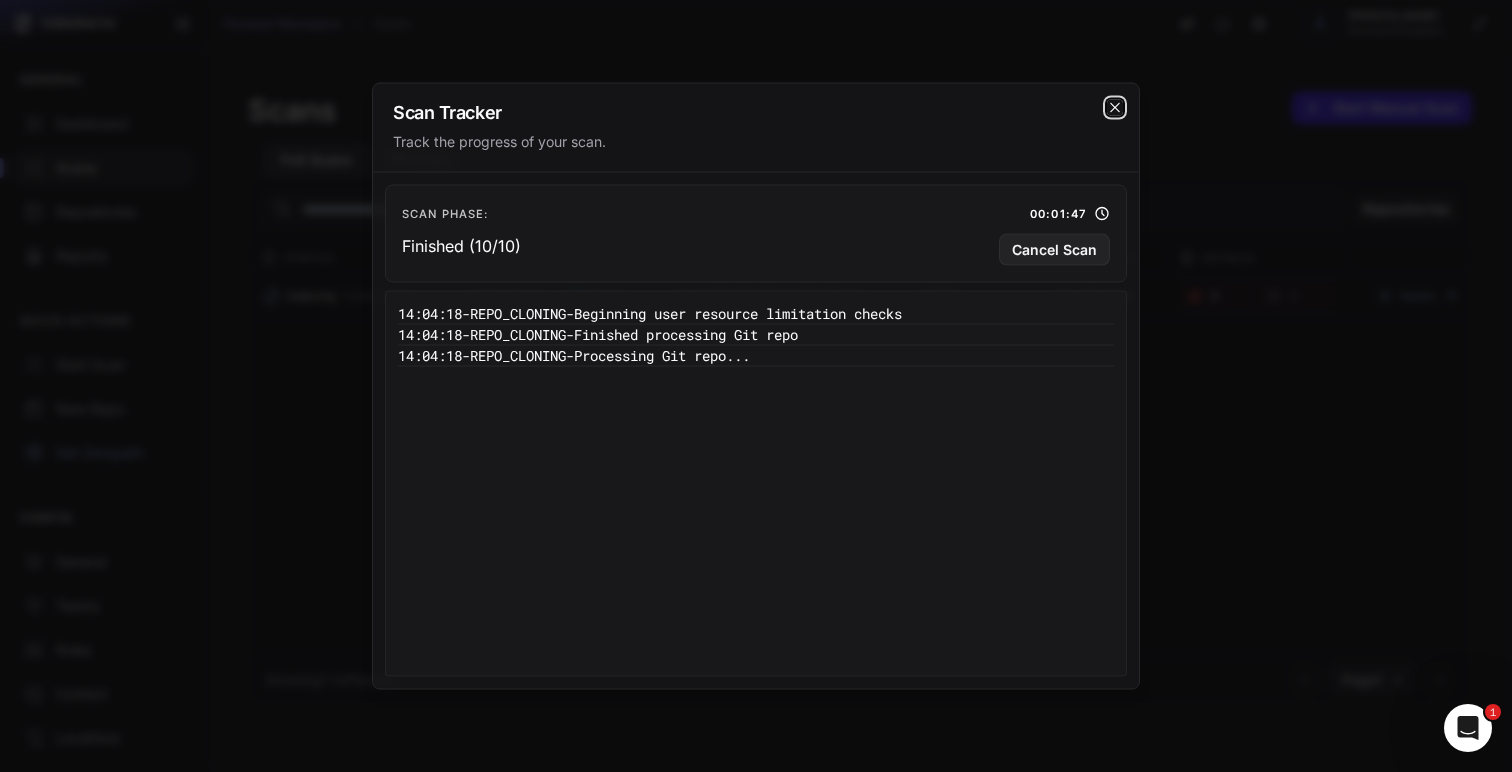 click 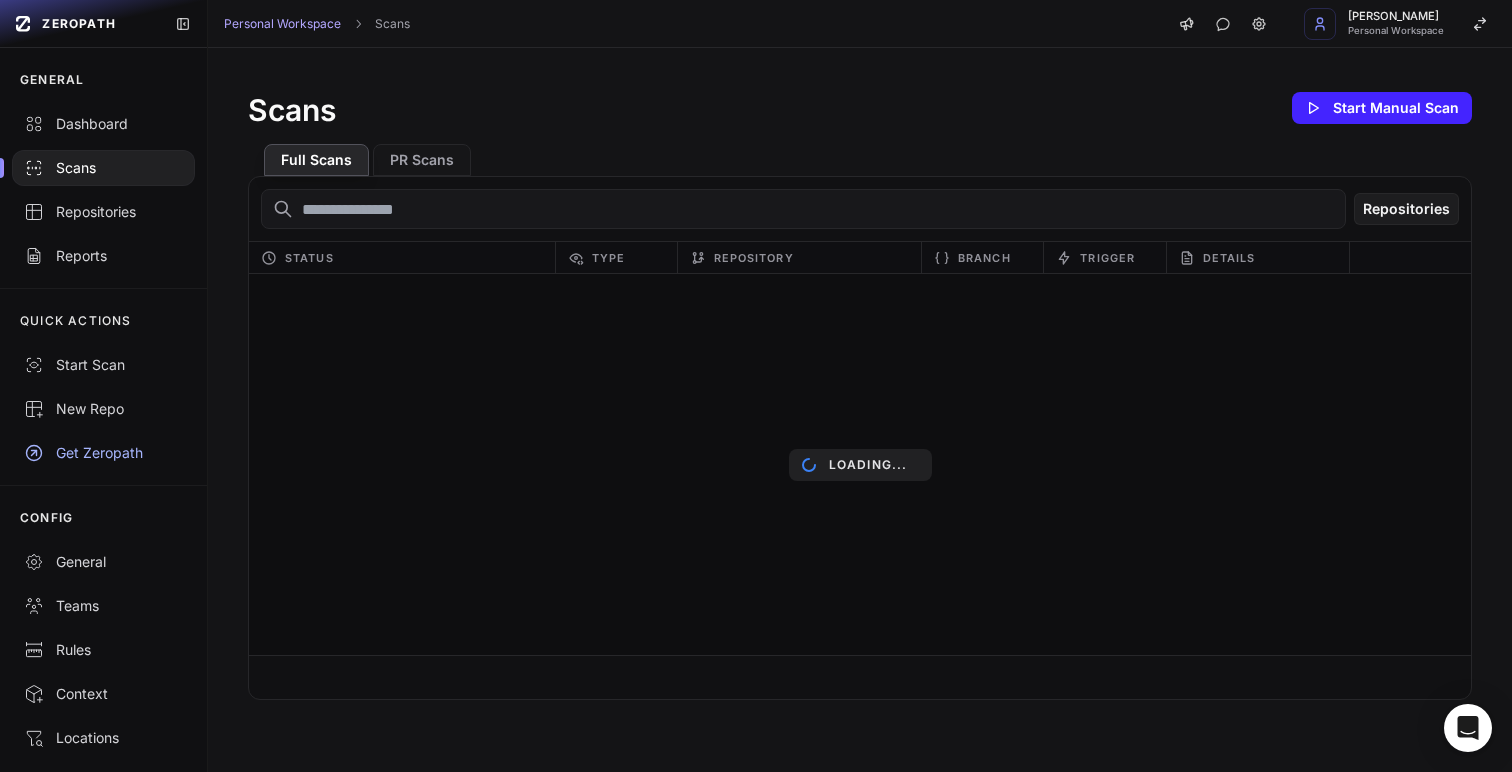 scroll, scrollTop: 0, scrollLeft: 0, axis: both 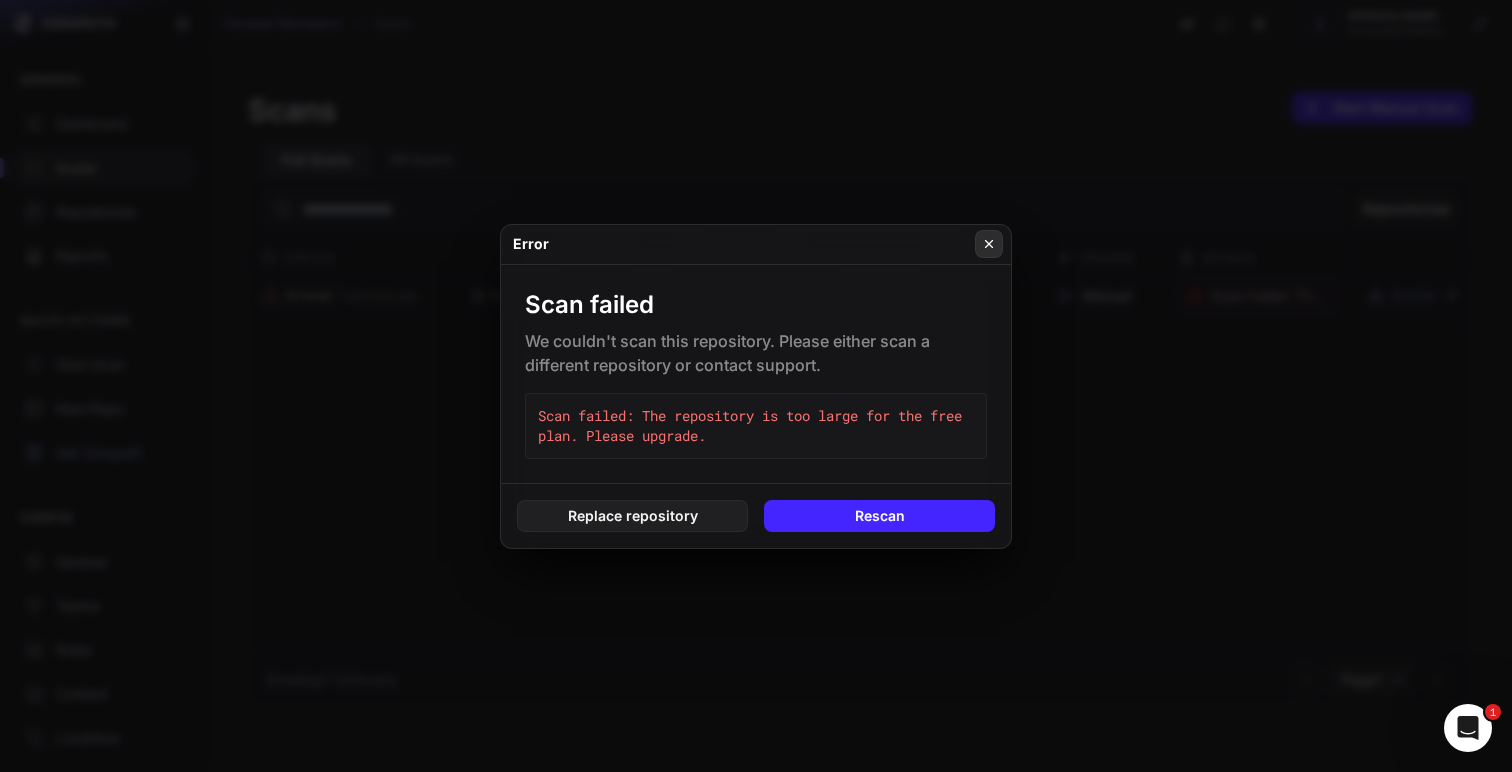 click 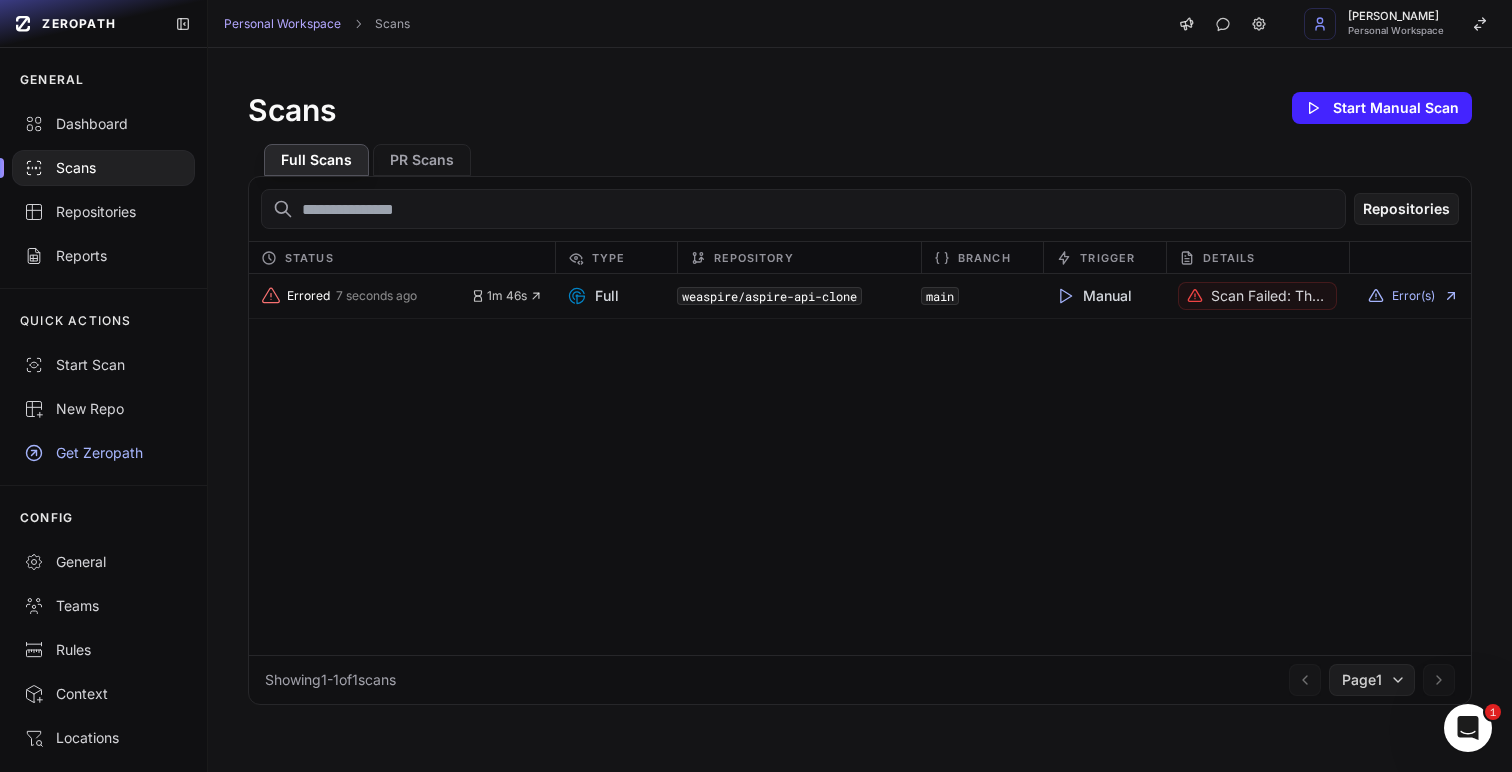 click on "Repositories" at bounding box center [860, 209] 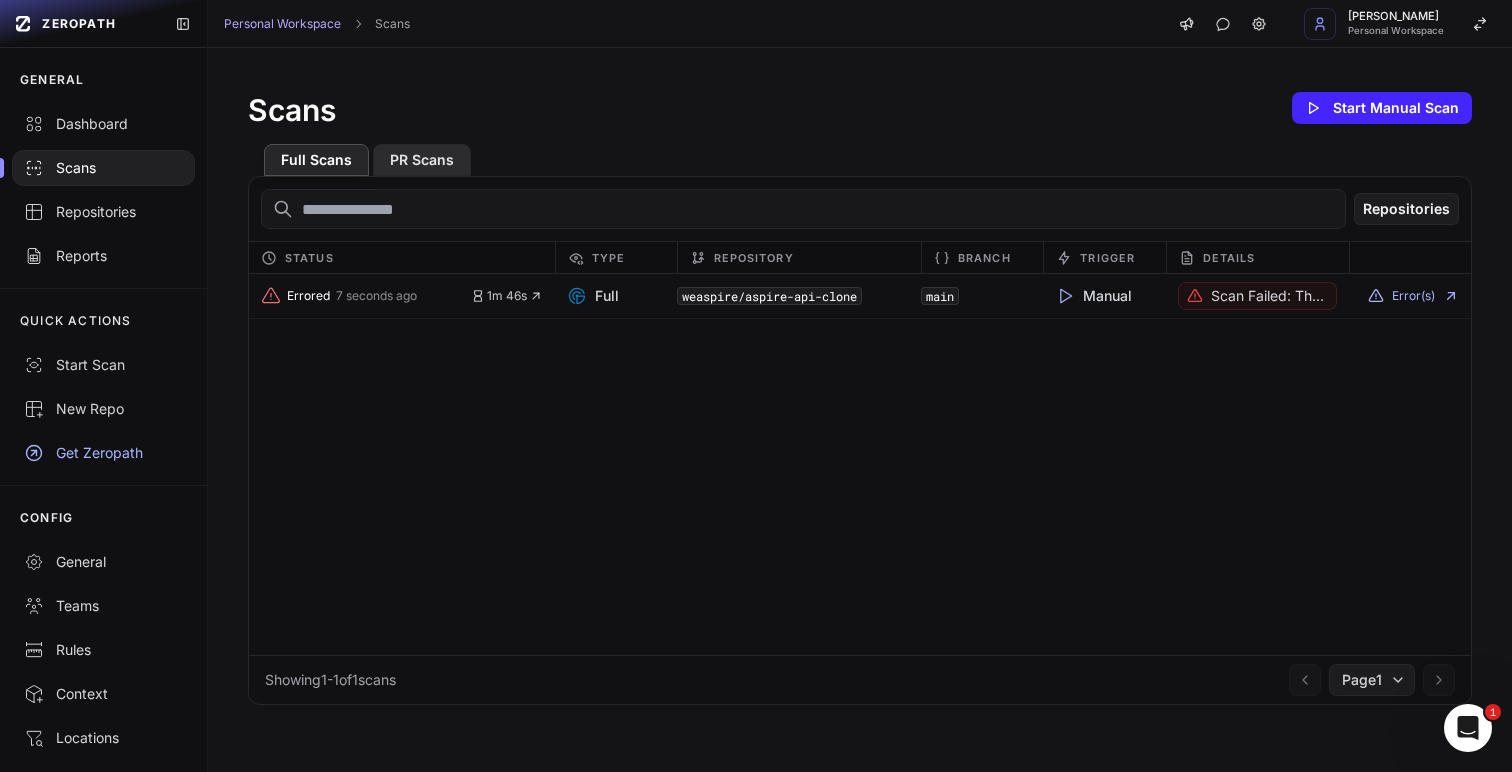 click on "PR Scans" at bounding box center [422, 160] 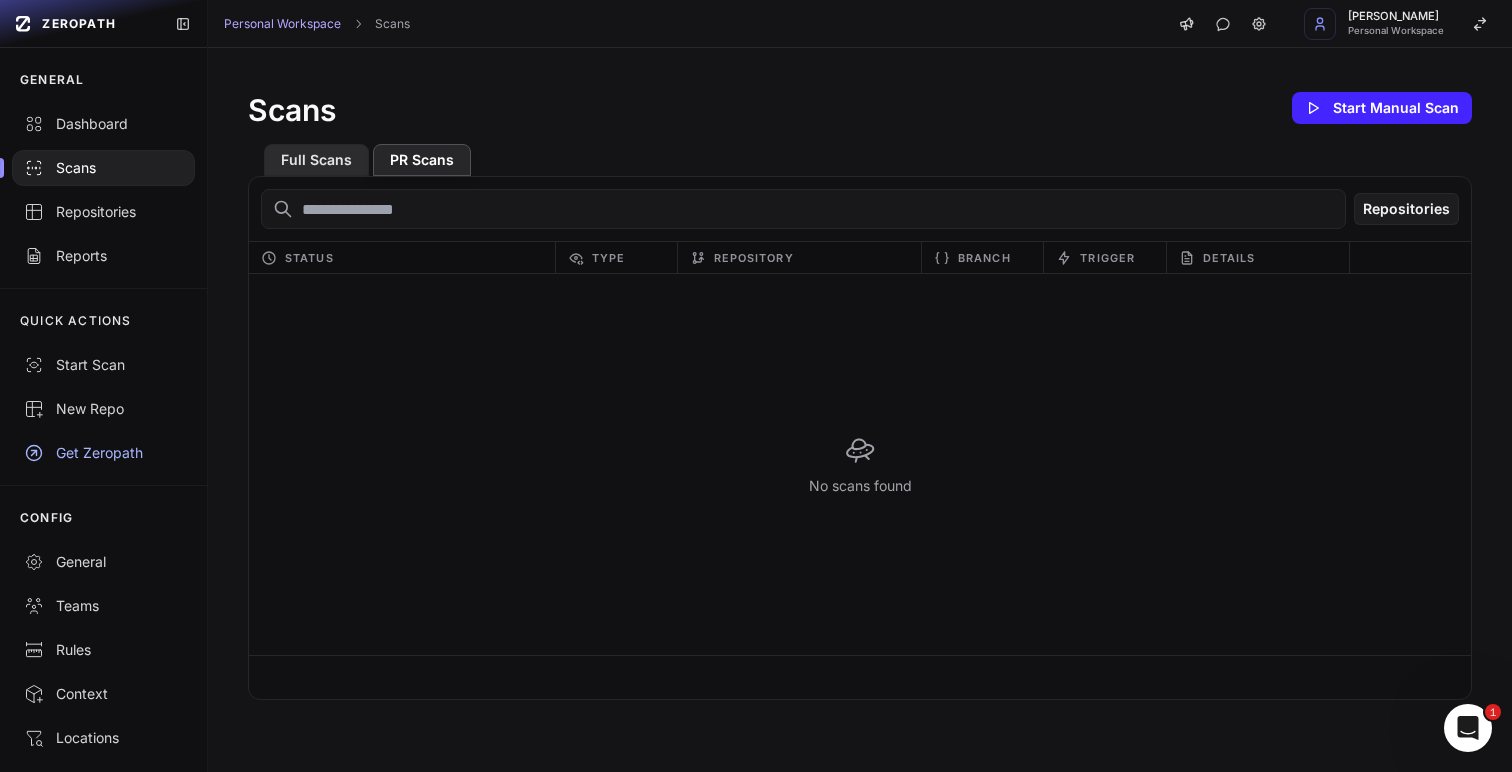 click on "Full Scans" at bounding box center (316, 160) 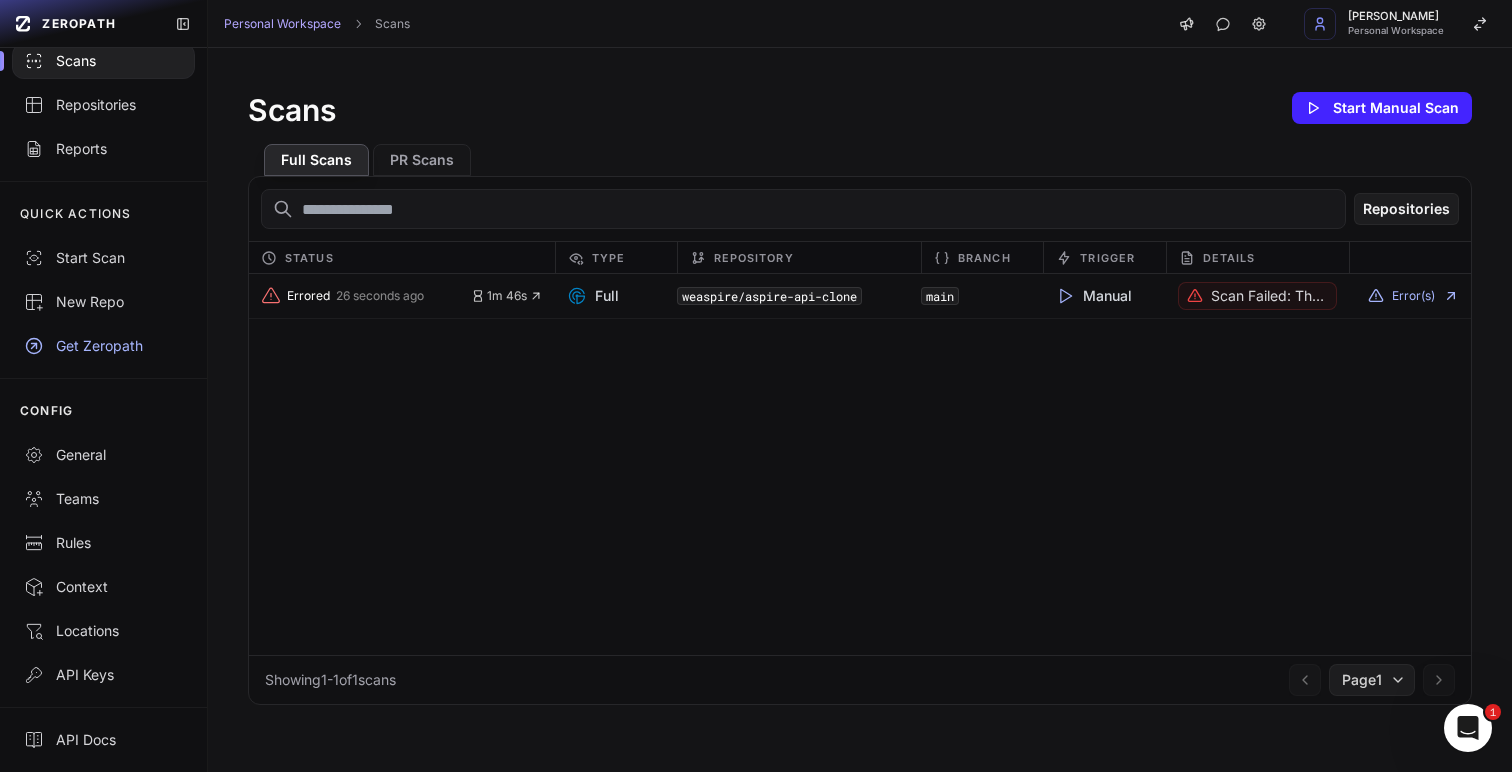 scroll, scrollTop: 0, scrollLeft: 0, axis: both 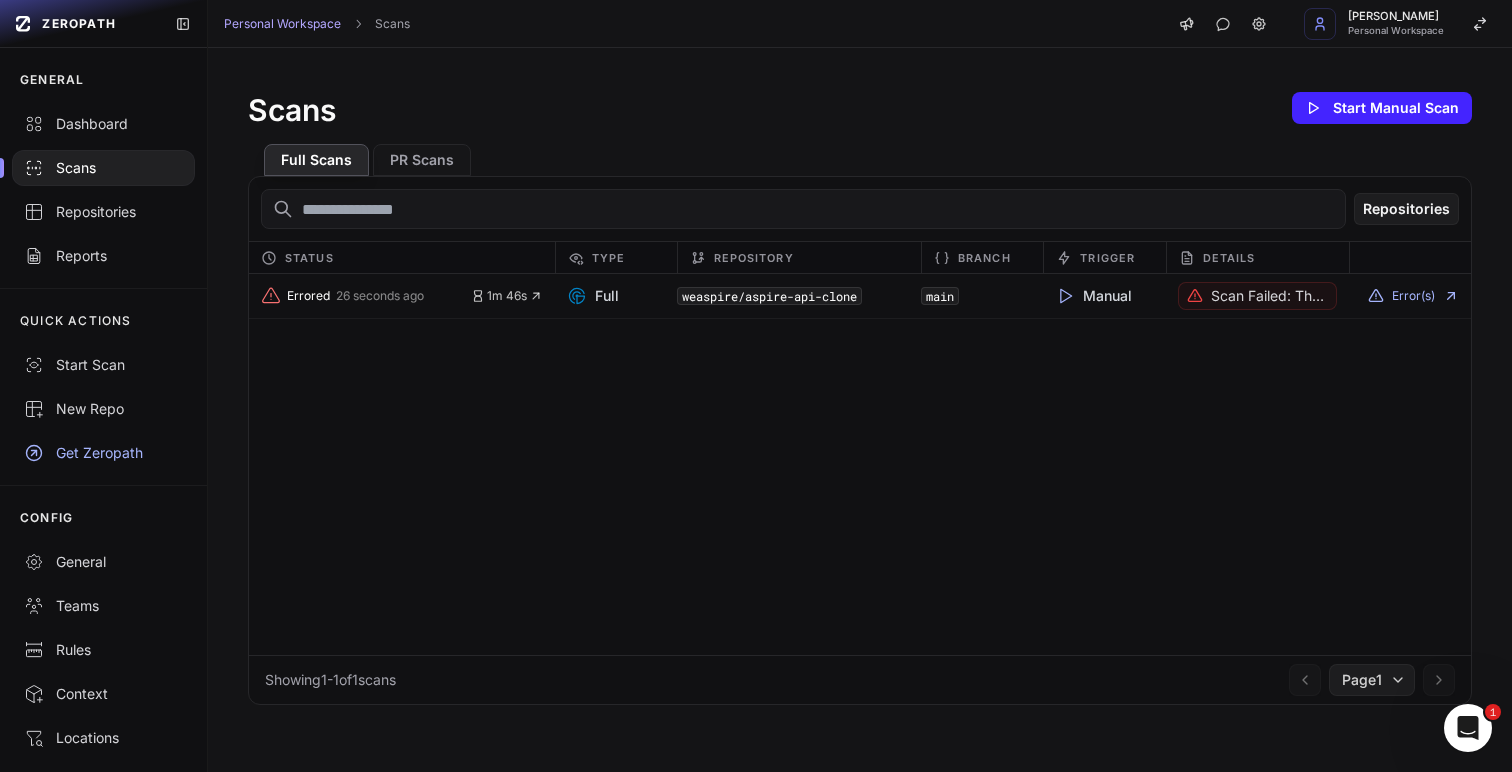 click on "Get Zeropath" at bounding box center (103, 453) 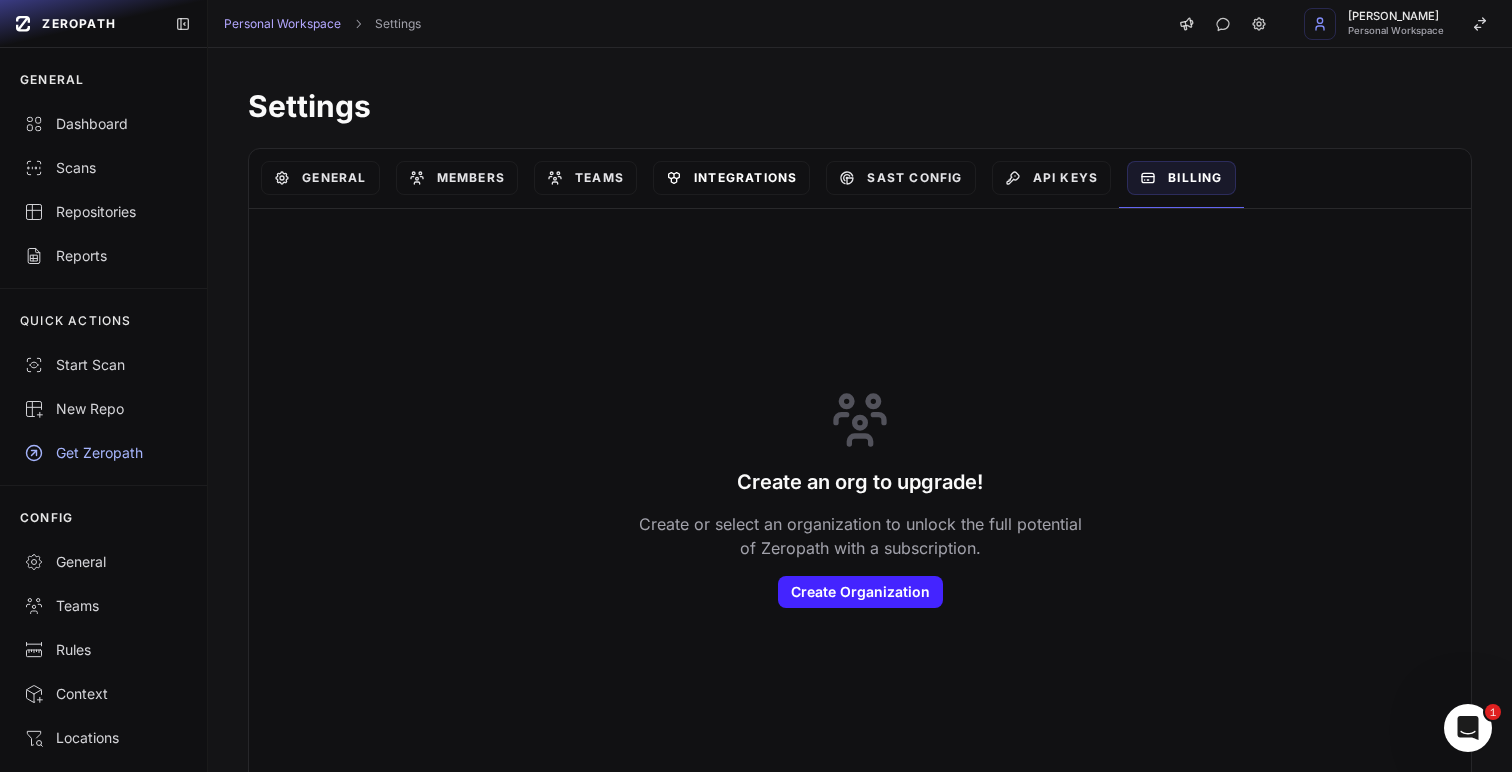 click on "Integrations" at bounding box center (731, 178) 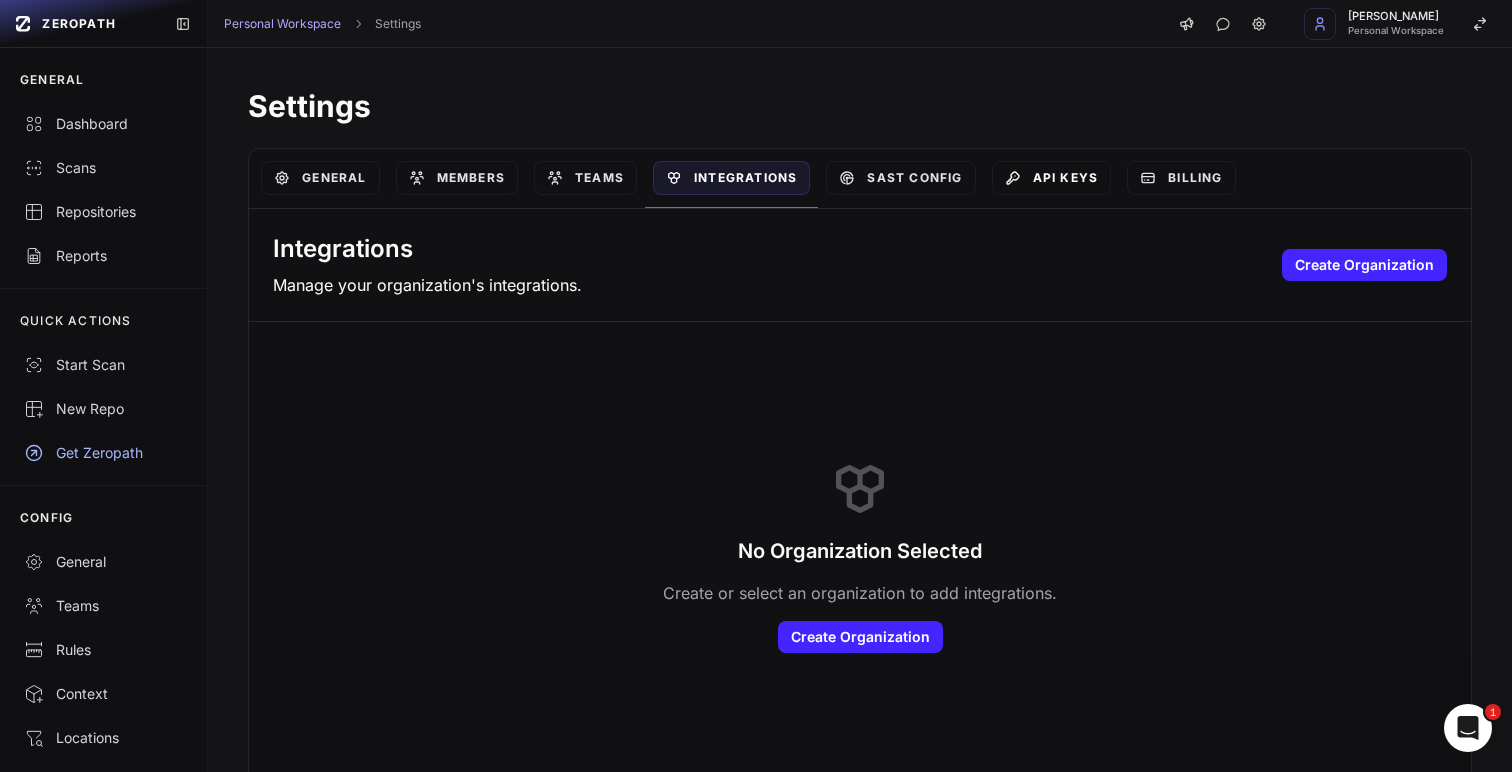 click on "API Keys" at bounding box center (1052, 178) 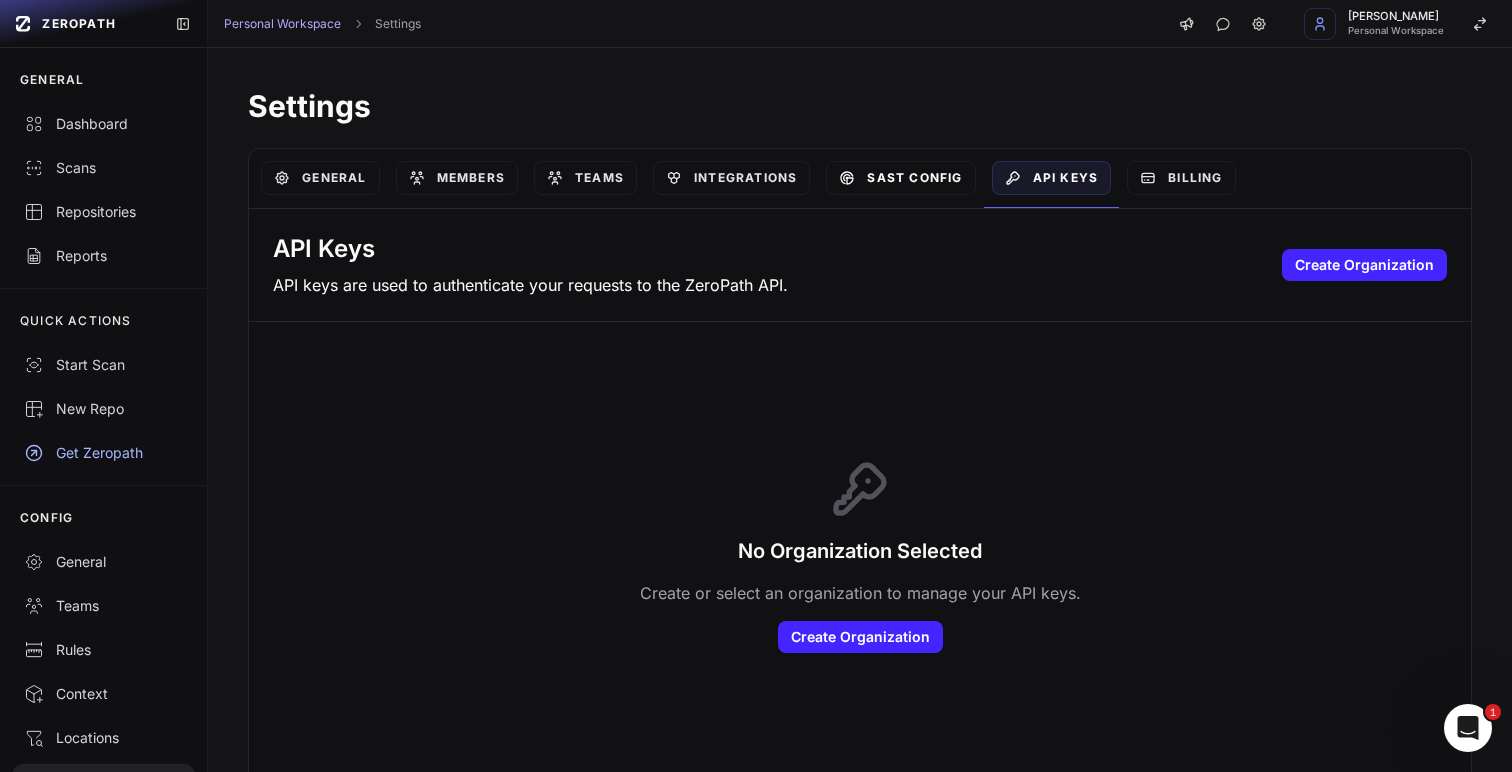 click on "SAST Config" at bounding box center [900, 178] 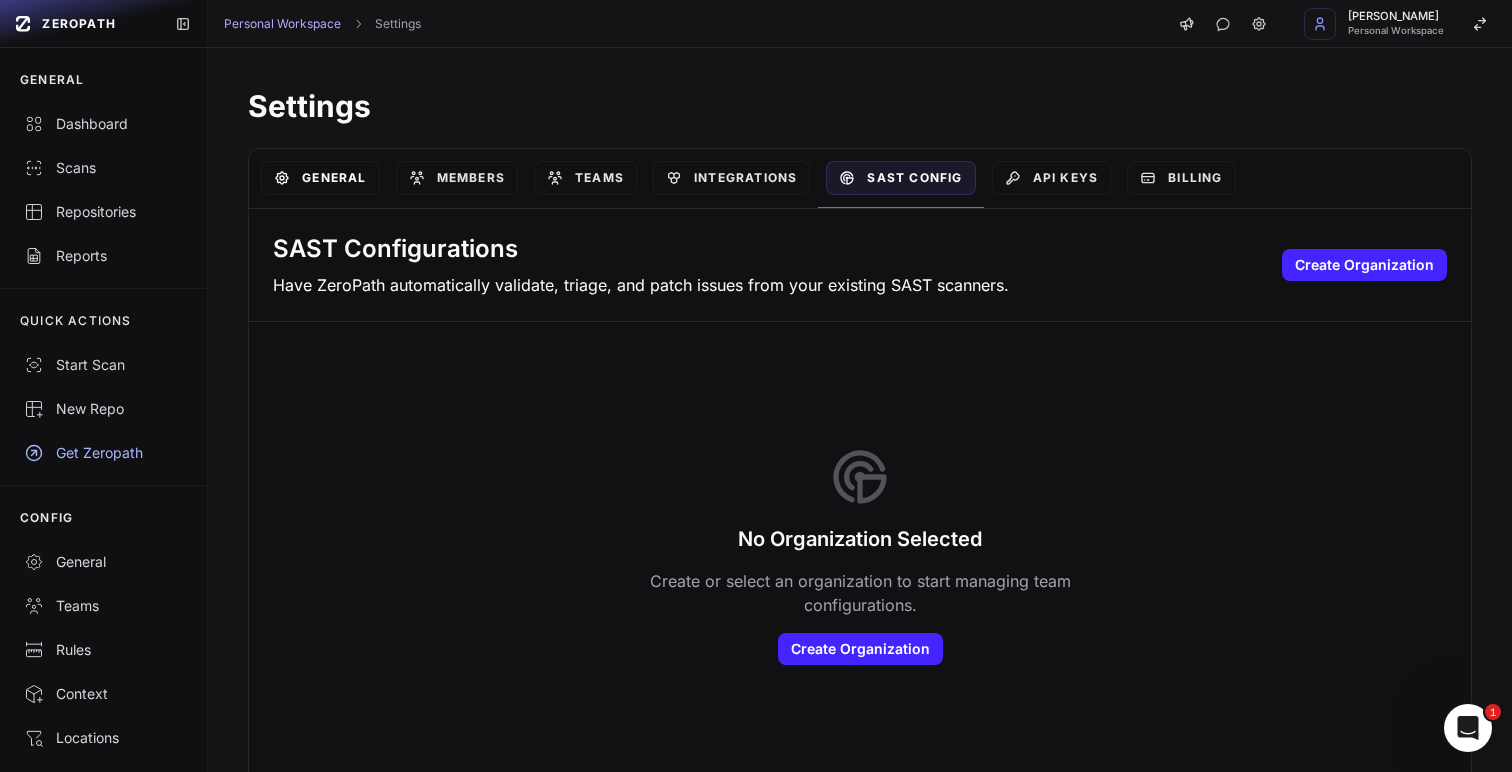 click on "General" at bounding box center [320, 178] 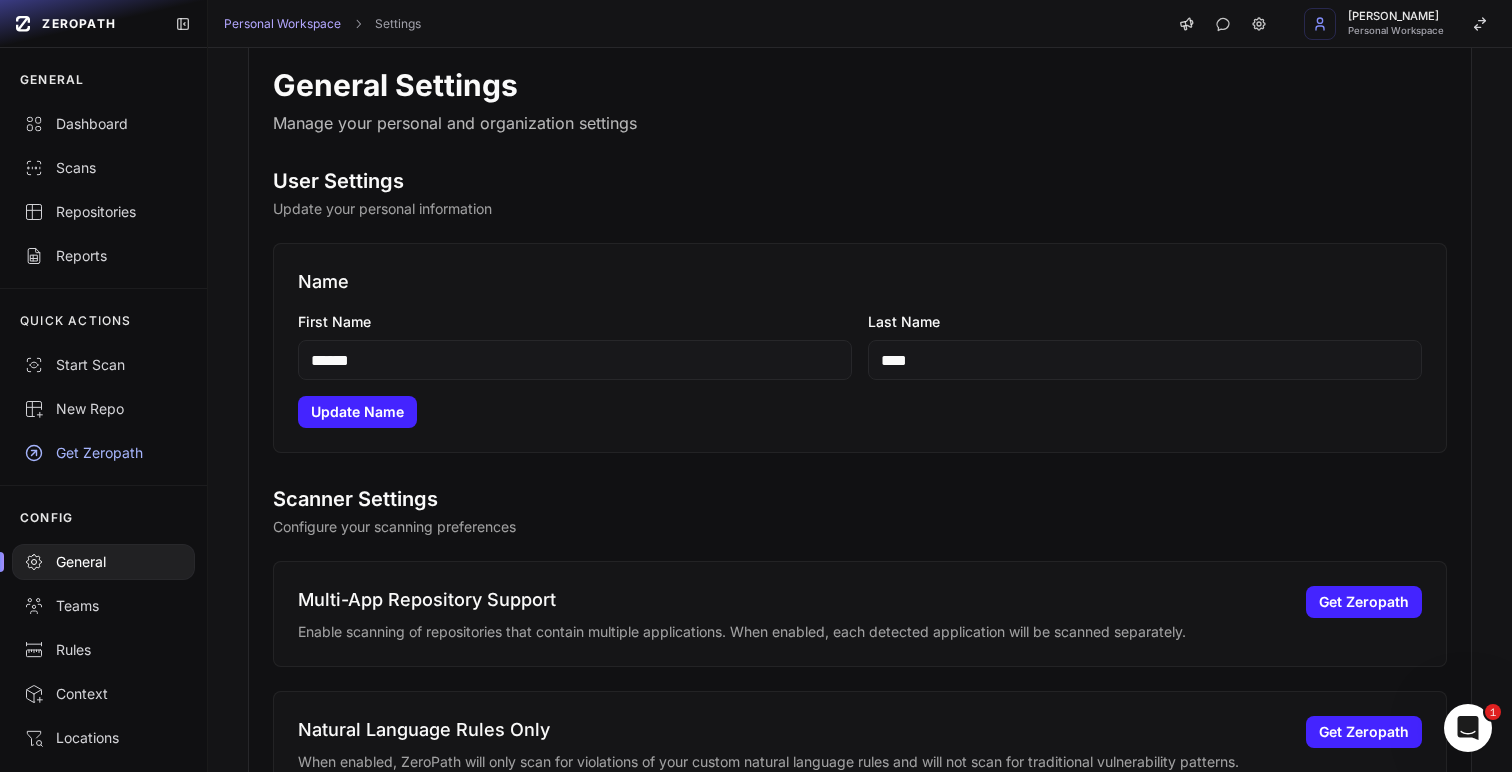 scroll, scrollTop: 0, scrollLeft: 0, axis: both 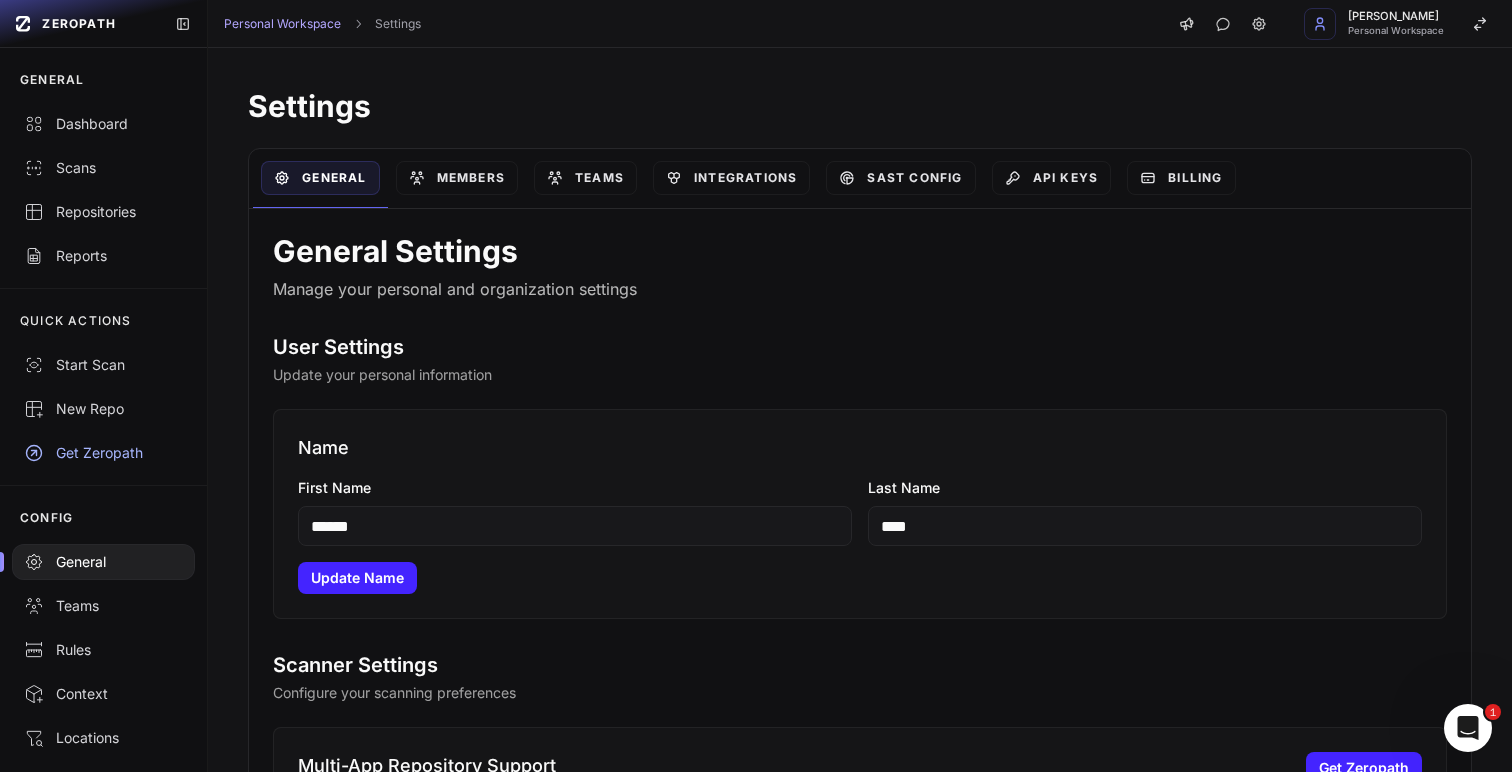 click on "Get Zeropath" at bounding box center (103, 453) 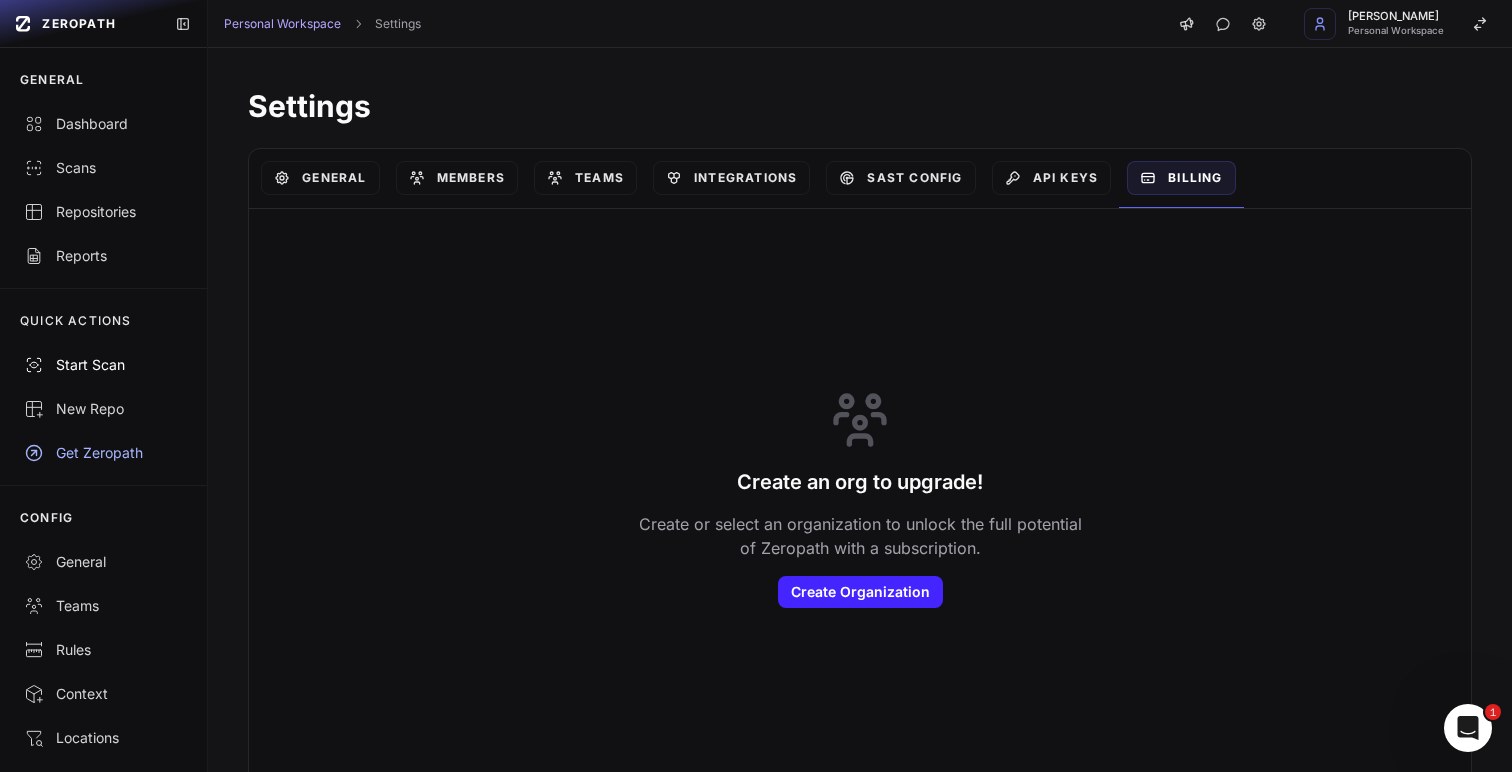 click on "Start Scan" at bounding box center [103, 365] 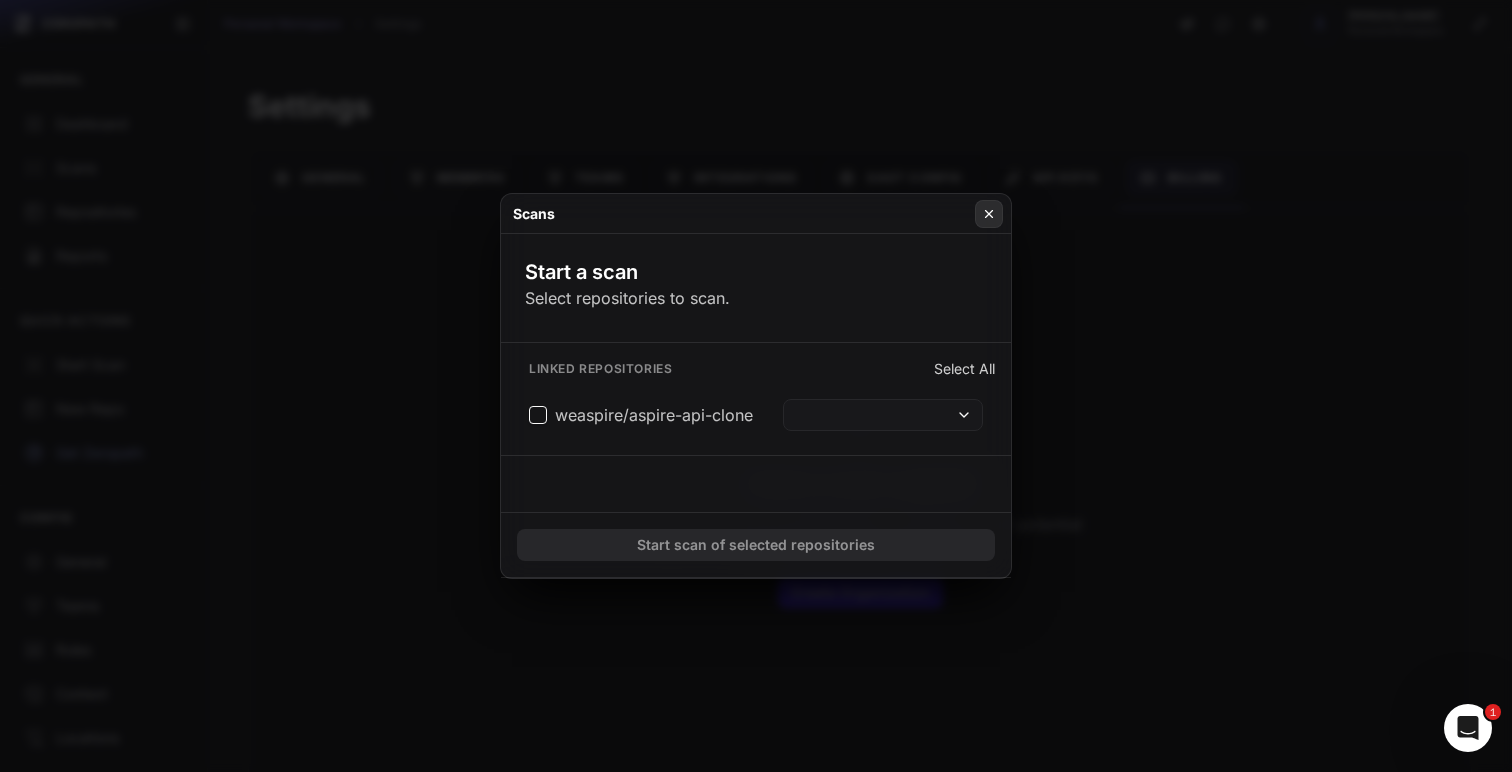 click 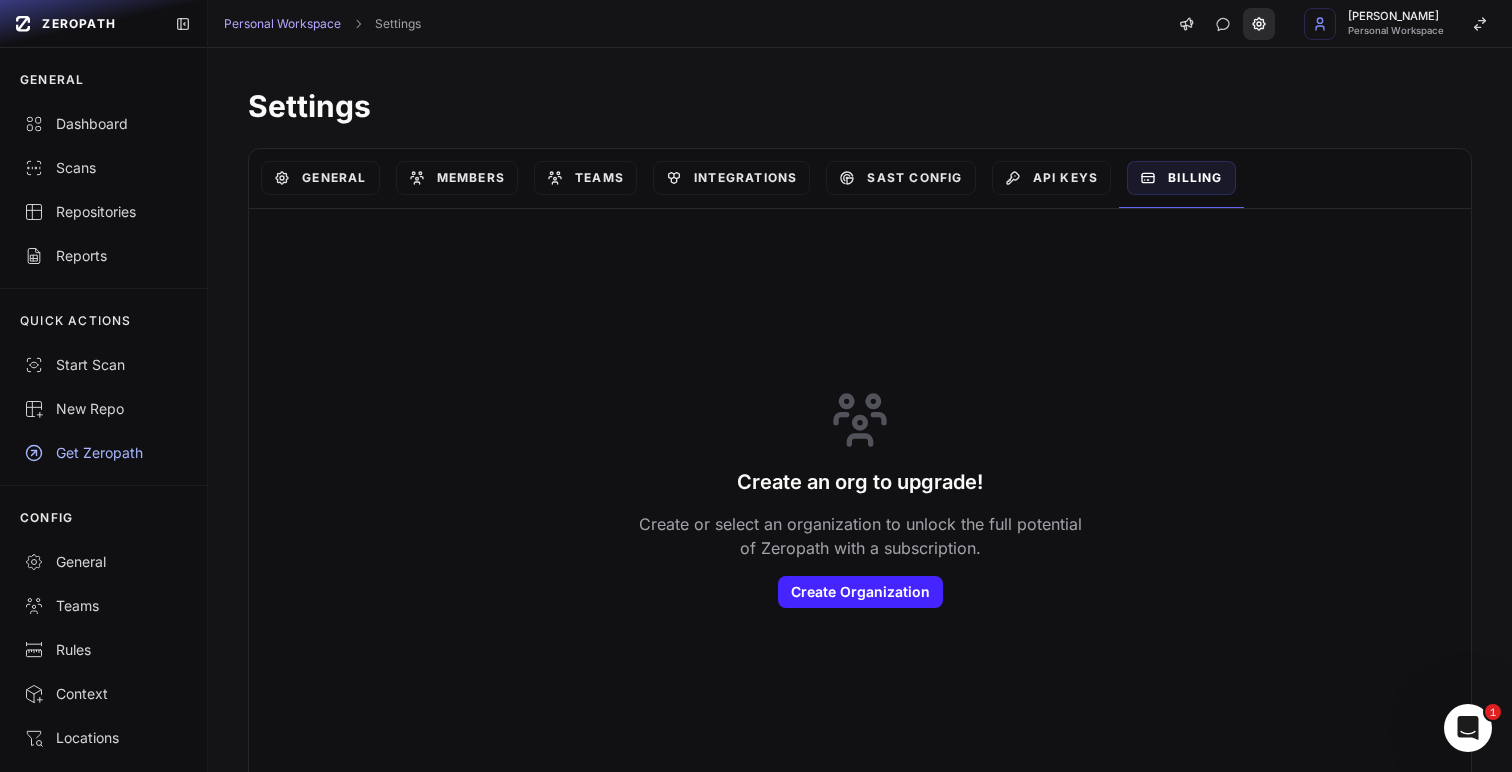 click 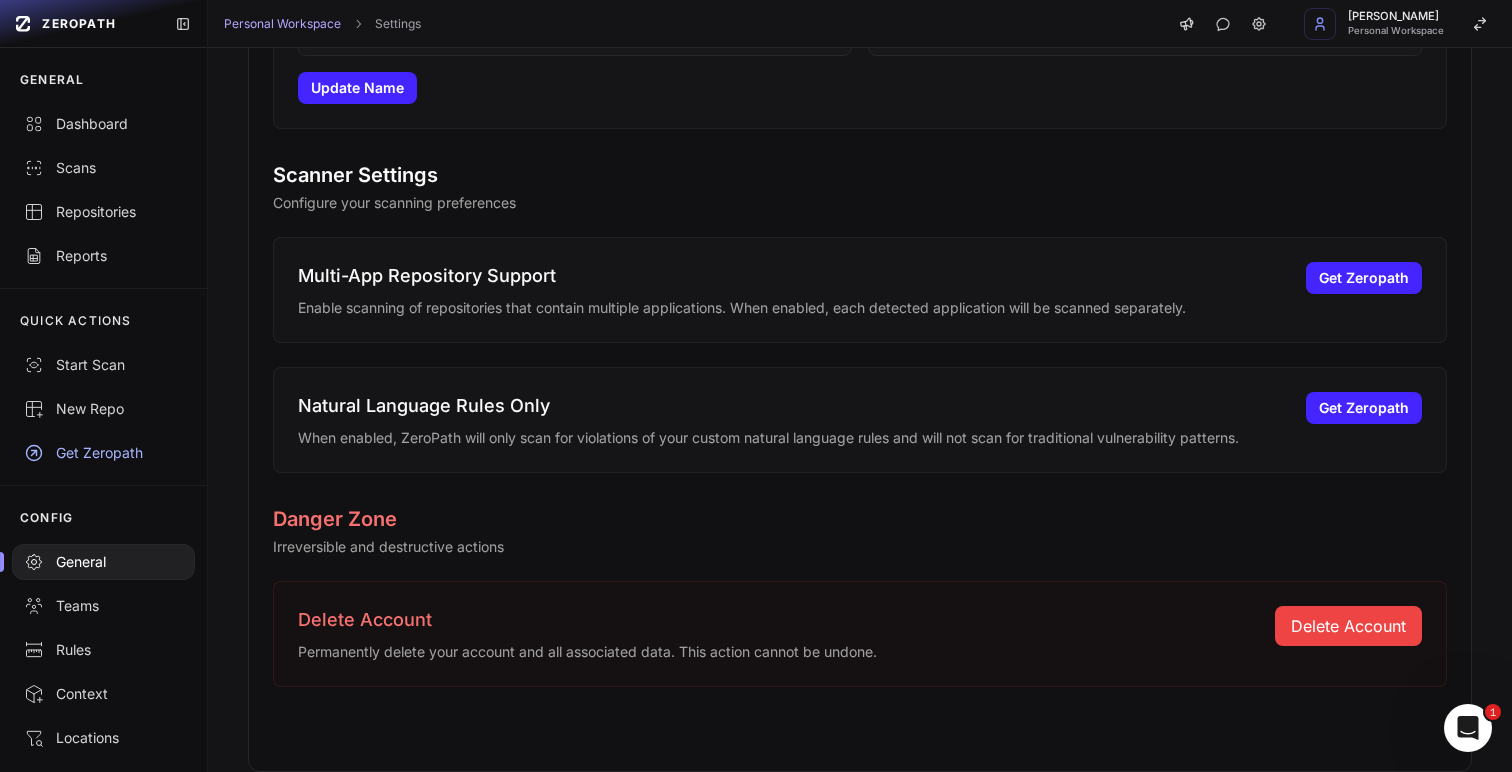 scroll, scrollTop: 0, scrollLeft: 0, axis: both 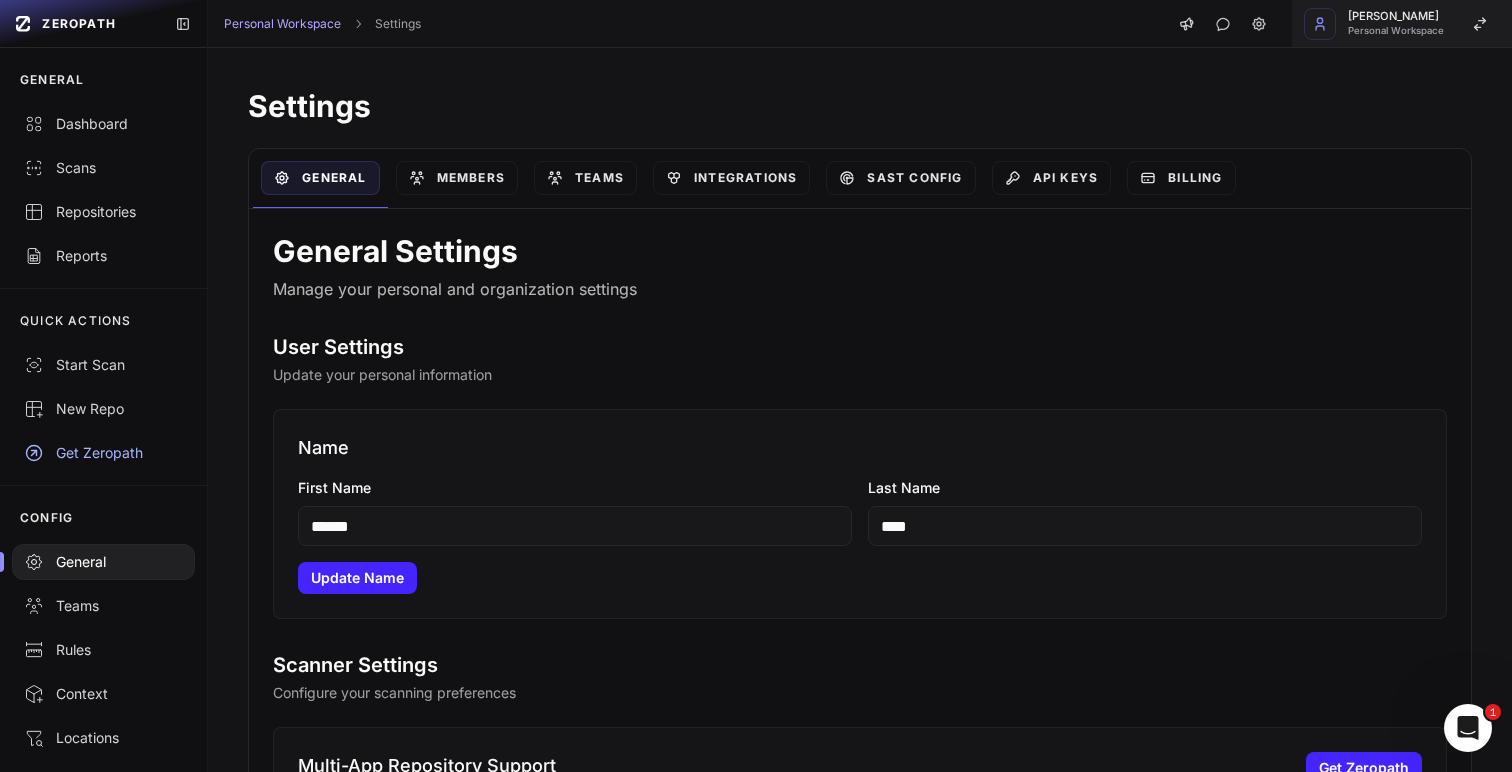 click on "Personal Workspace" at bounding box center (1396, 31) 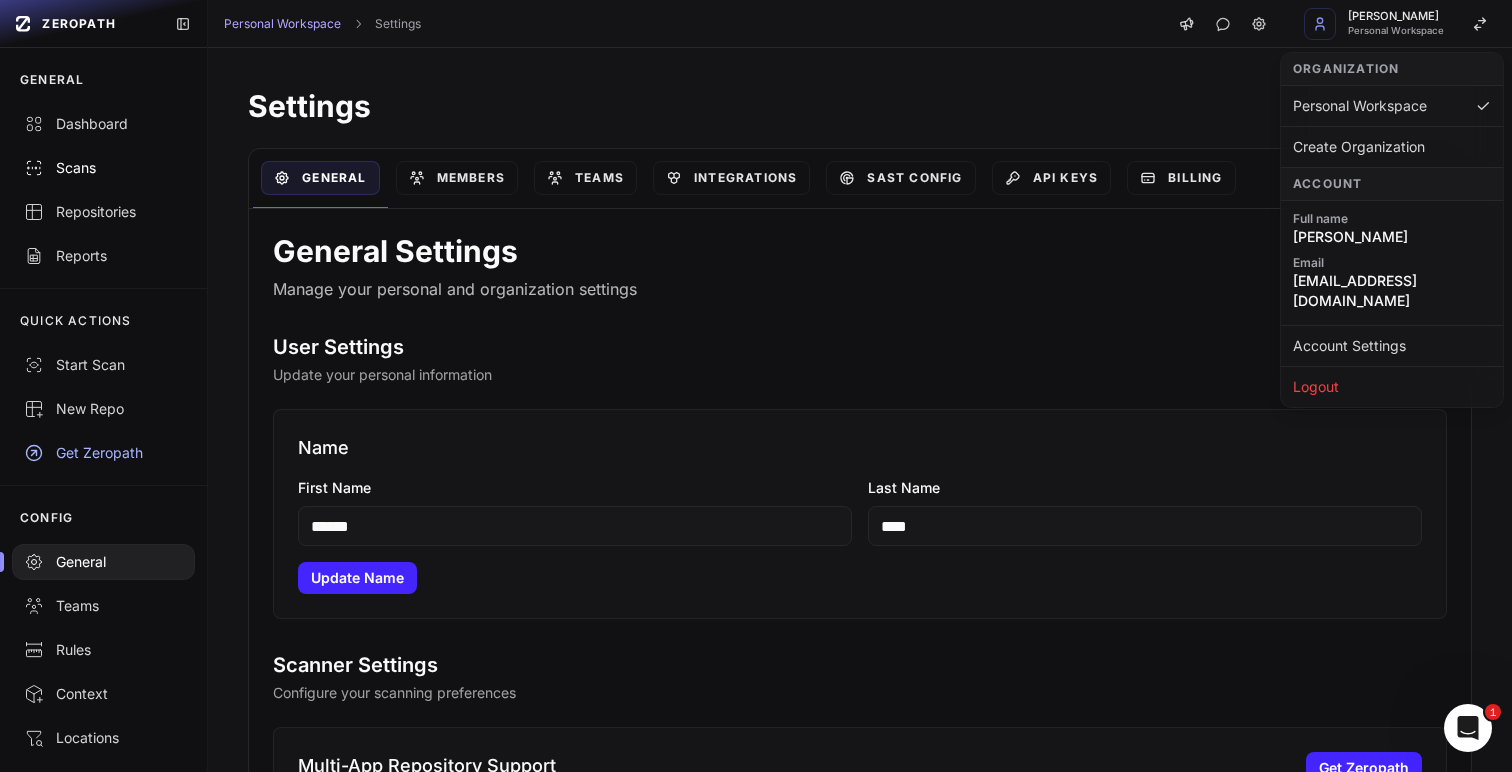 click on "Scans" at bounding box center (103, 168) 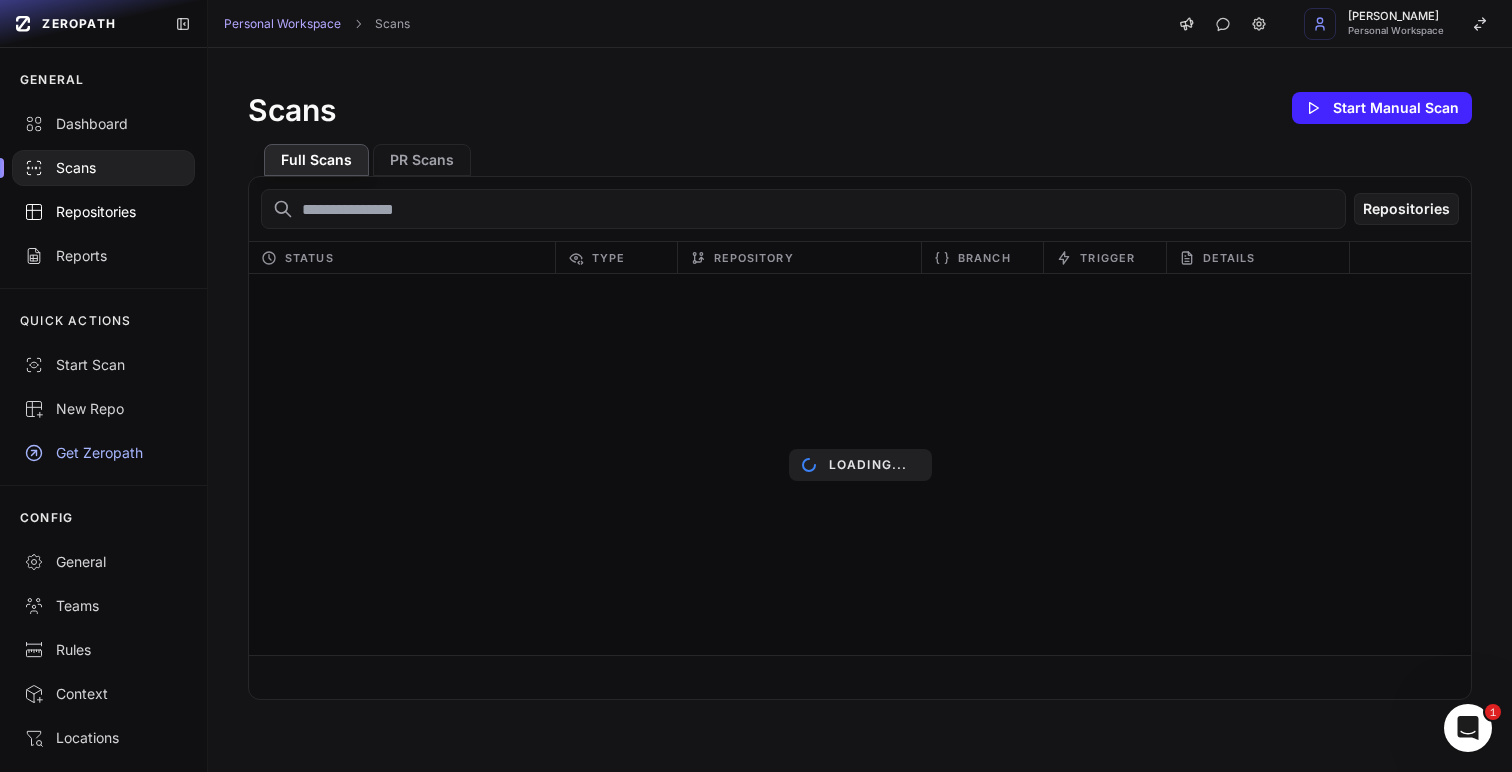 click on "Repositories" at bounding box center [103, 212] 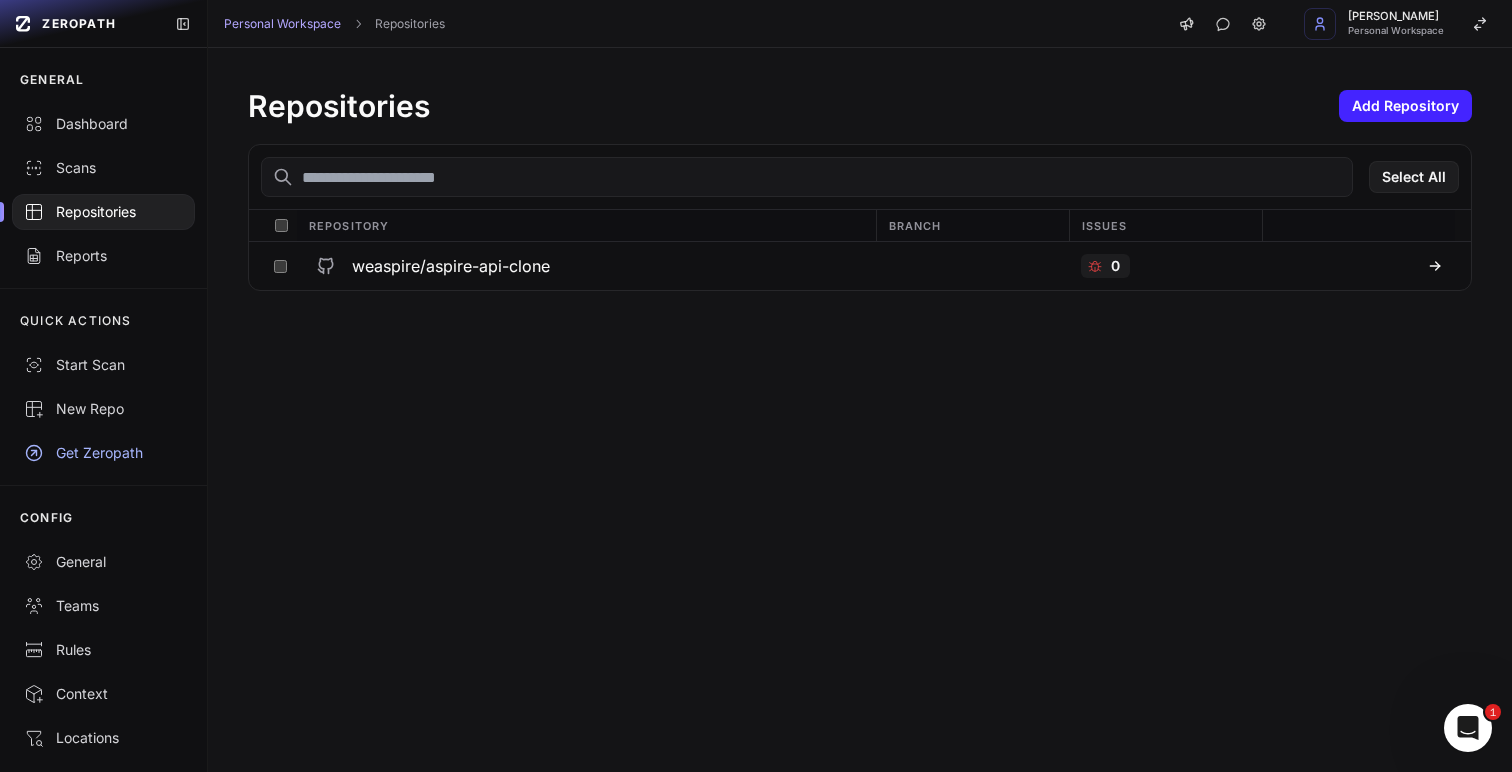 click at bounding box center [281, 225] 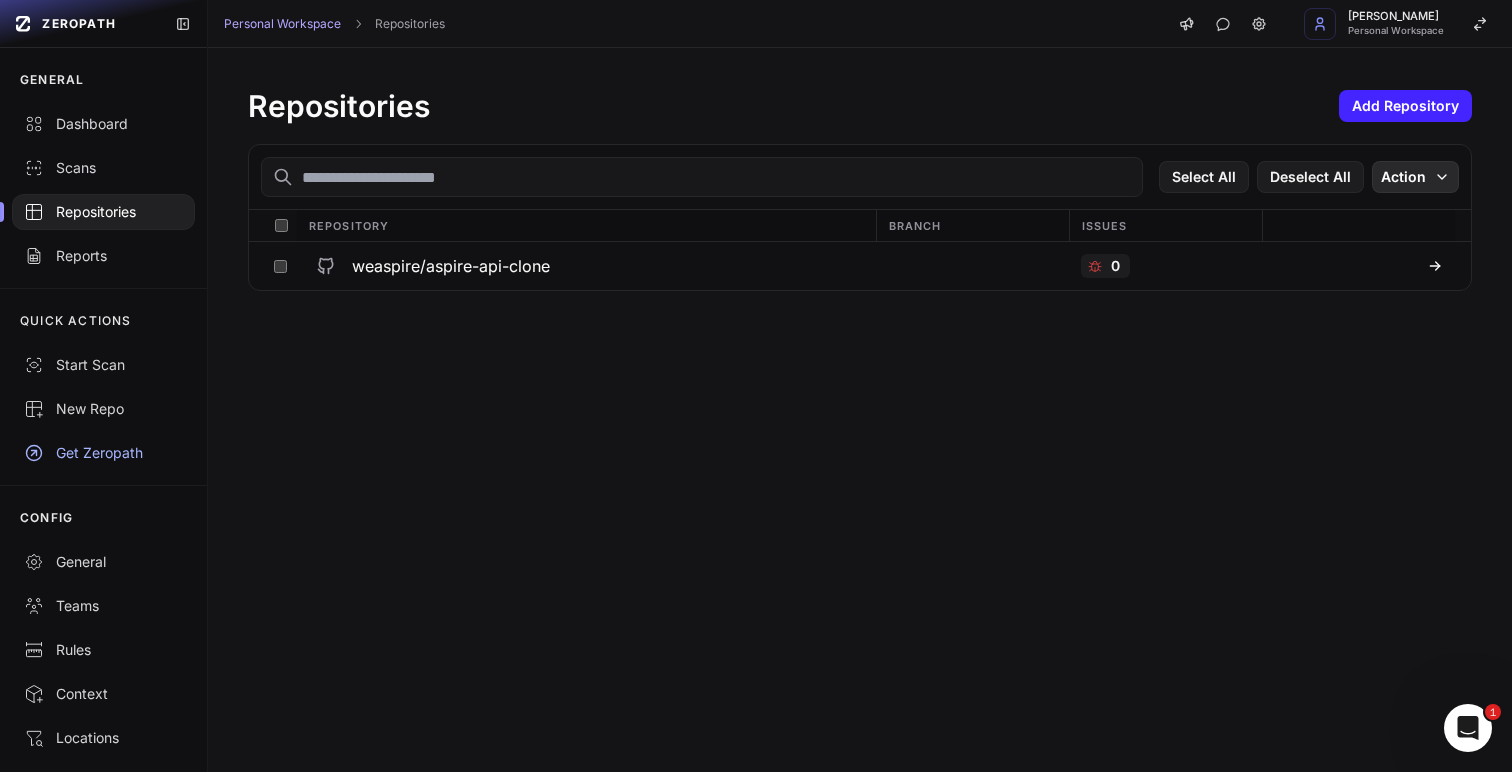 click on "Action" at bounding box center [1415, 177] 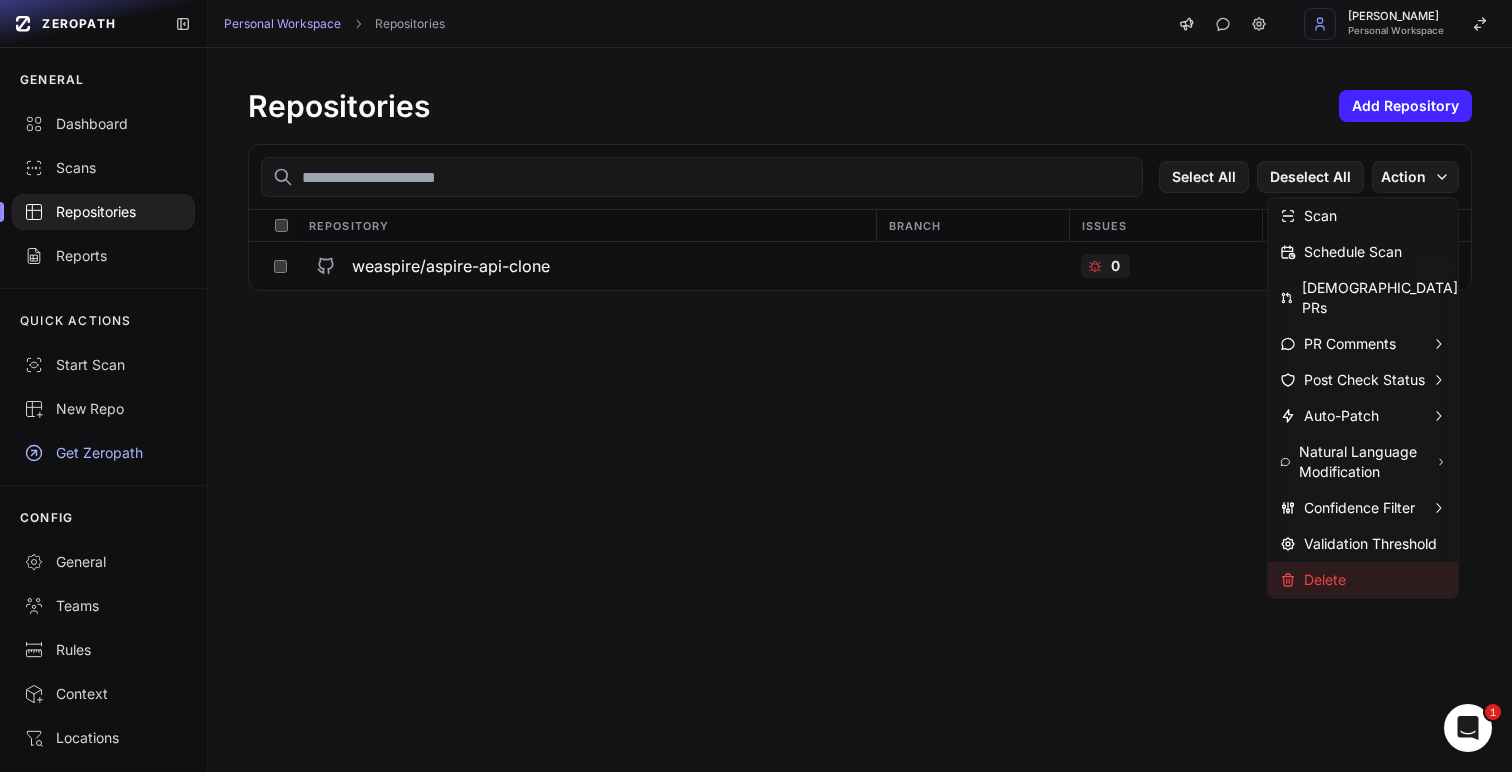 click on "Delete" 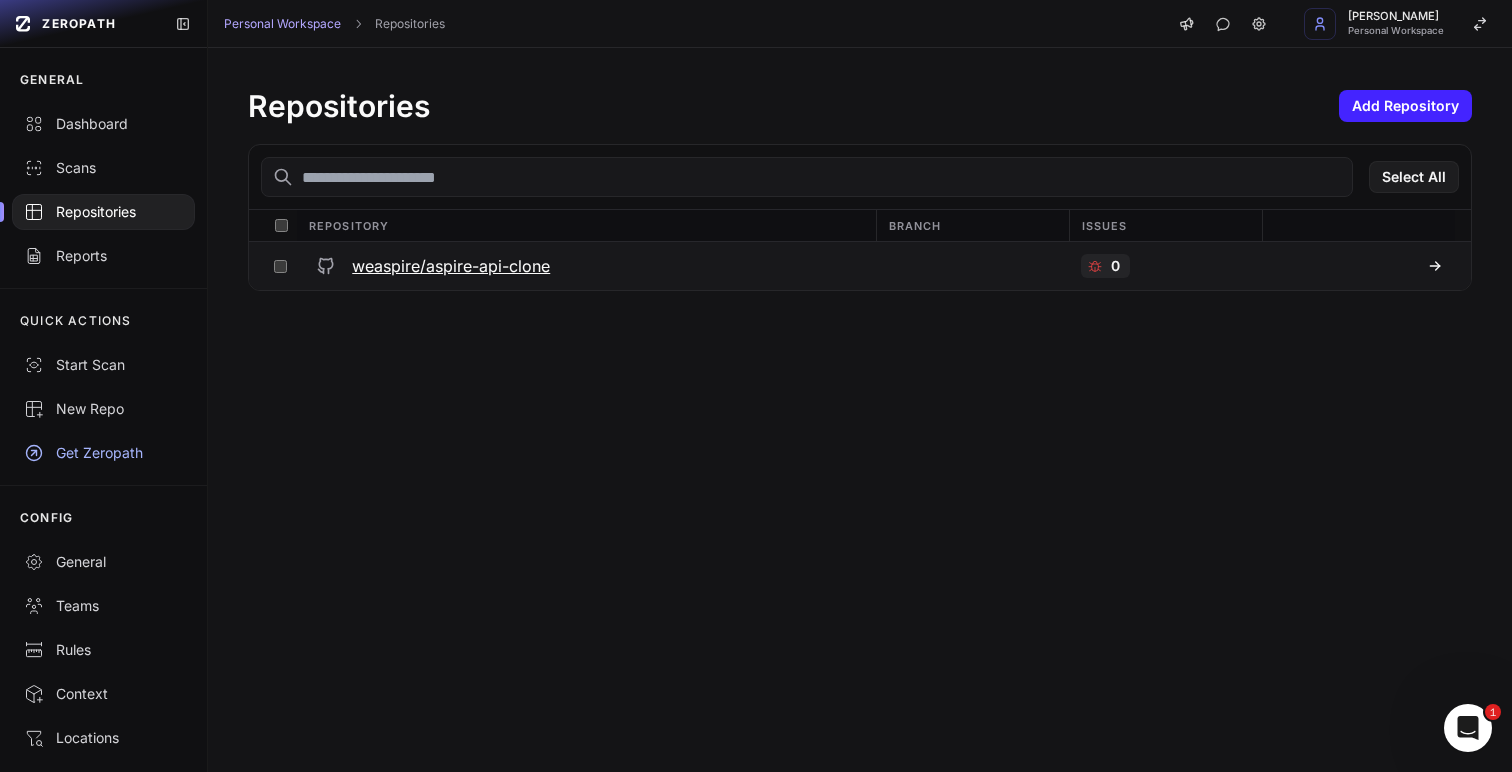 click at bounding box center (280, 266) 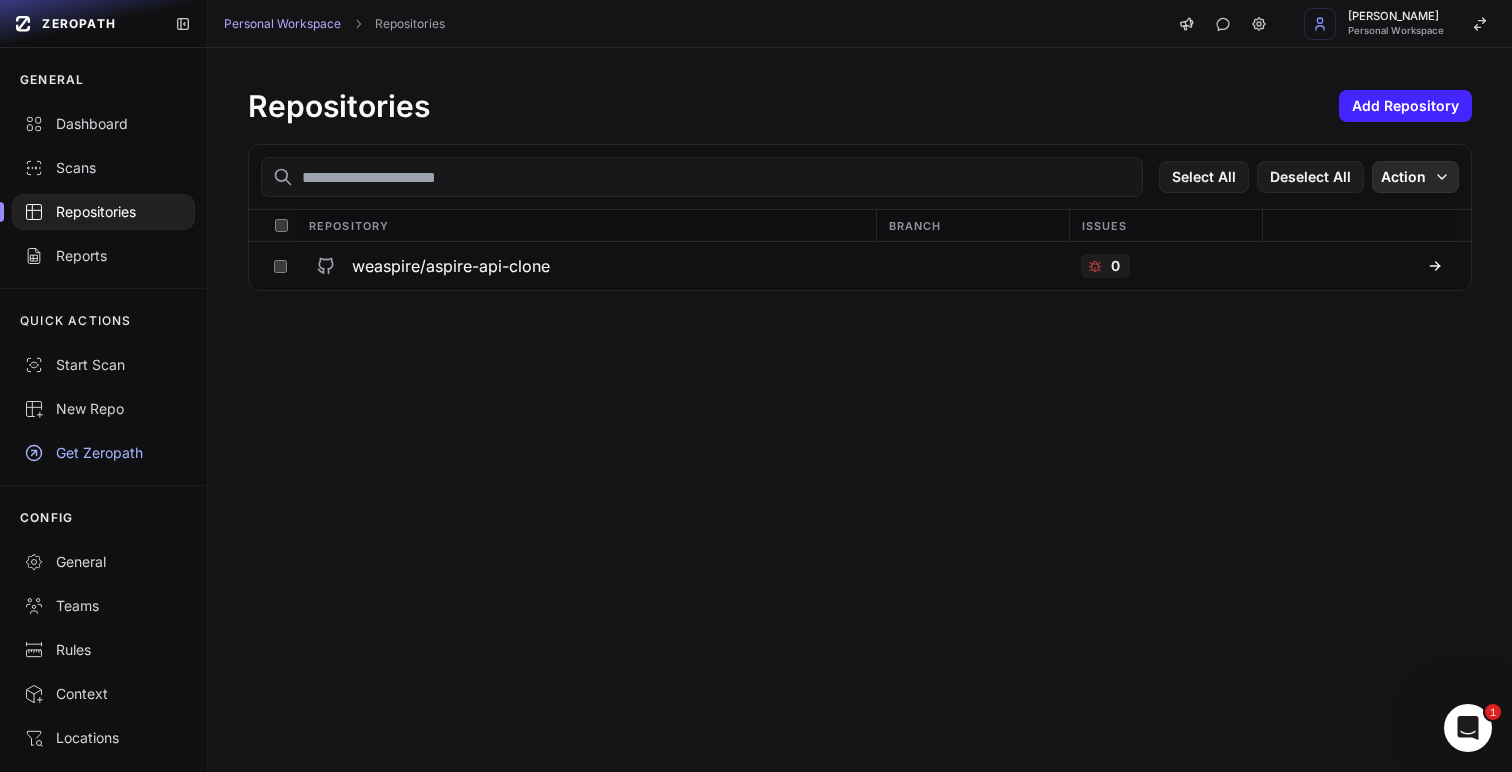 click 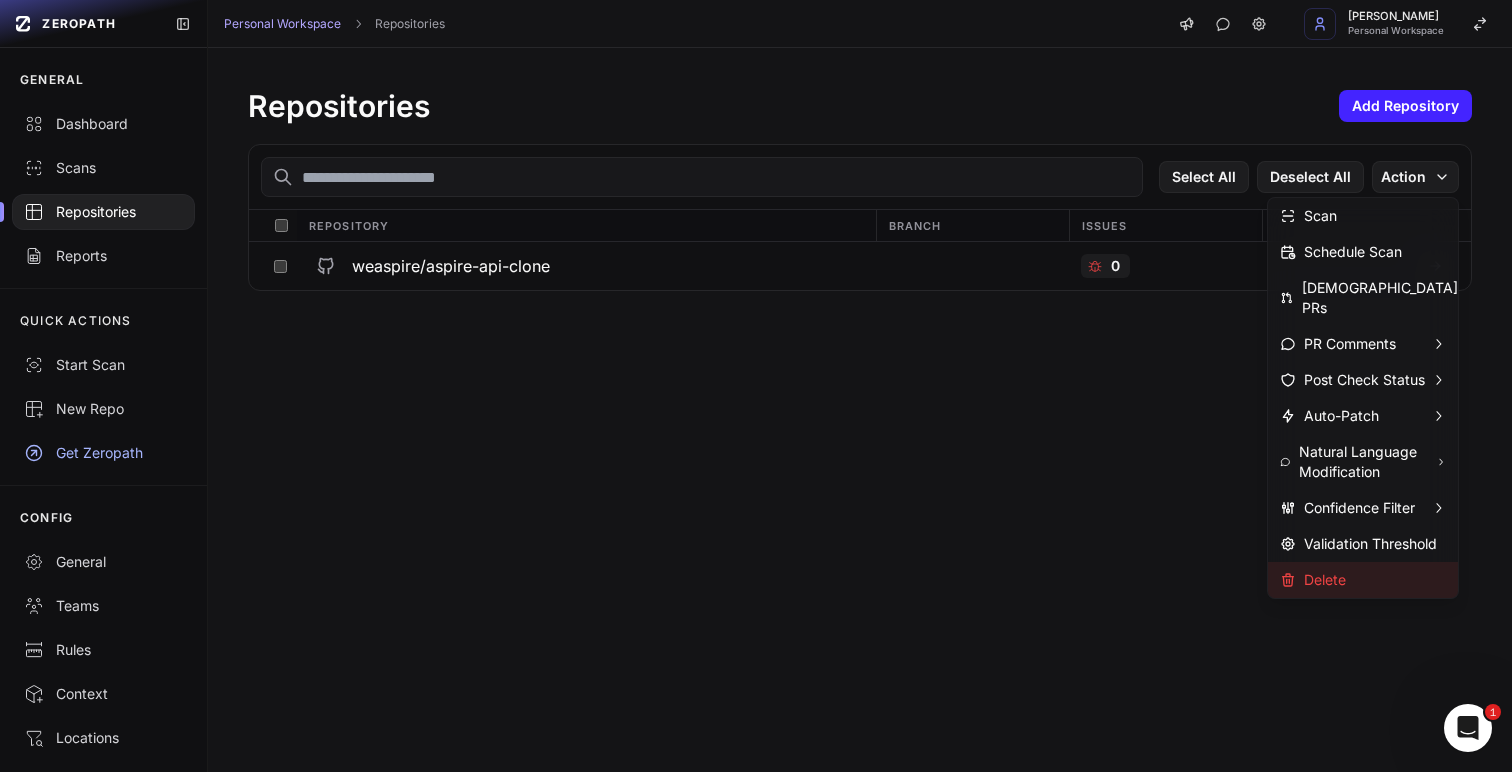 click on "Delete" 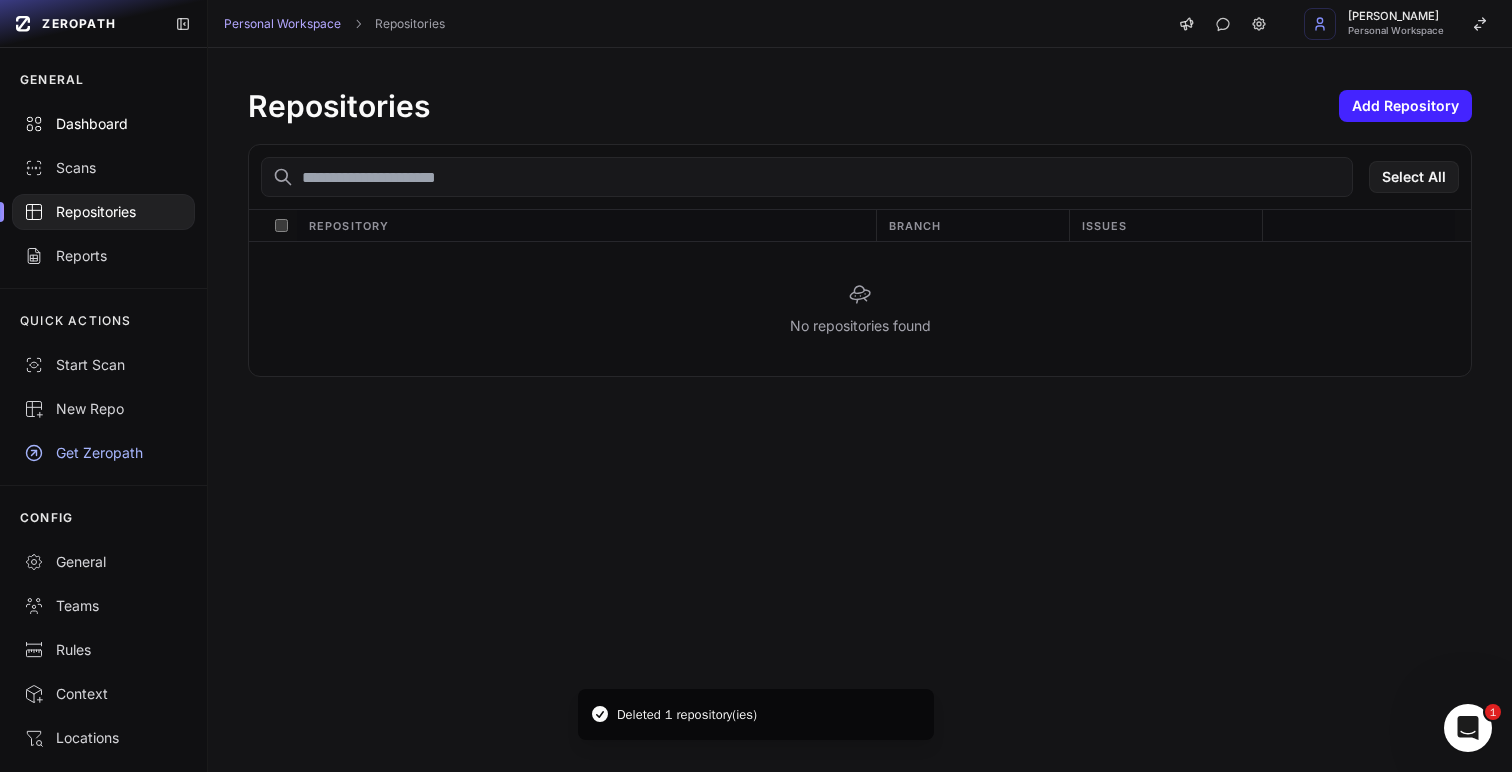 click on "Dashboard" at bounding box center (103, 124) 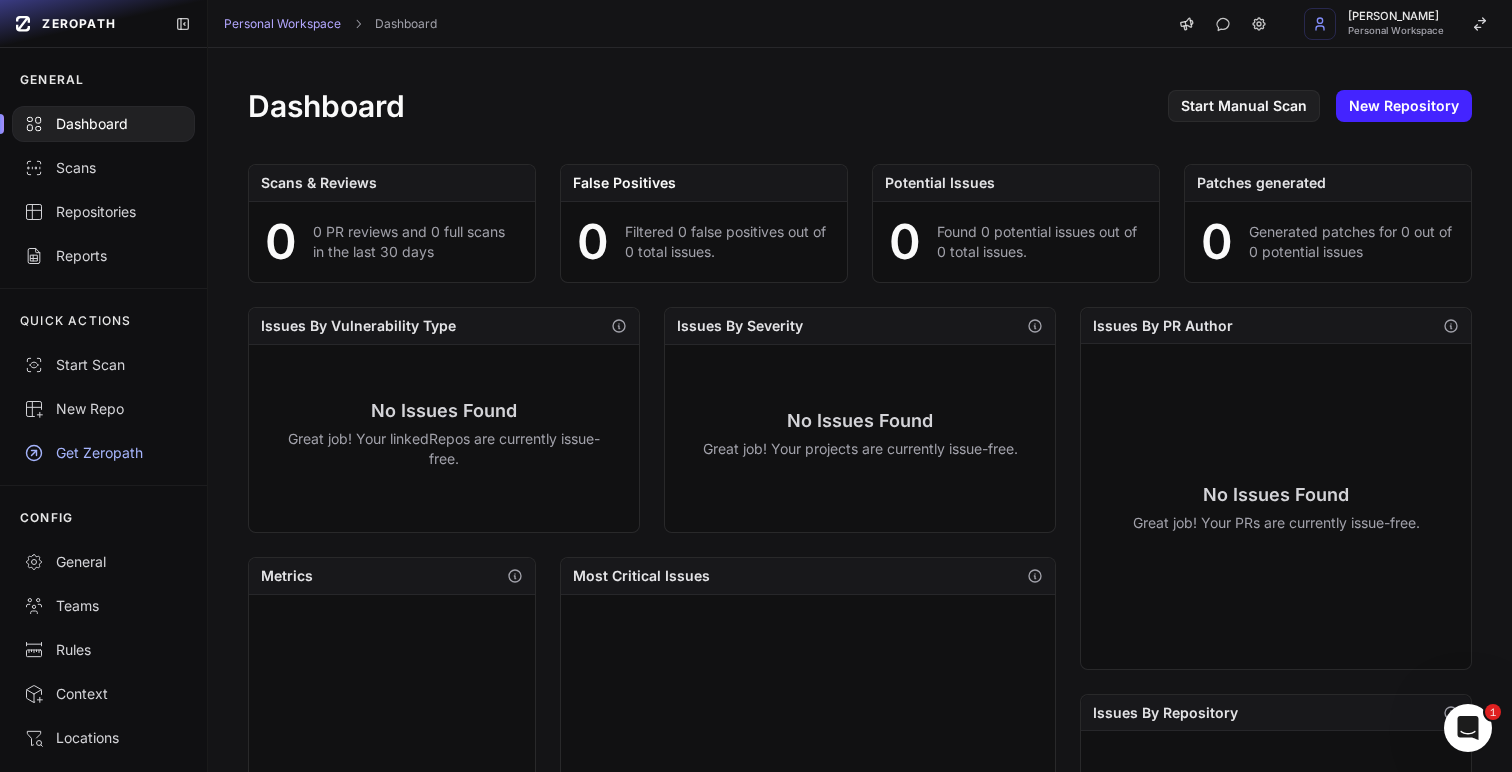 scroll, scrollTop: 325, scrollLeft: 0, axis: vertical 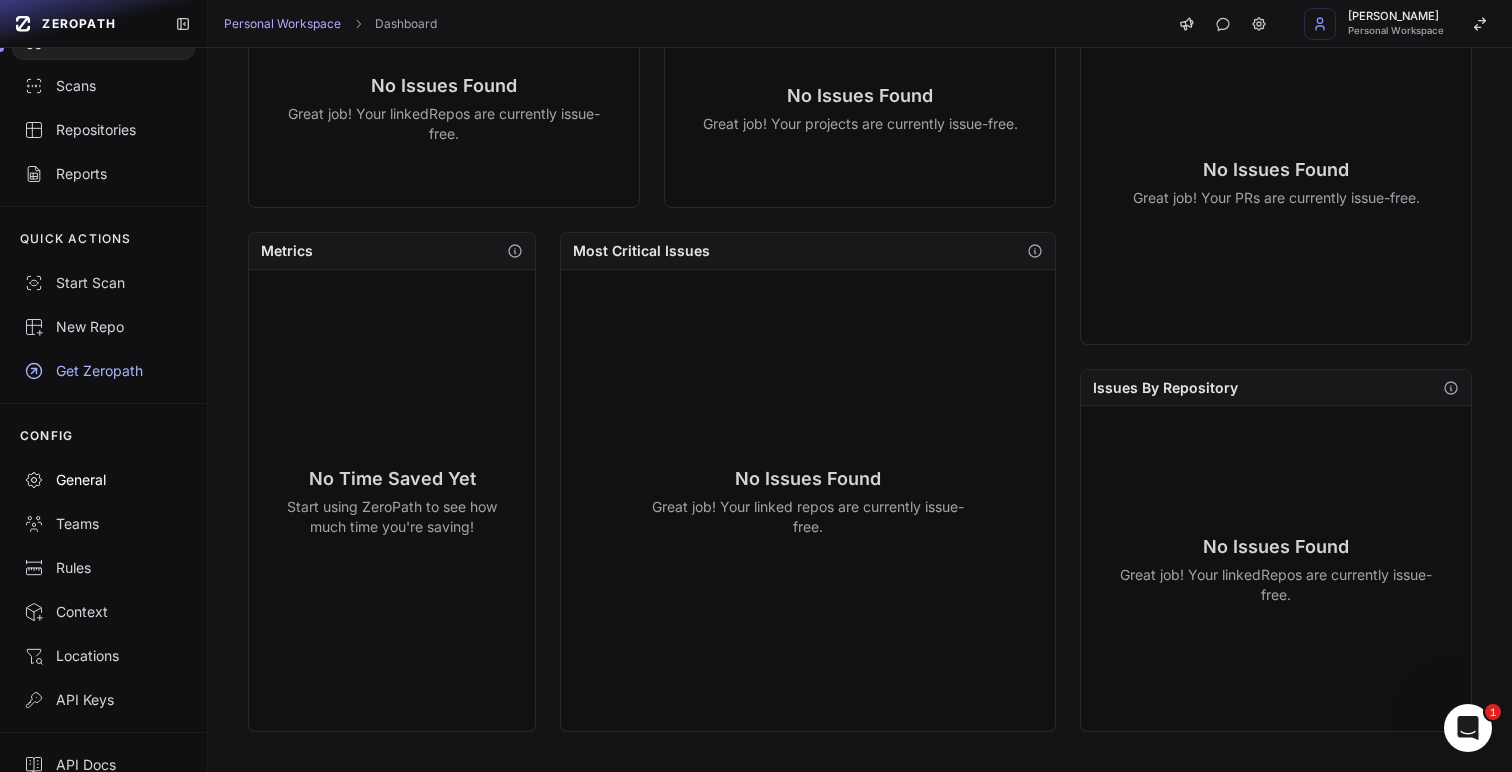 click on "General" at bounding box center [103, 480] 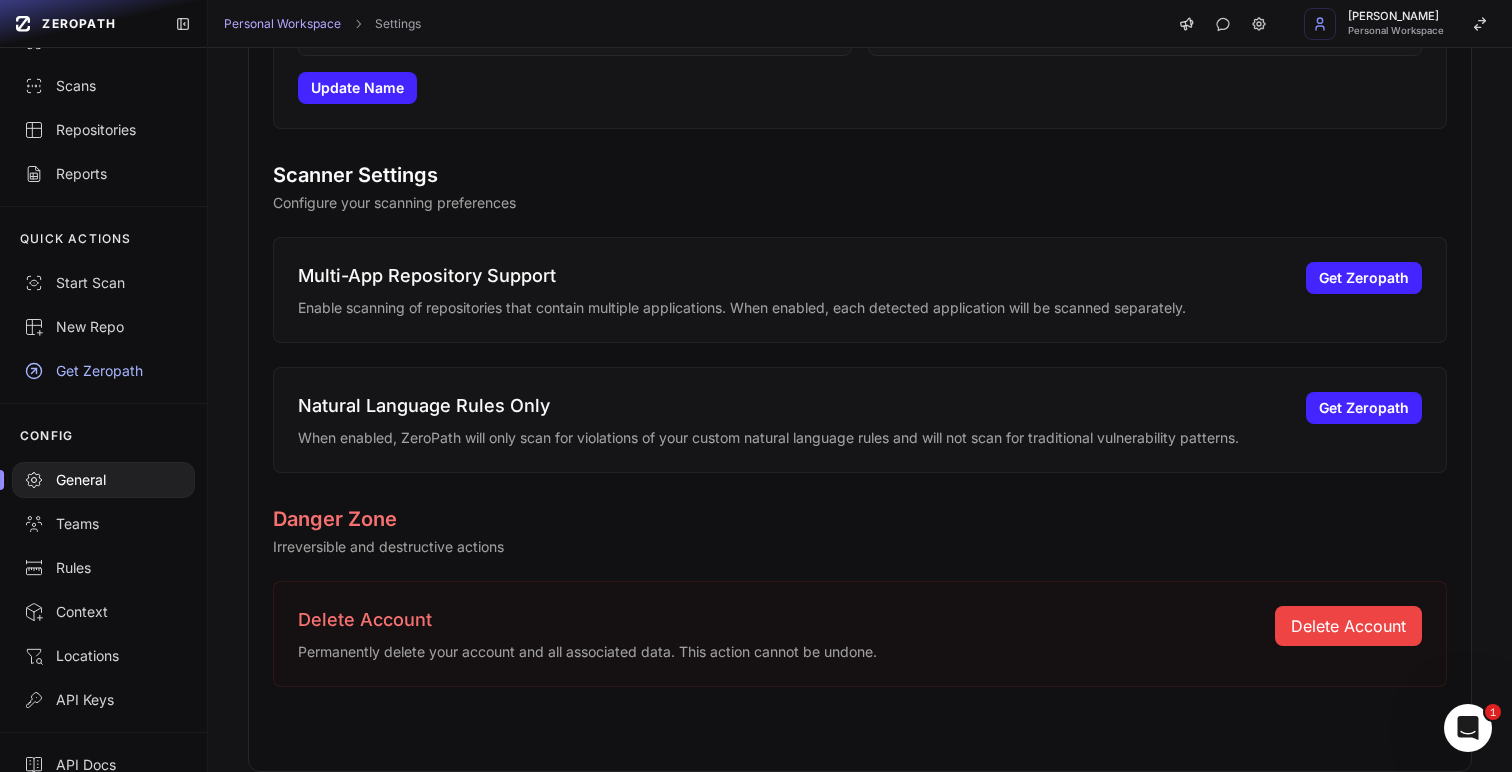 scroll, scrollTop: 0, scrollLeft: 0, axis: both 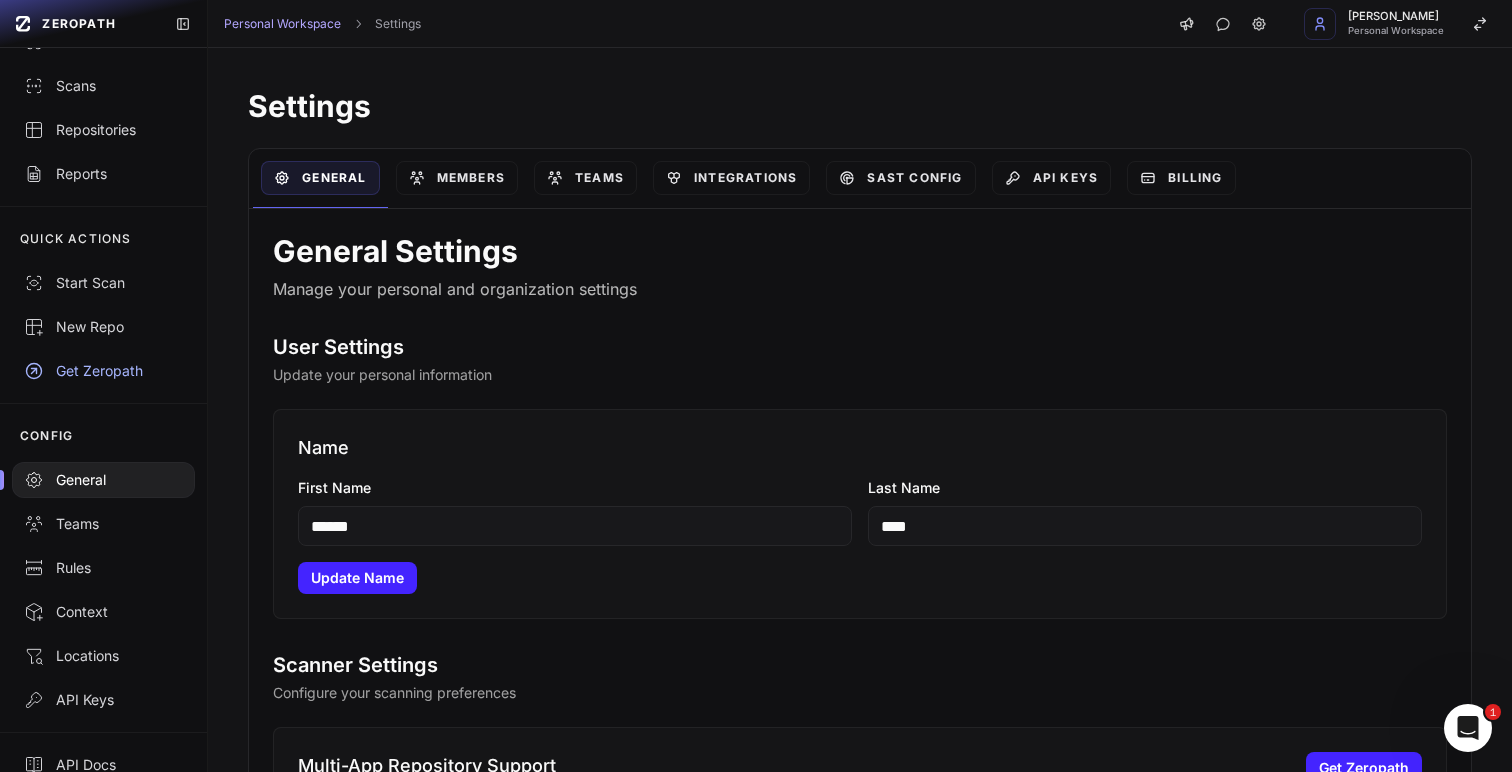 click on "Get Zeropath" at bounding box center [103, 371] 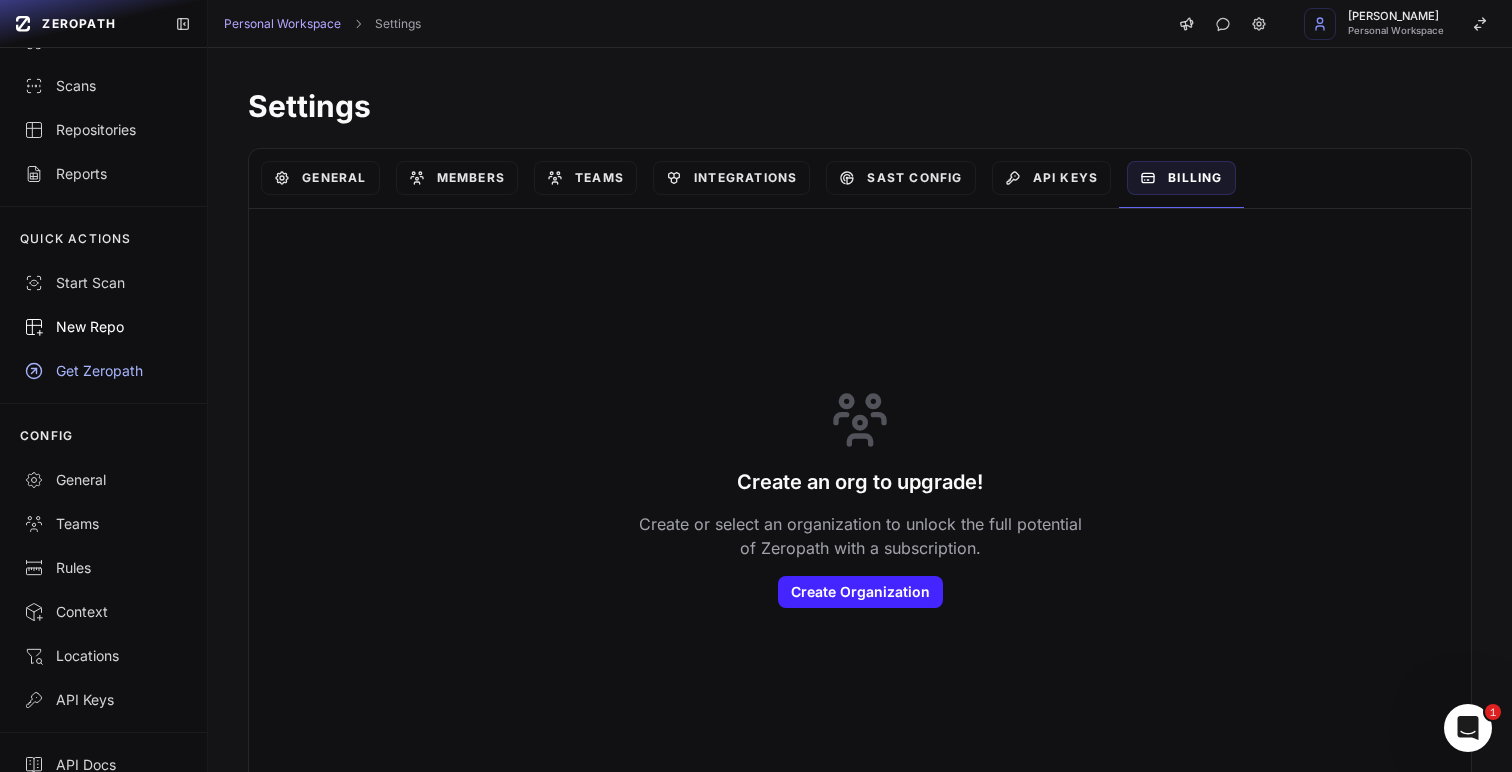click on "New Repo" at bounding box center [103, 327] 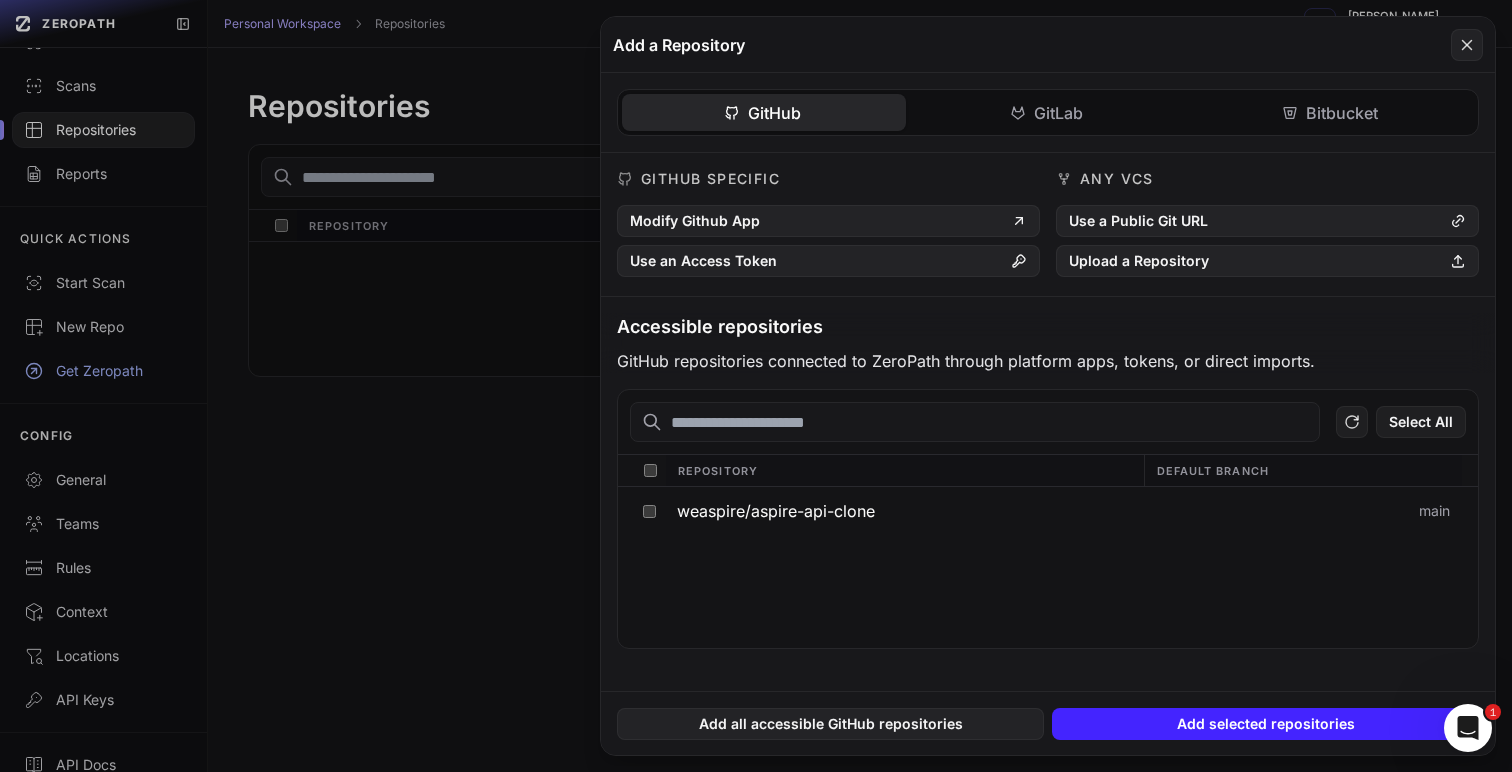 click 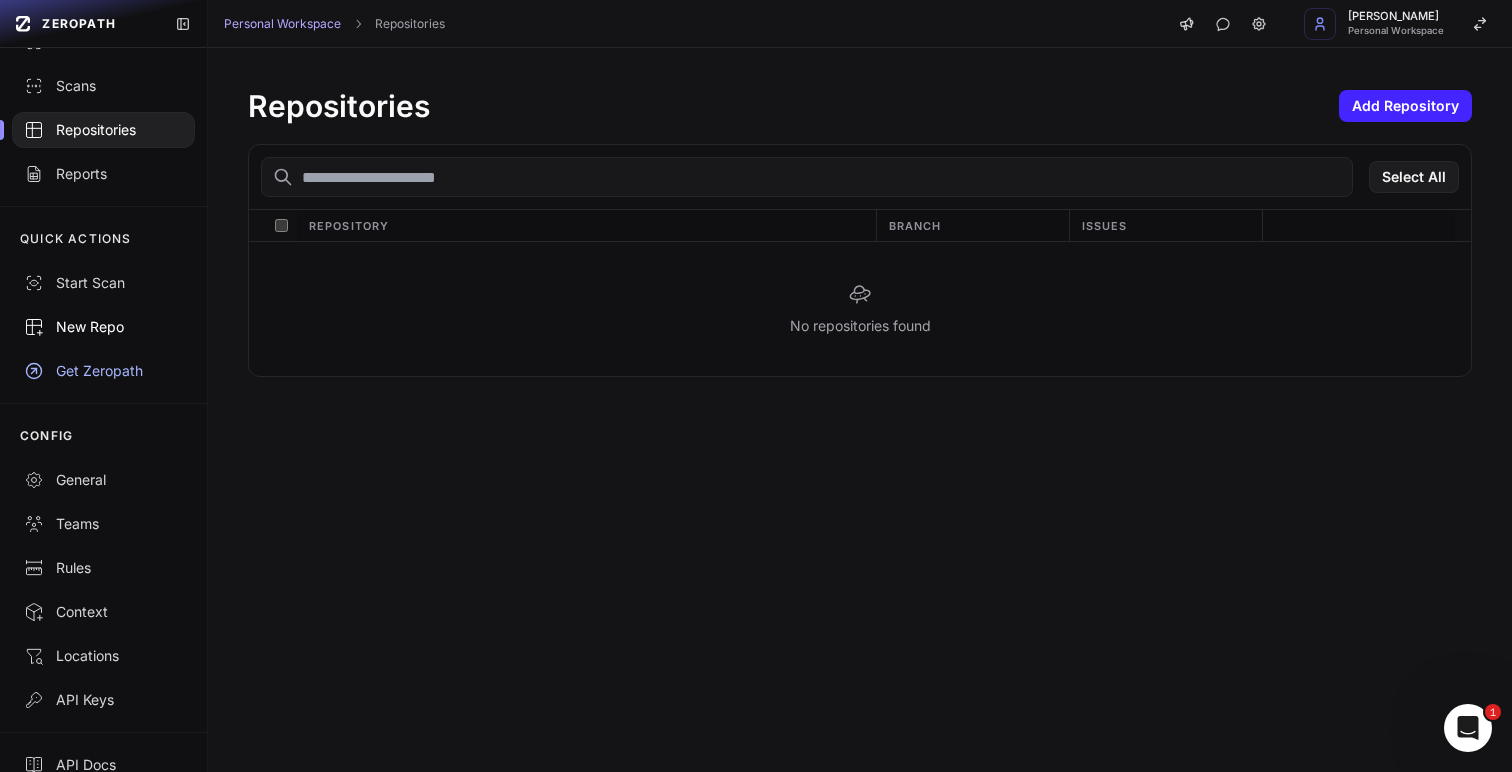 click on "New Repo" at bounding box center (103, 327) 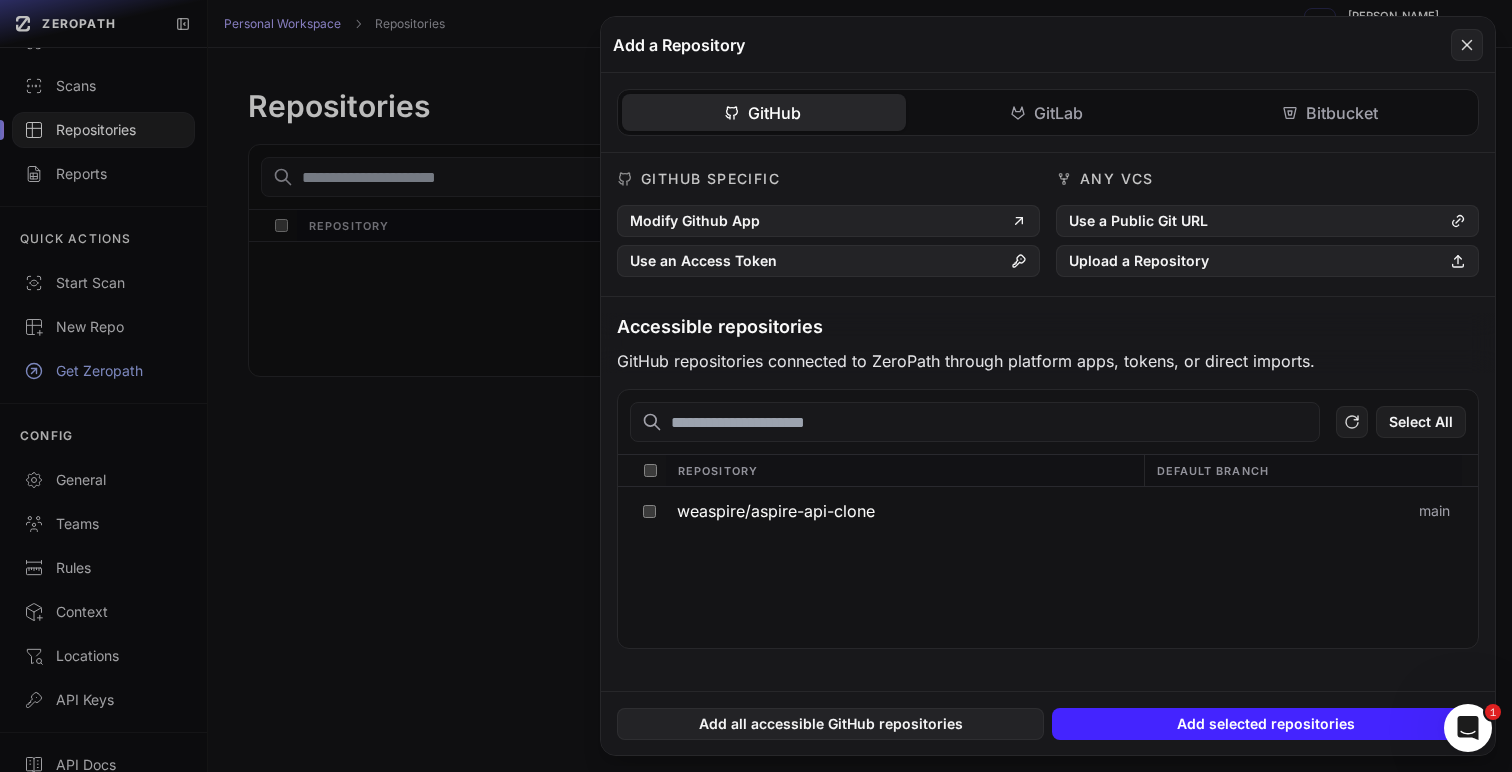 click on "1" at bounding box center [1468, 728] 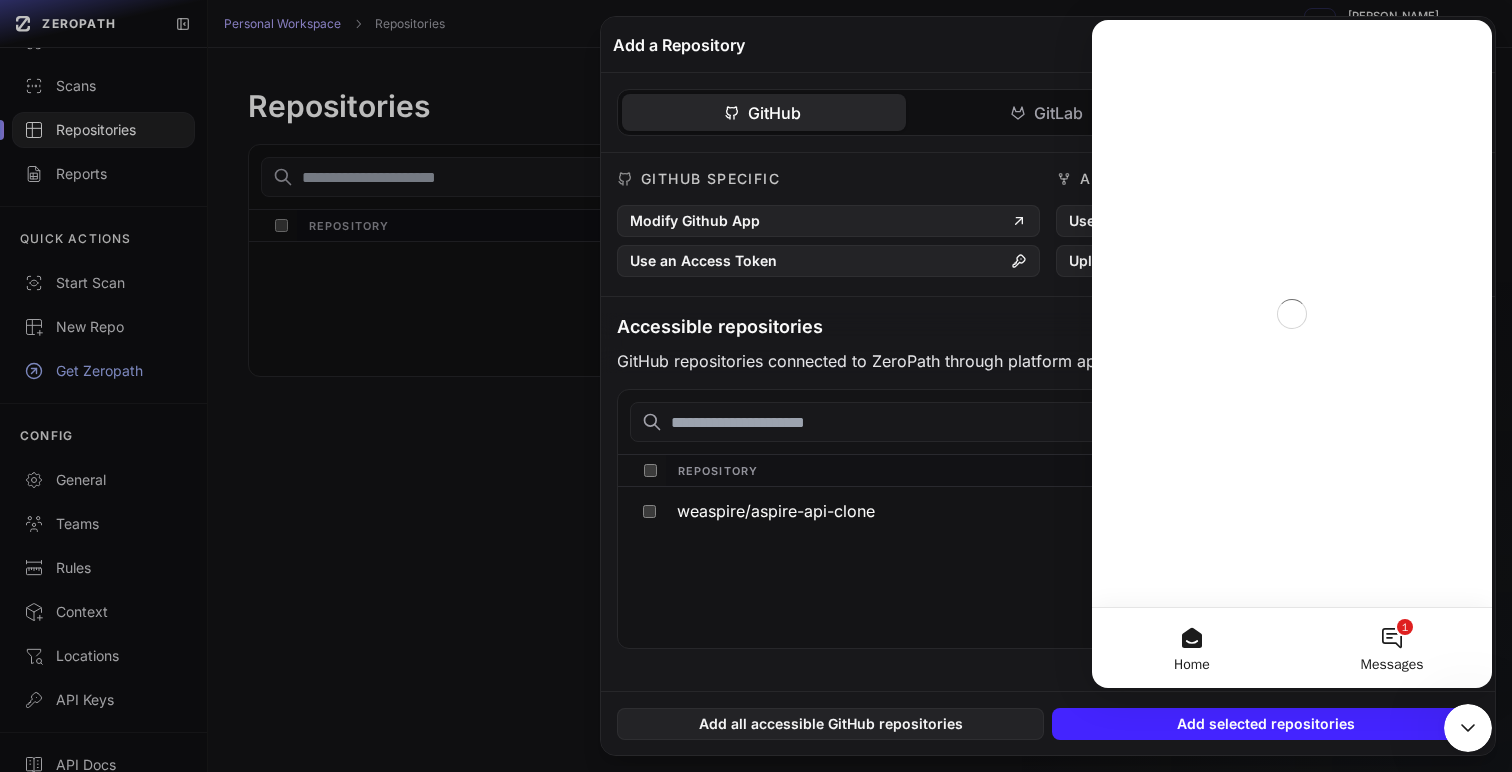scroll, scrollTop: 0, scrollLeft: 0, axis: both 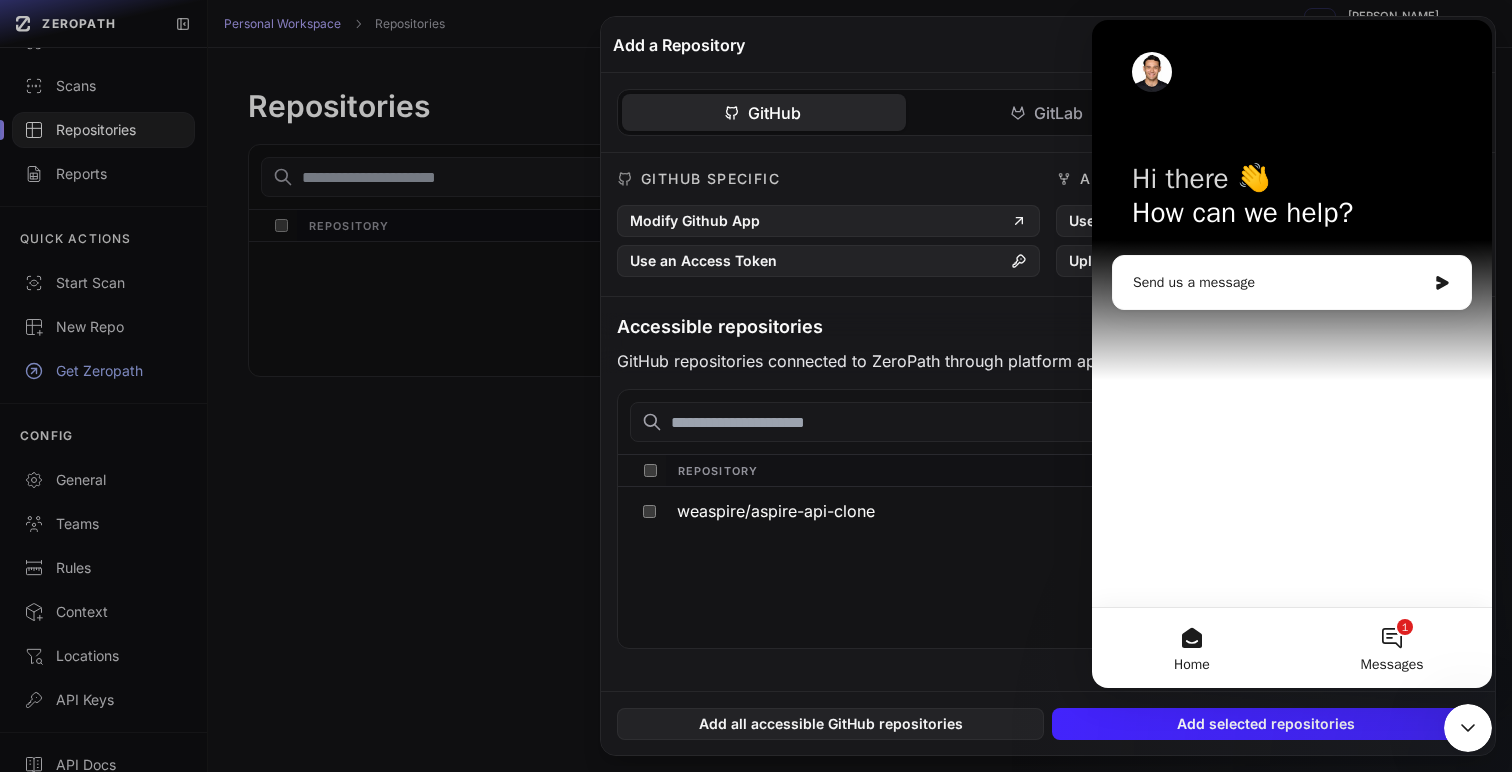 click on "1 Messages" at bounding box center [1392, 648] 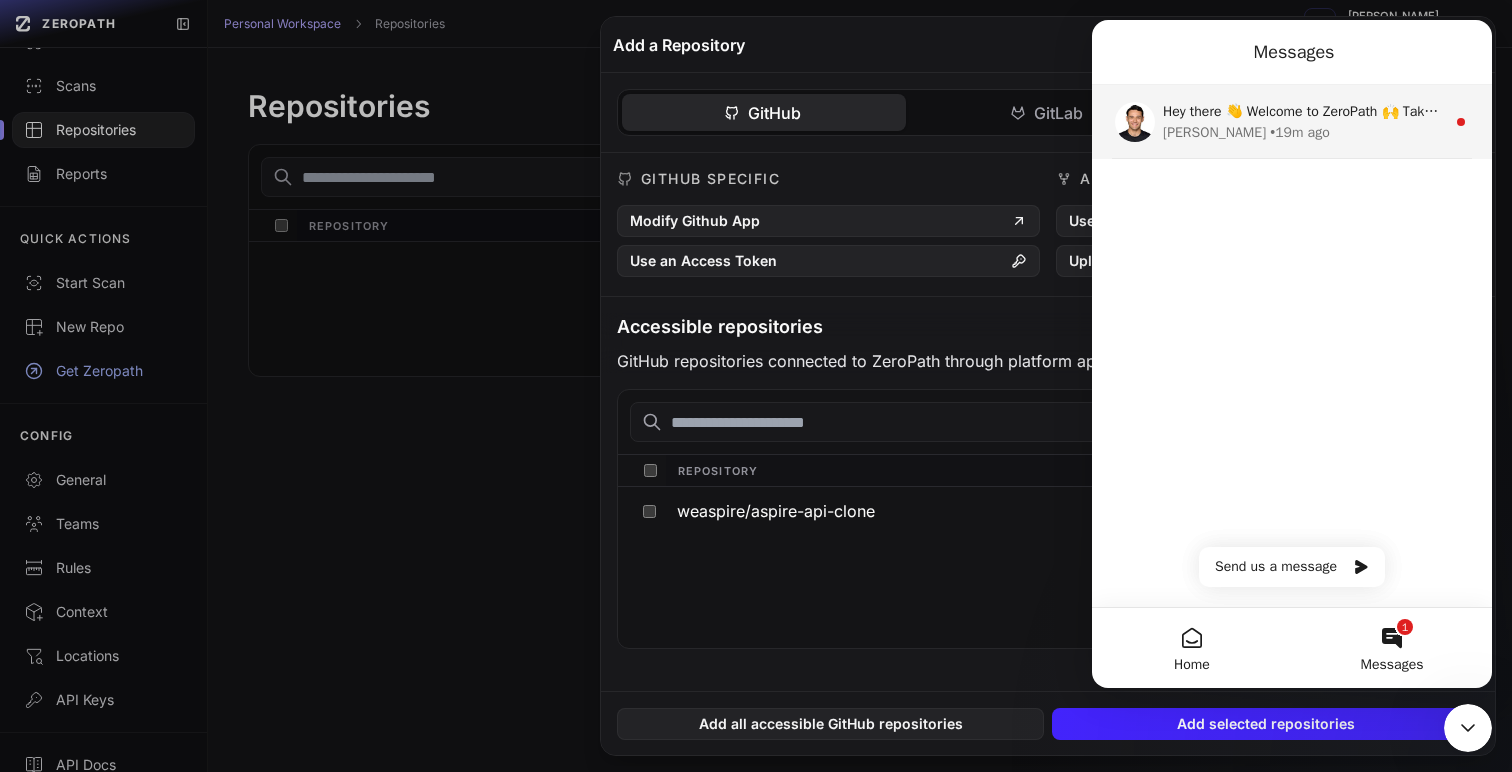 click on "Etienne •  19m ago" at bounding box center [1304, 132] 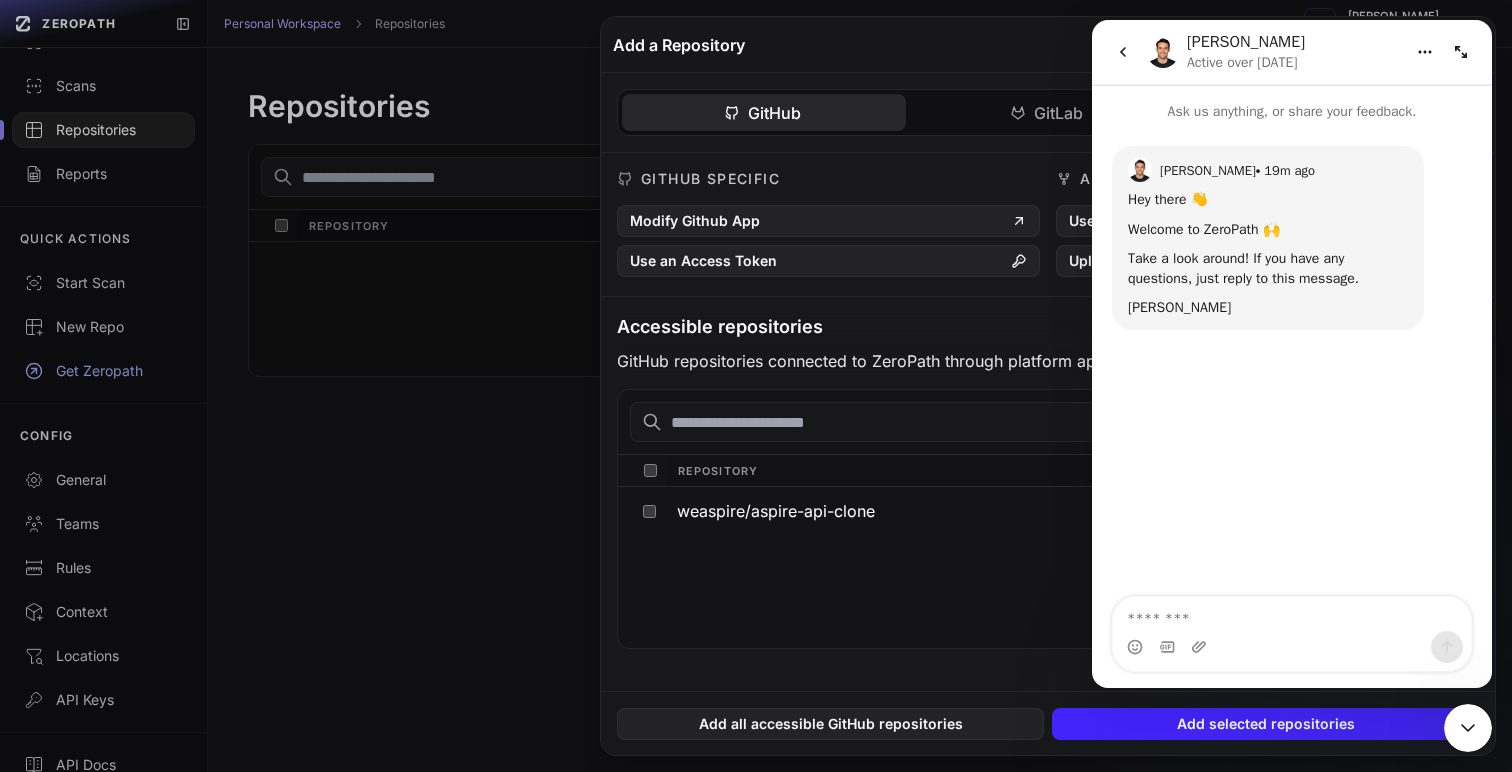 click 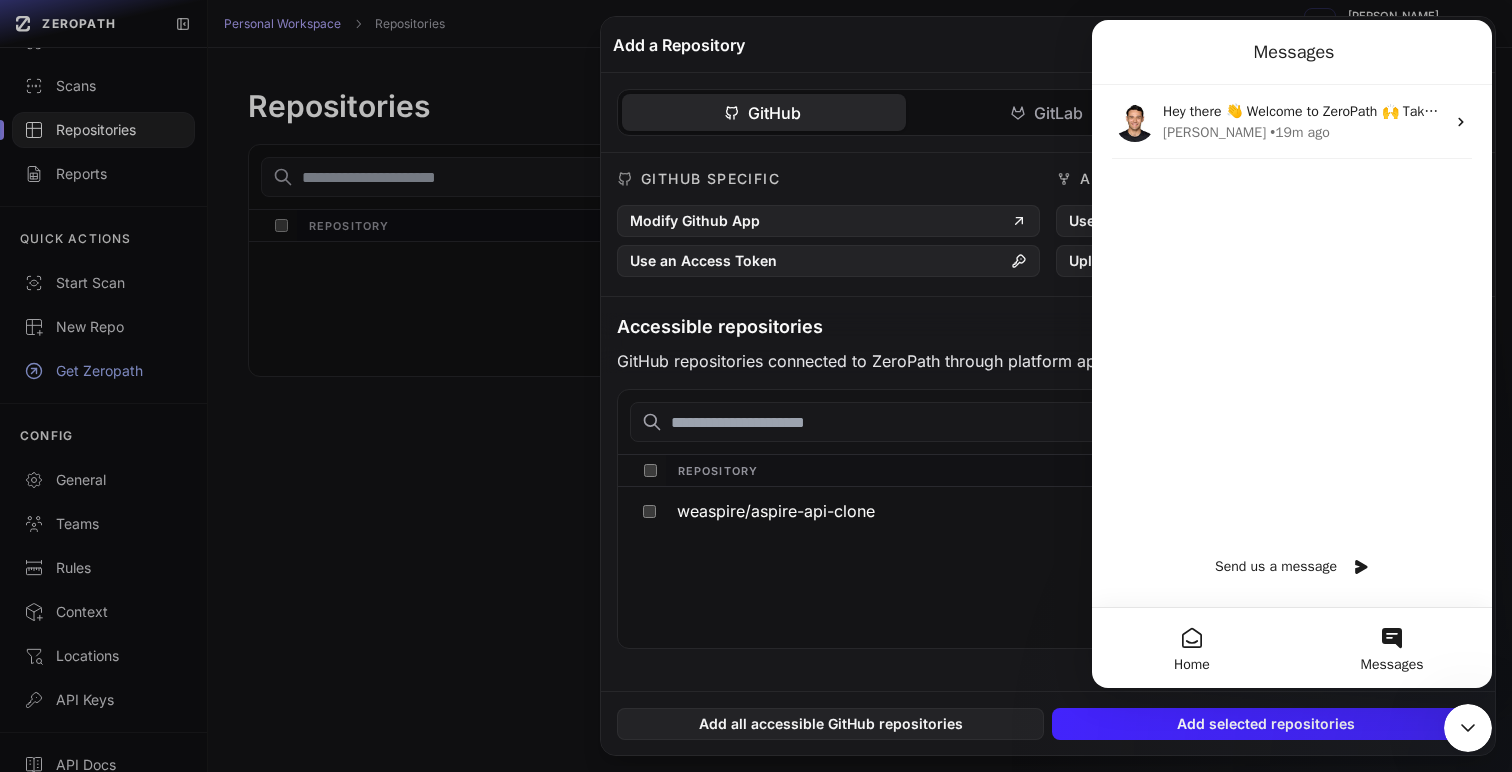 click on "Send us a message" at bounding box center [1292, 567] 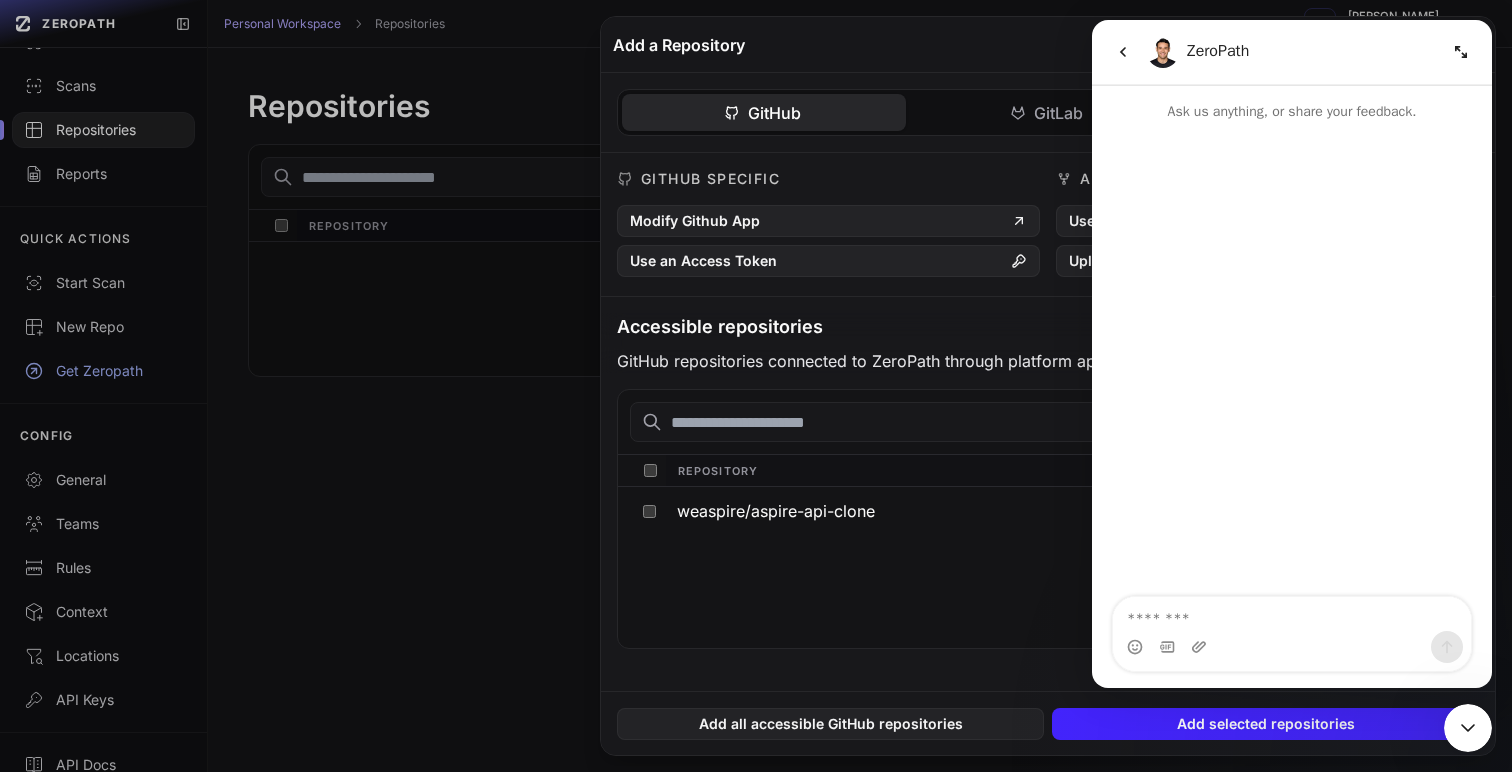 click at bounding box center (1292, 614) 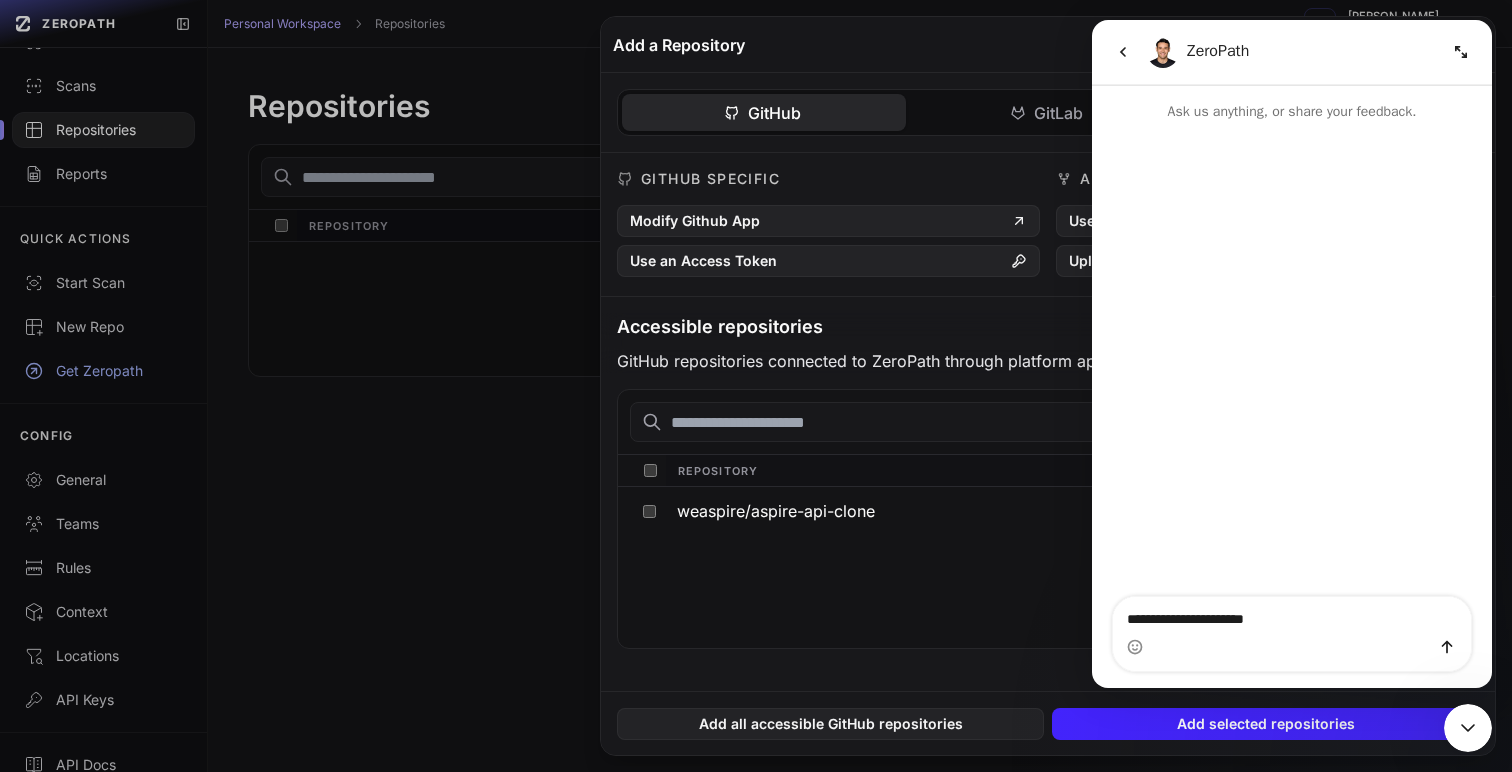 type on "**********" 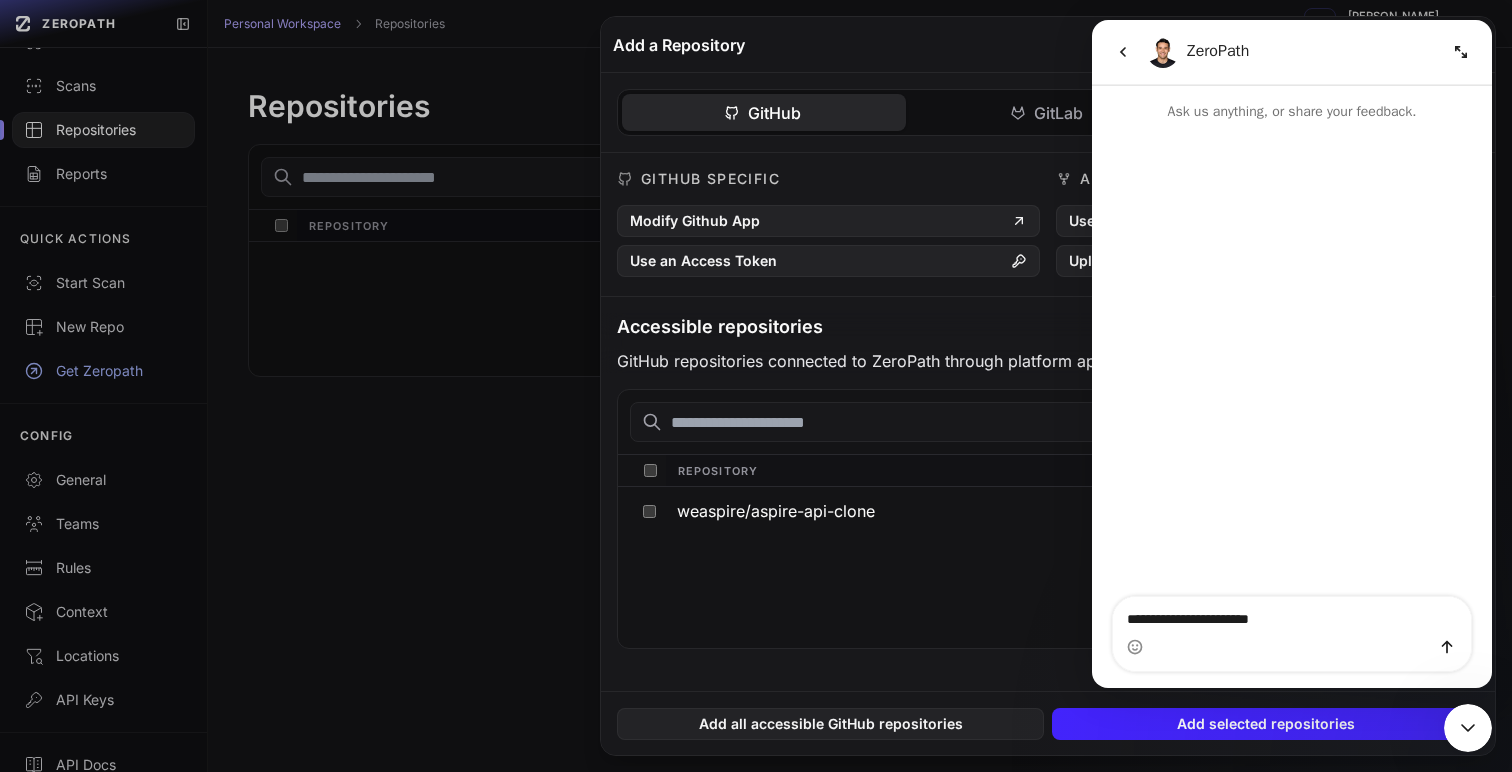 type 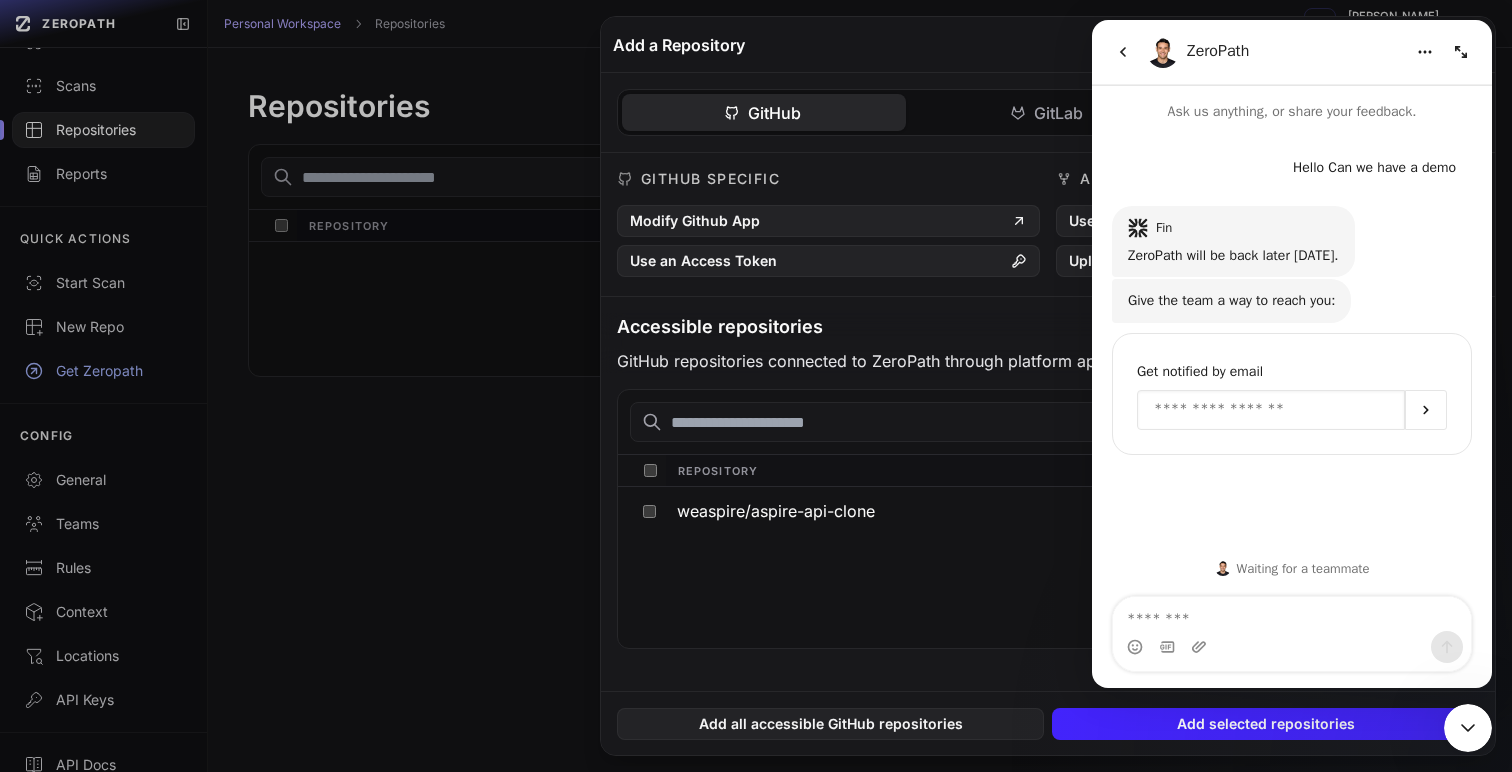 click at bounding box center [1271, 410] 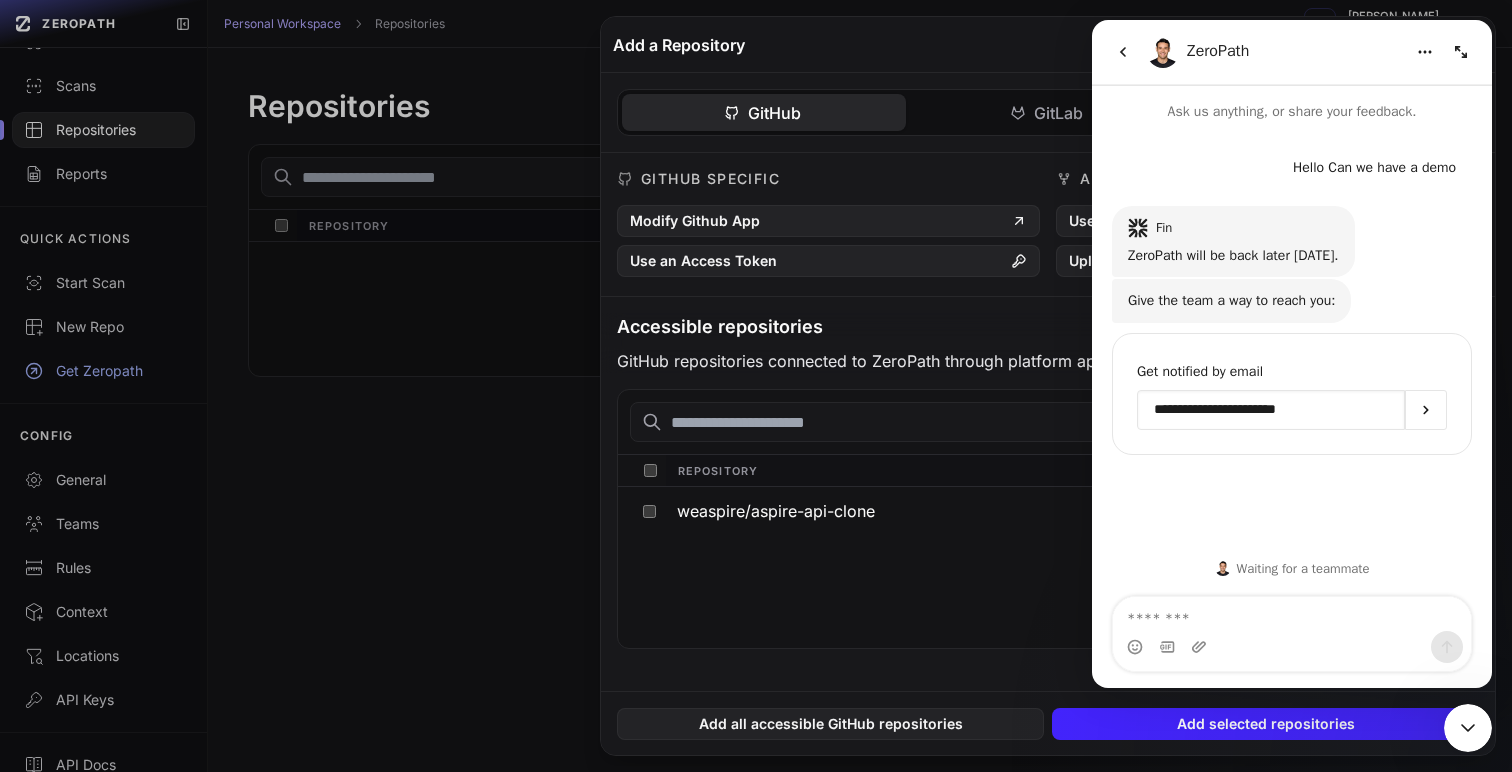 type on "**********" 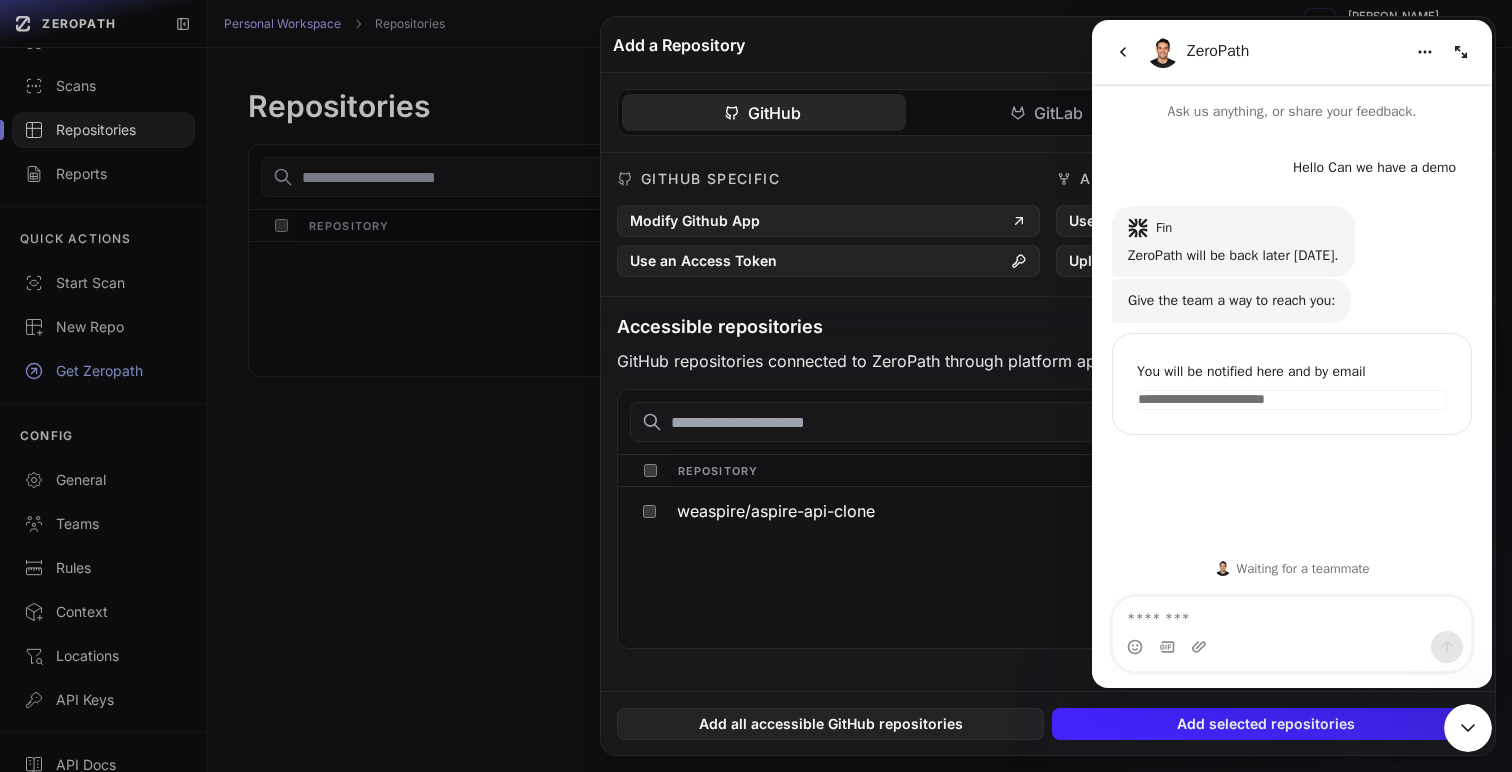 click at bounding box center [1123, 52] 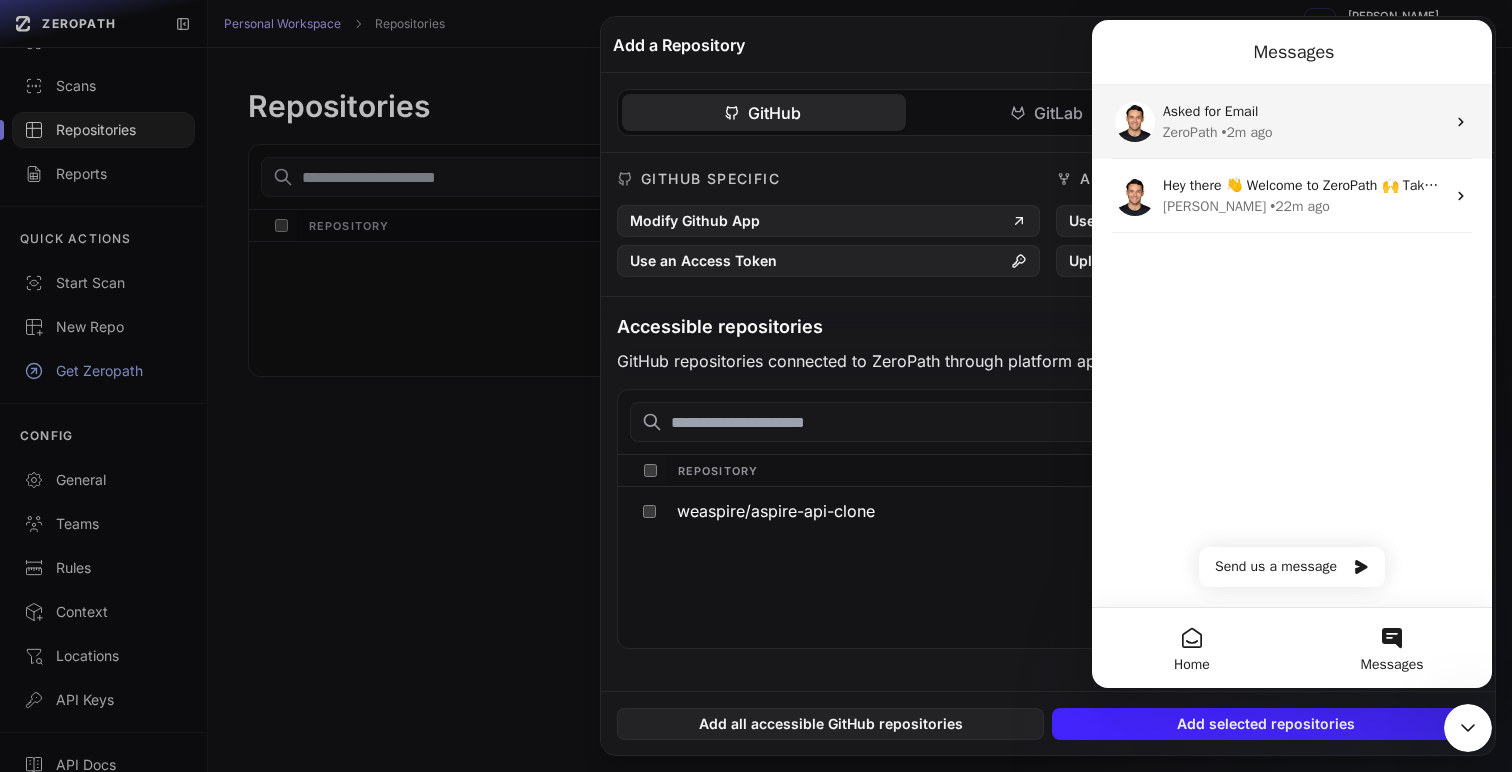 click on "Asked for Email ZeroPath •  2m ago" at bounding box center (1292, 122) 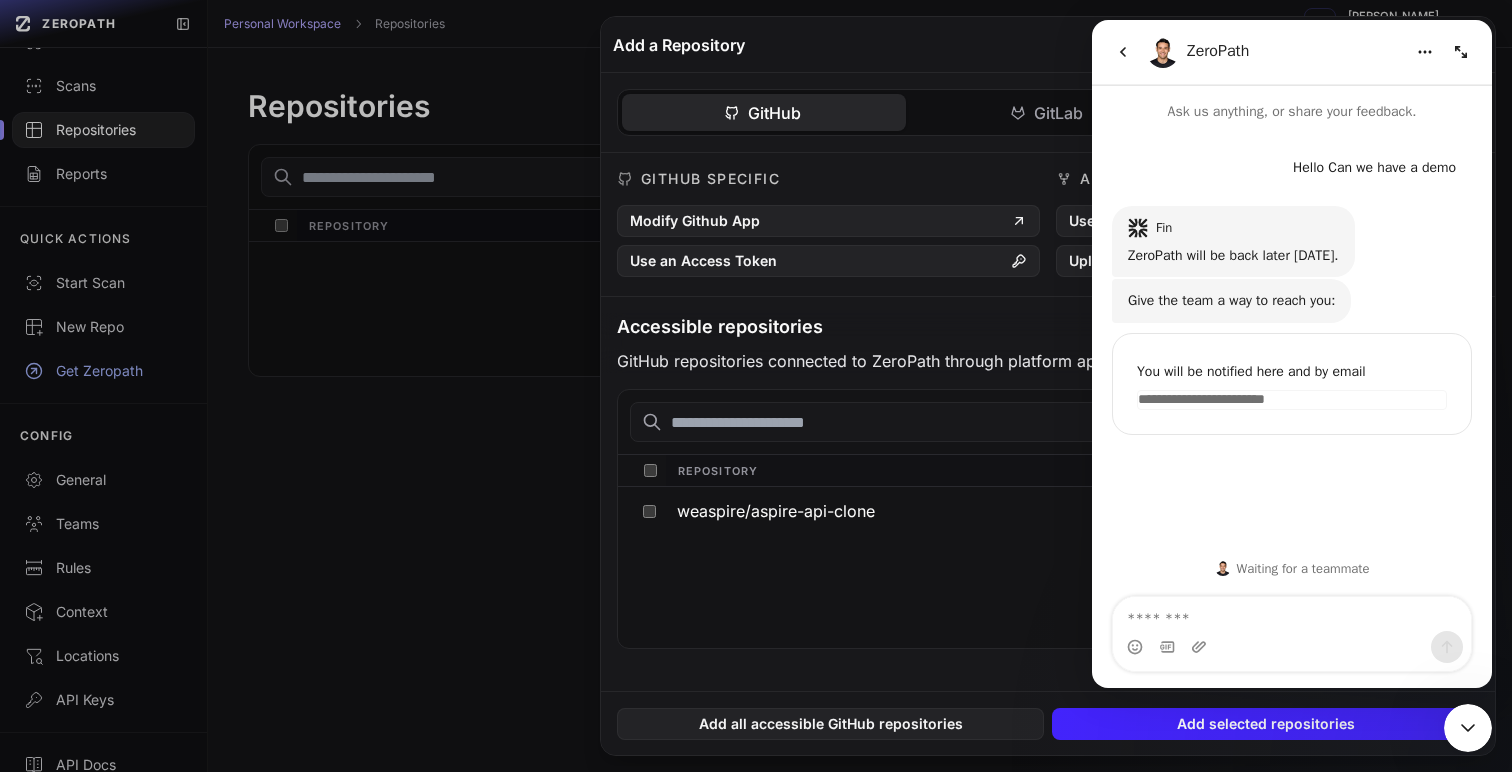 click 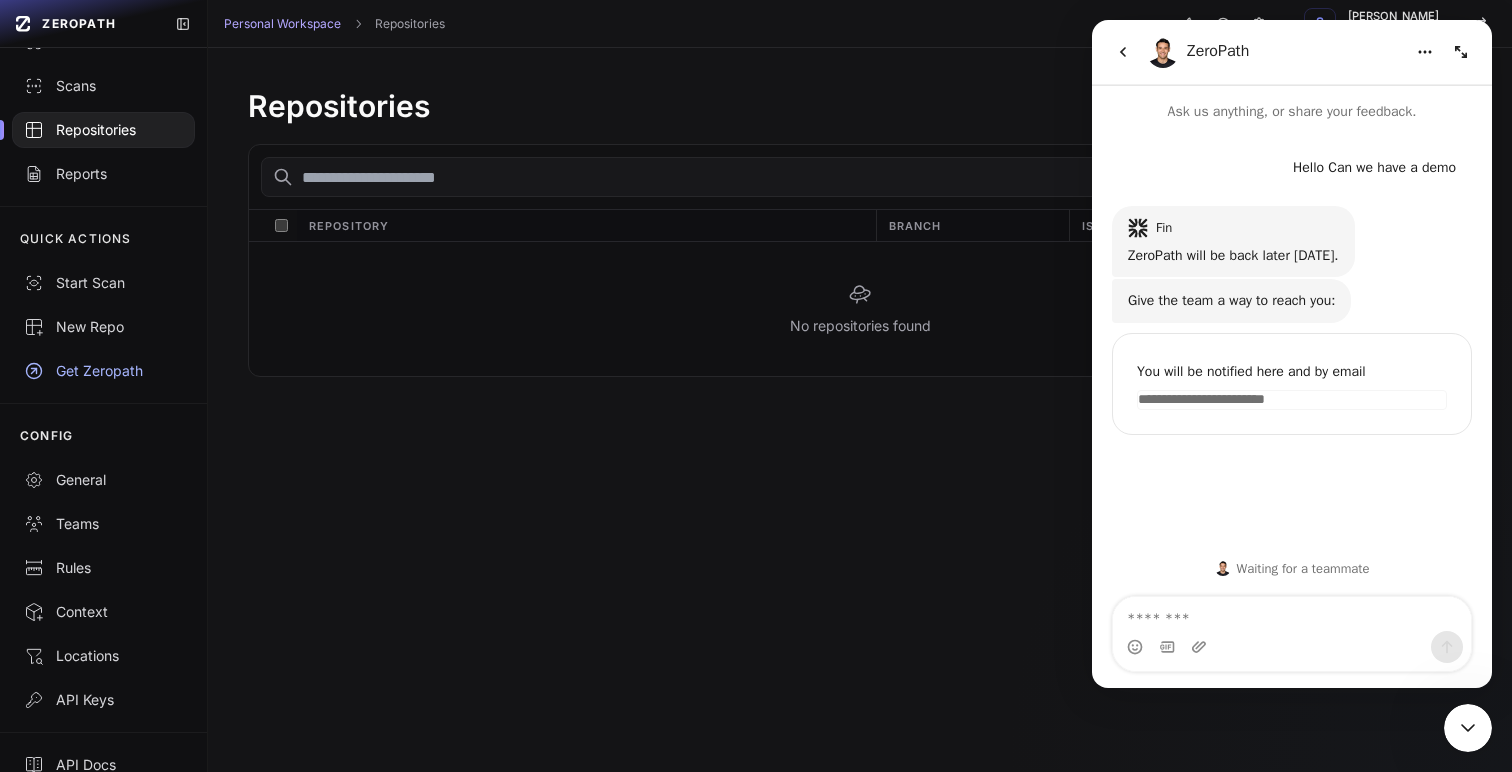 click on "ZEROPATH" at bounding box center (79, 24) 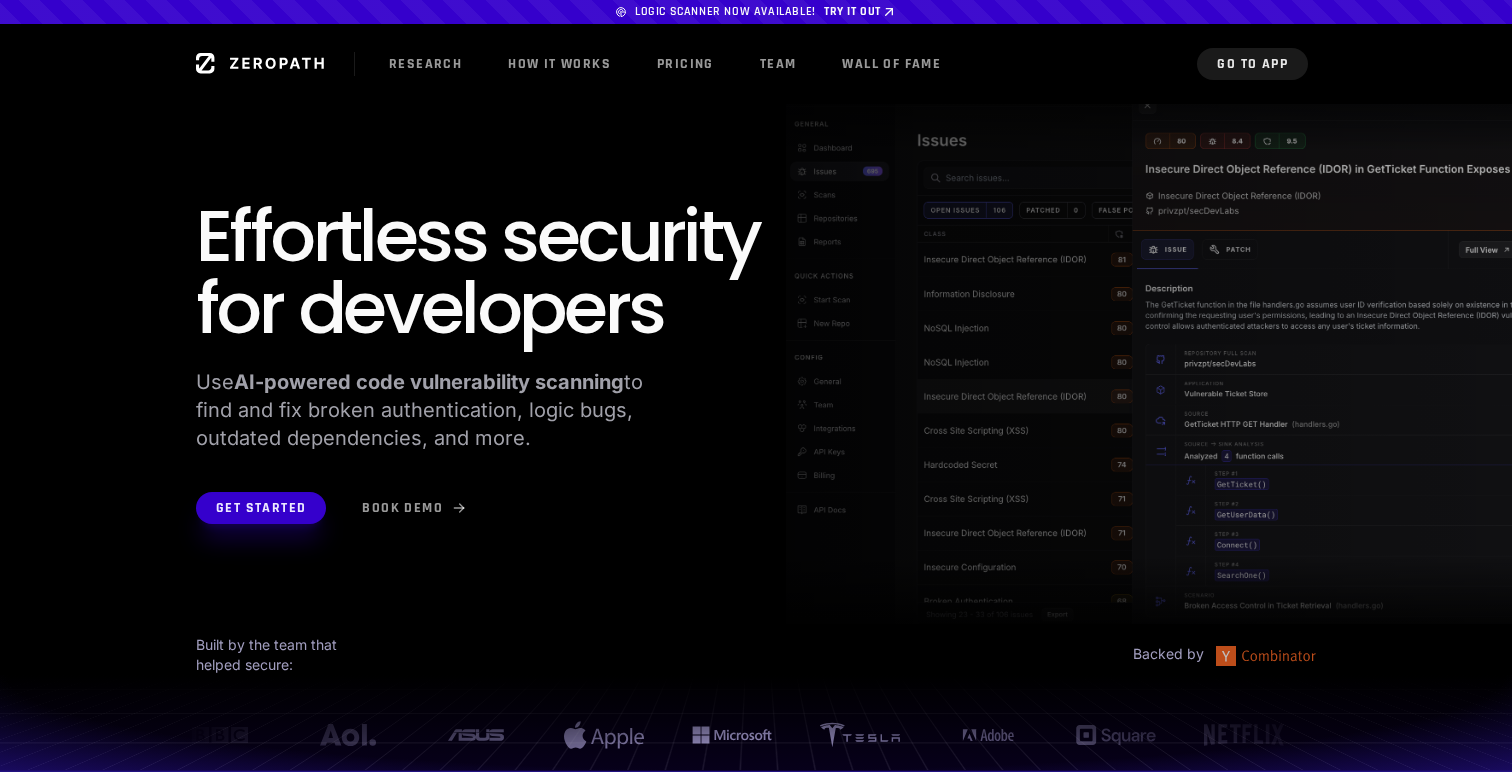 scroll, scrollTop: 0, scrollLeft: 0, axis: both 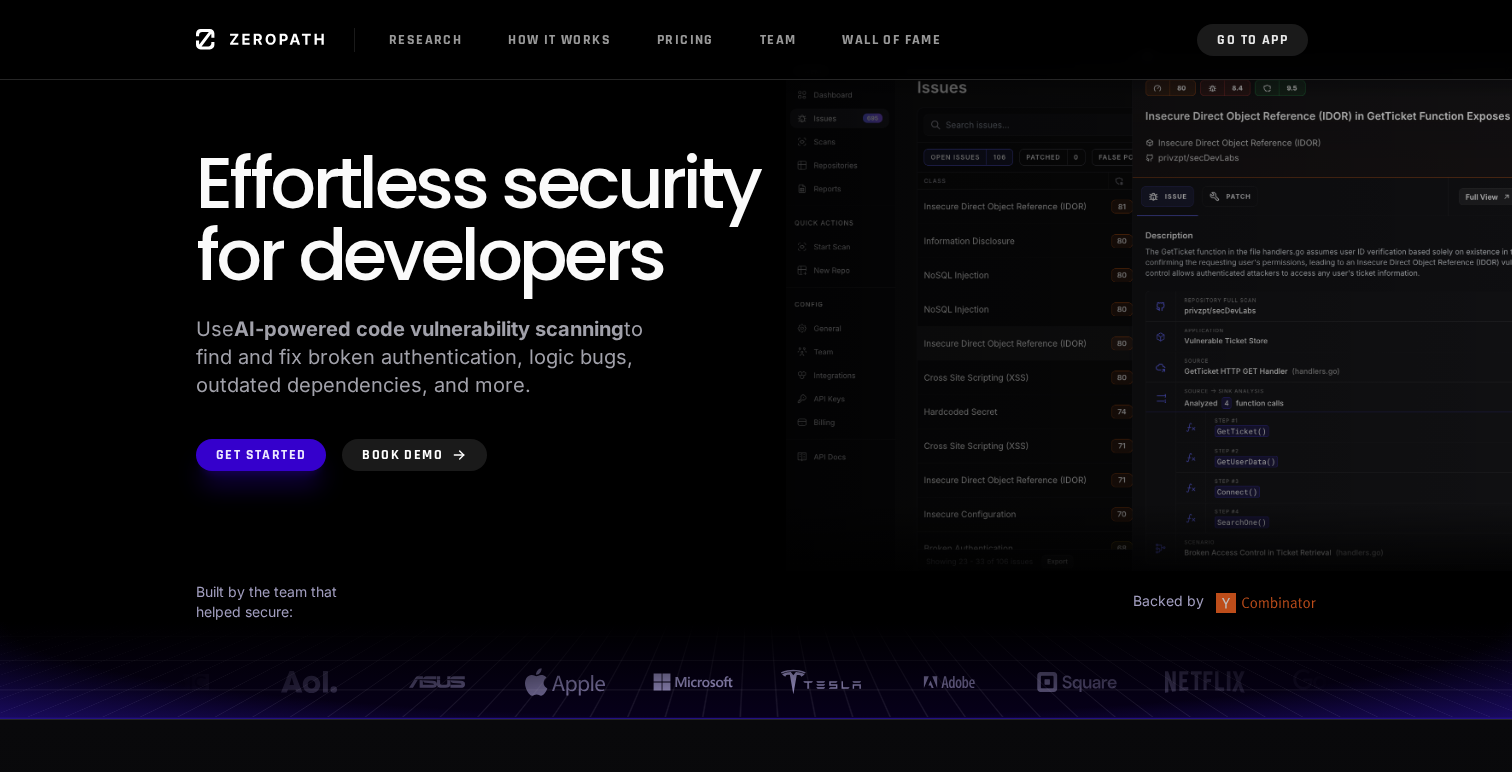 click 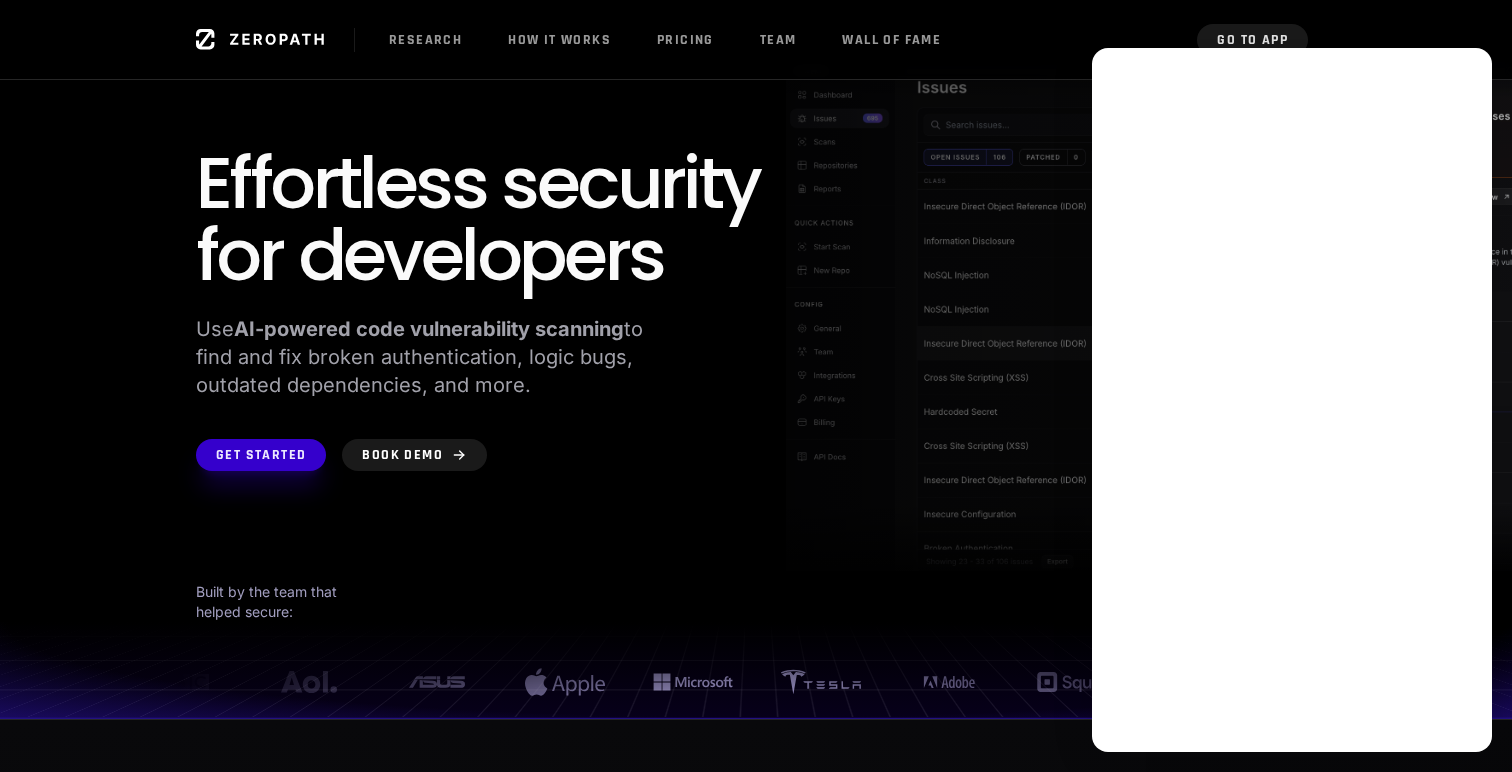 scroll, scrollTop: 0, scrollLeft: 1354, axis: horizontal 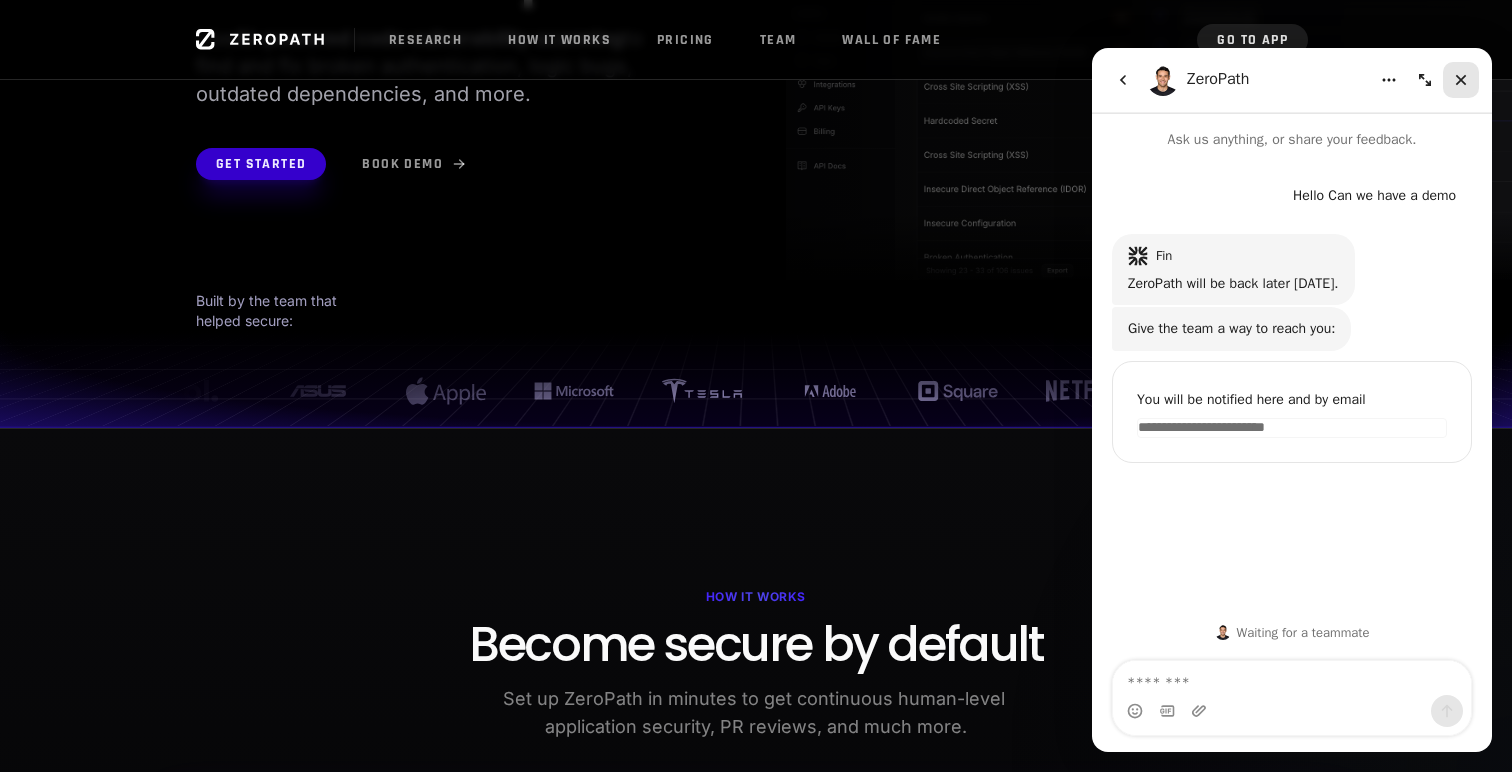 click 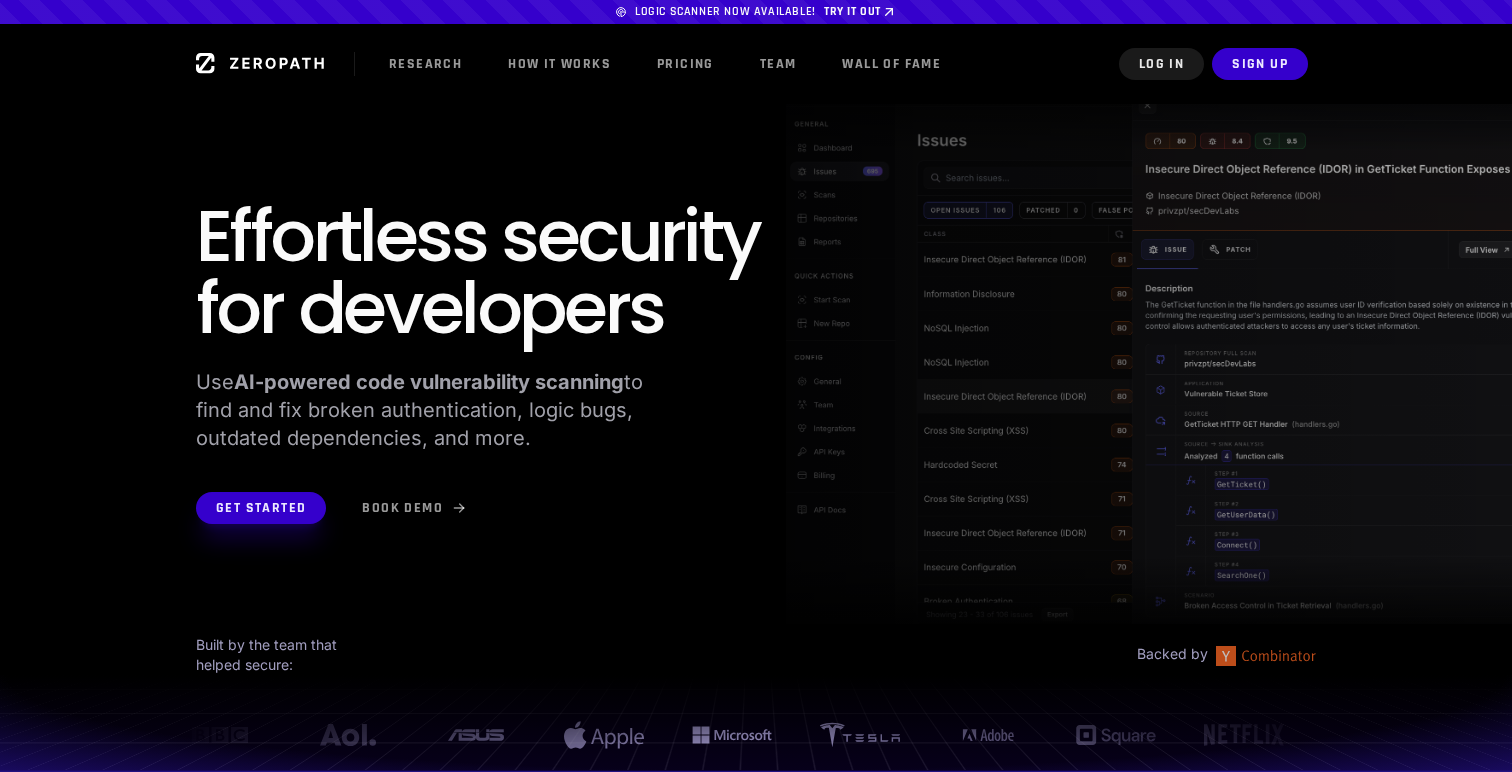 scroll, scrollTop: 0, scrollLeft: 0, axis: both 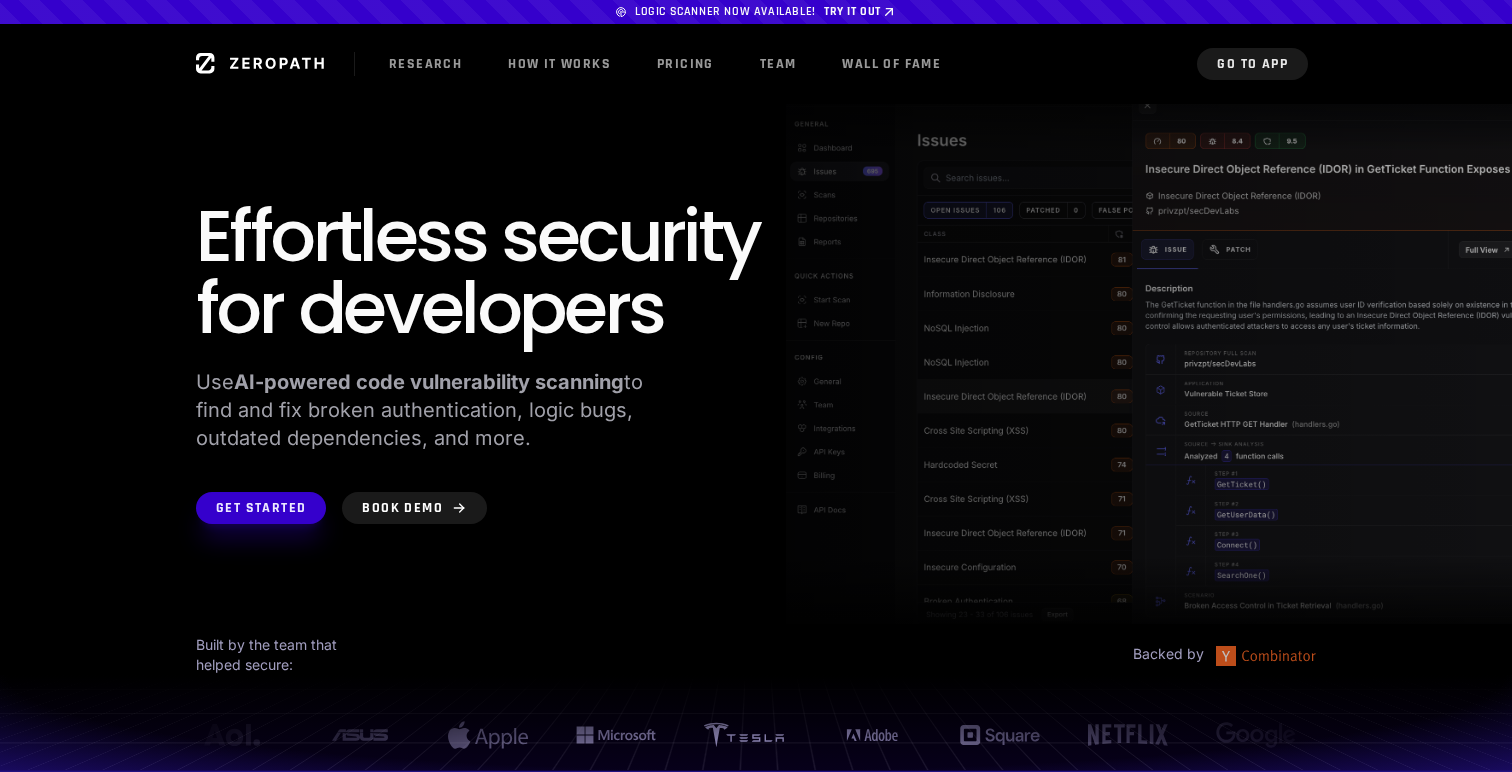 drag, startPoint x: 350, startPoint y: 617, endPoint x: 350, endPoint y: 504, distance: 113 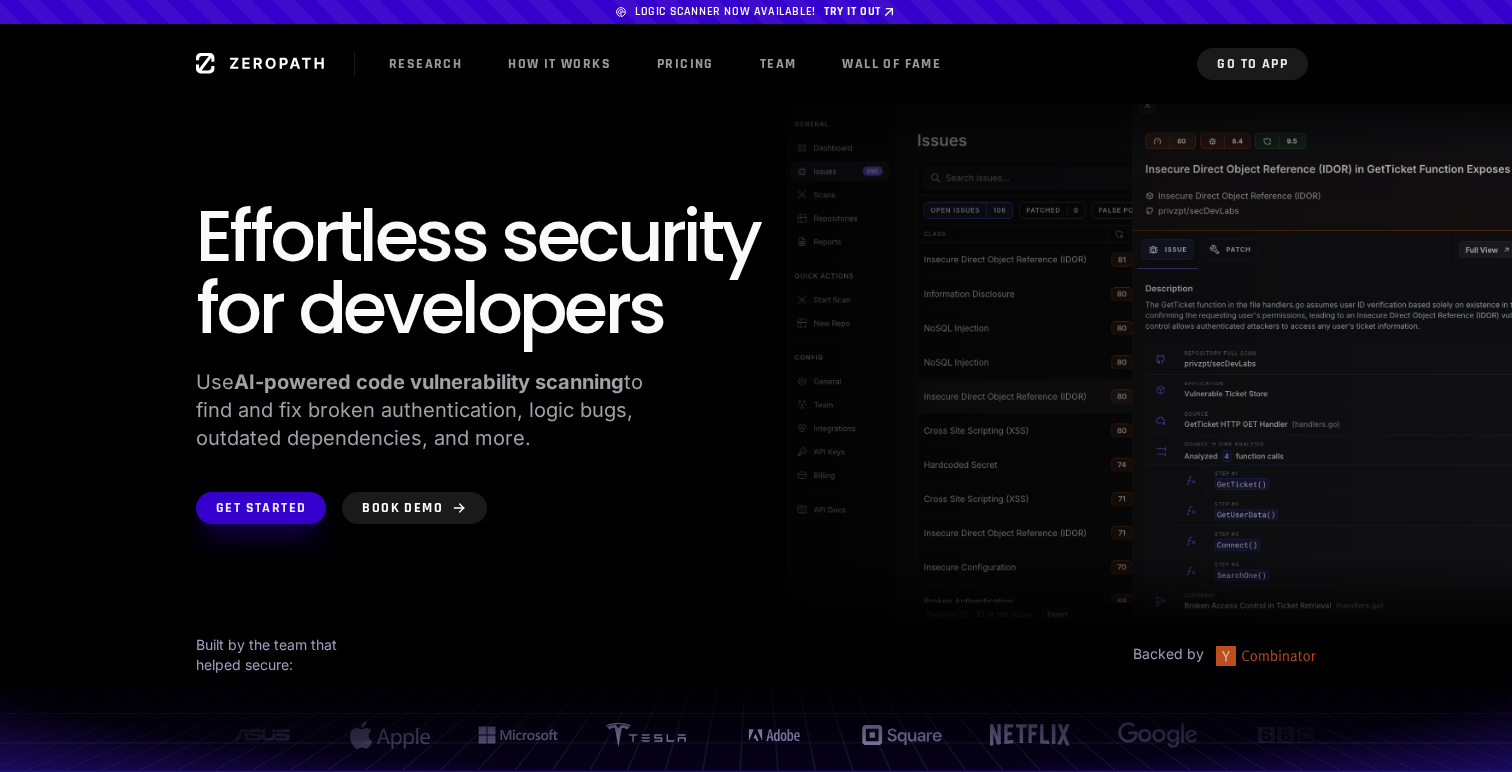 scroll, scrollTop: 0, scrollLeft: 1724, axis: horizontal 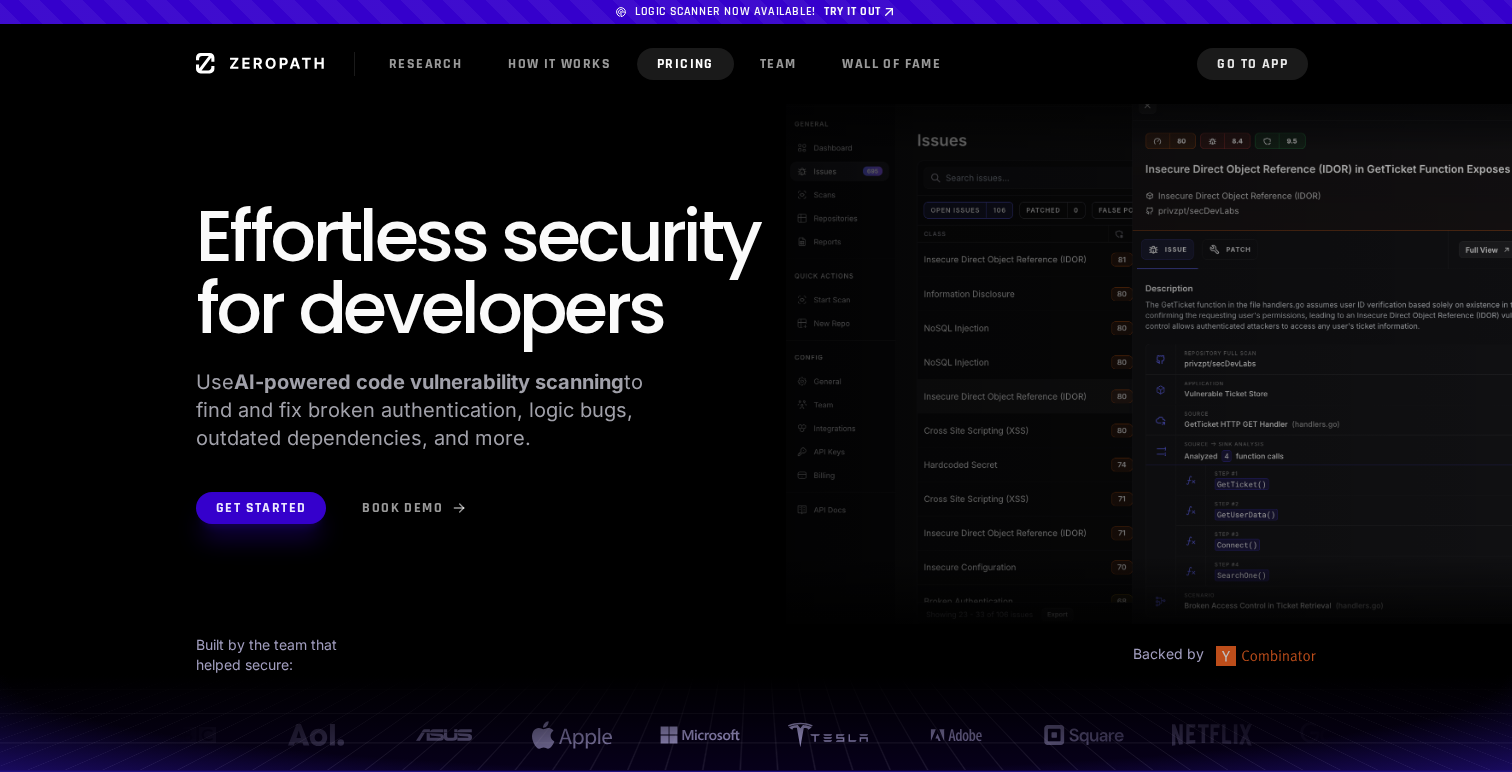 click on "Pricing" at bounding box center [685, 64] 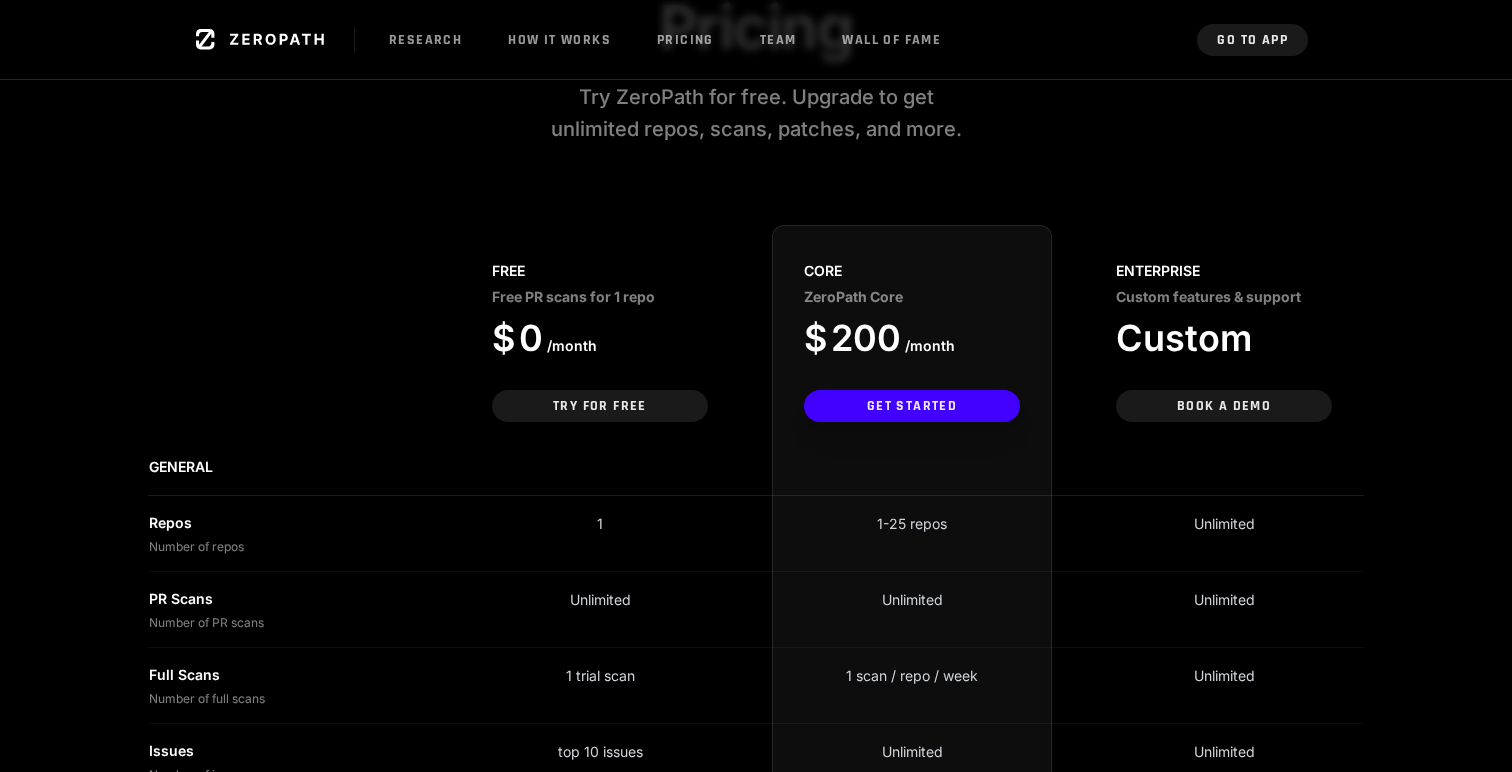 scroll, scrollTop: 307, scrollLeft: 0, axis: vertical 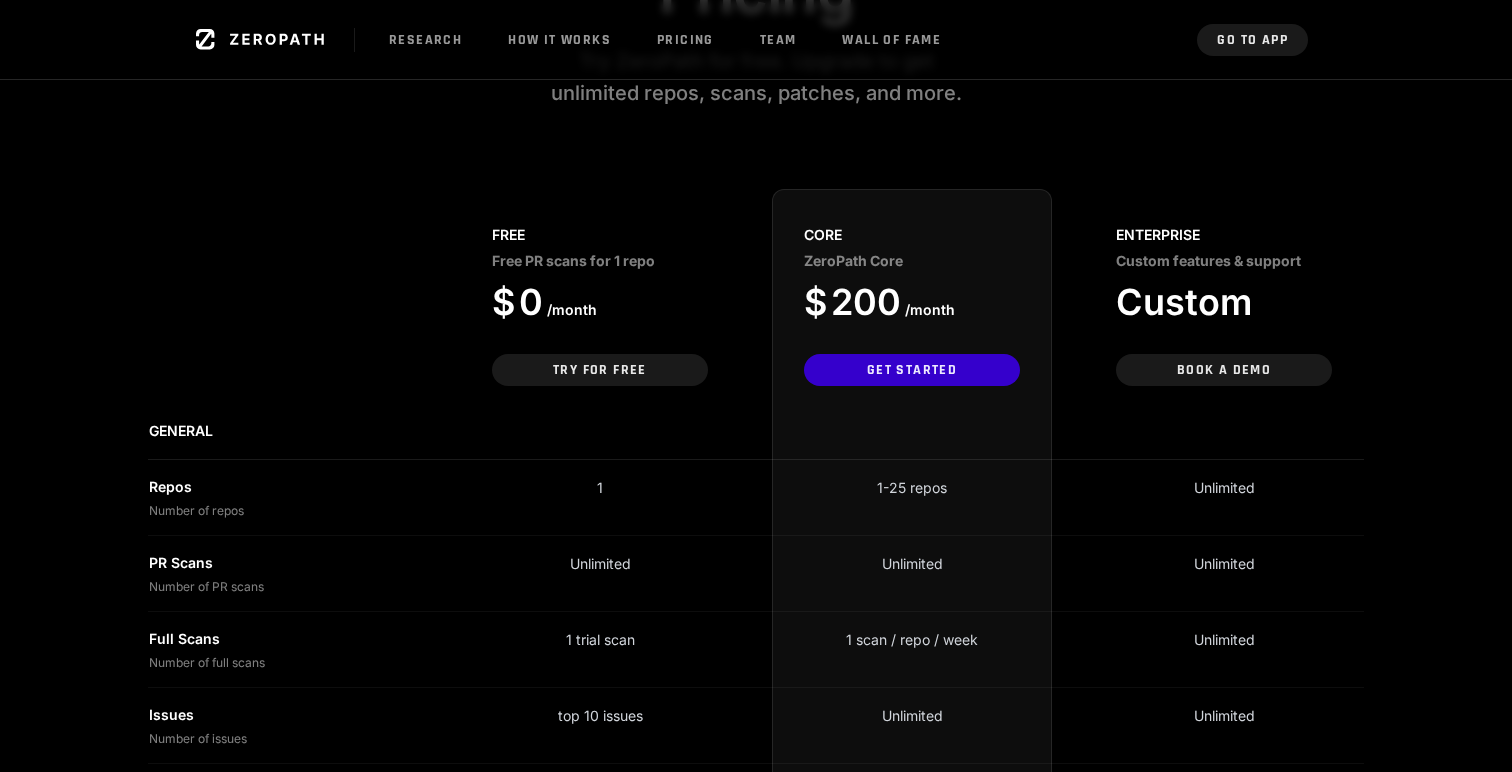 drag, startPoint x: 967, startPoint y: 332, endPoint x: 821, endPoint y: 329, distance: 146.03082 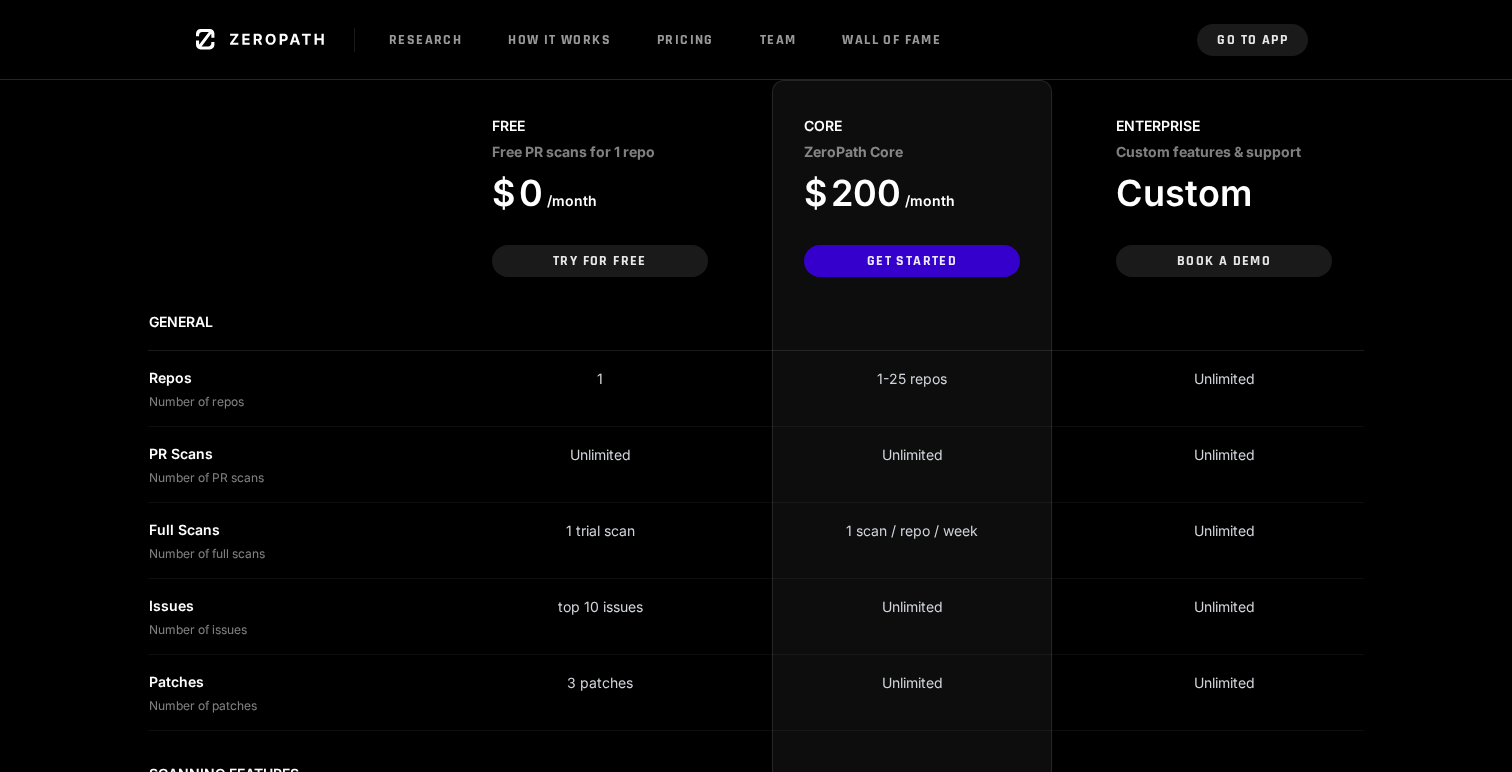 scroll, scrollTop: 414, scrollLeft: 0, axis: vertical 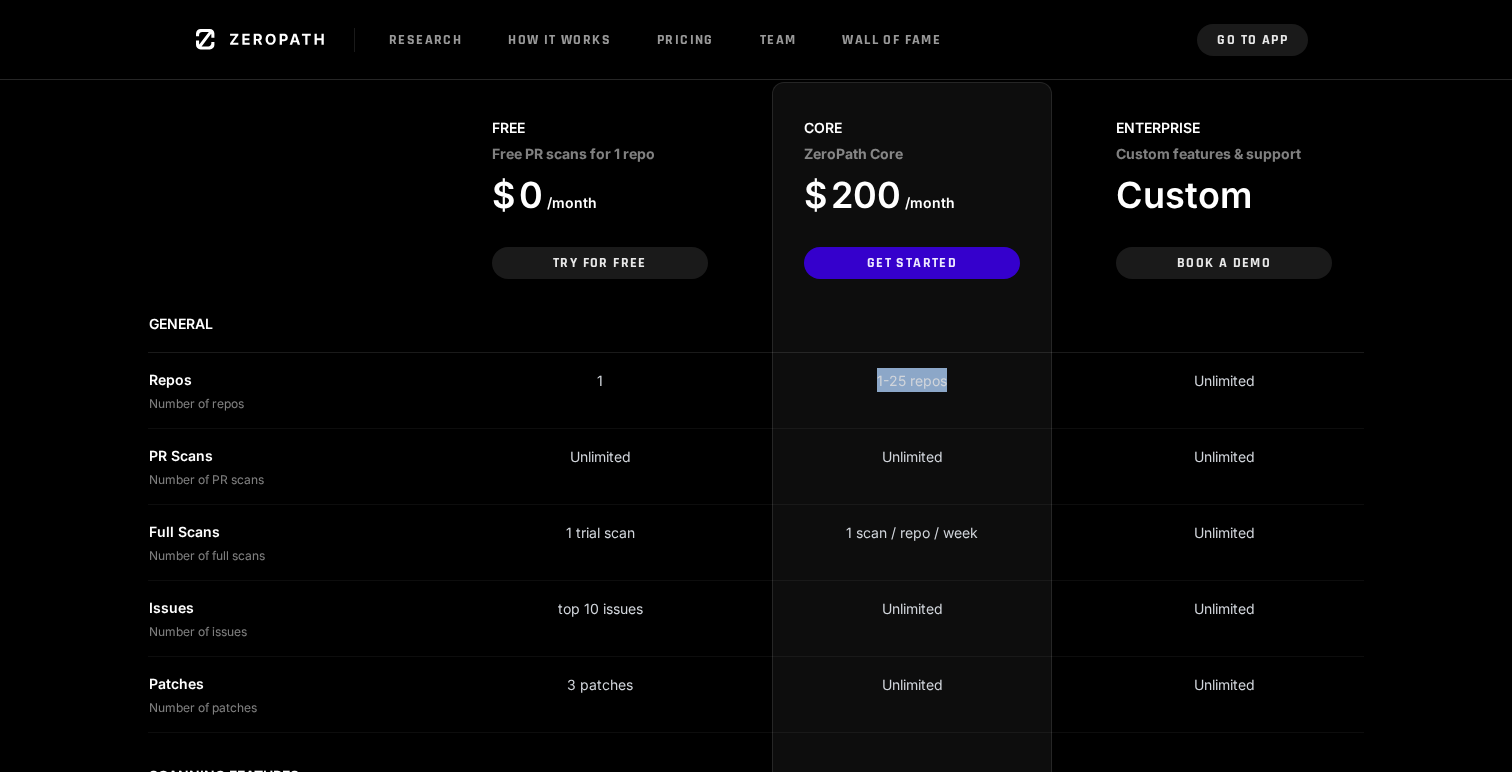 drag, startPoint x: 942, startPoint y: 381, endPoint x: 878, endPoint y: 381, distance: 64 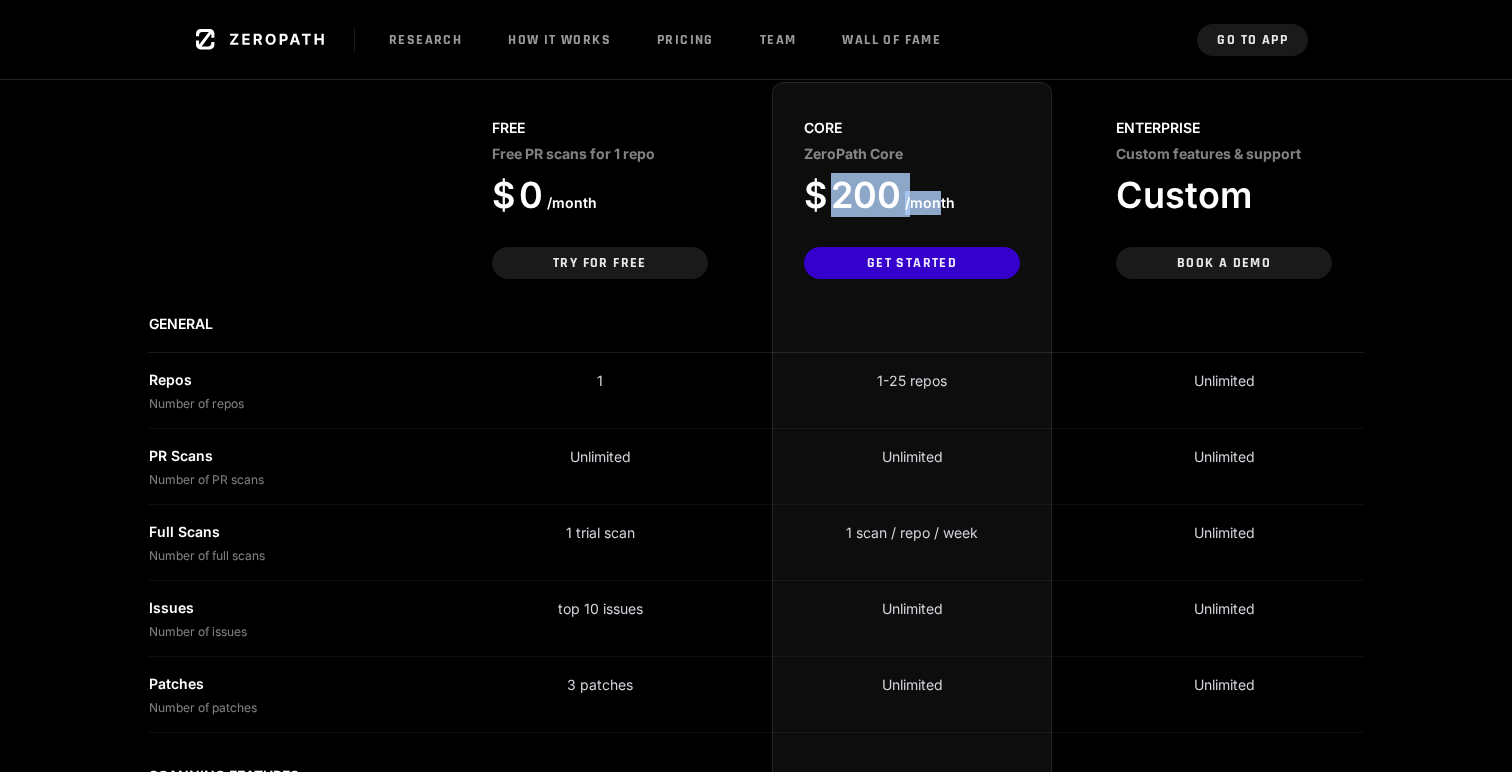 drag, startPoint x: 816, startPoint y: 202, endPoint x: 943, endPoint y: 201, distance: 127.00394 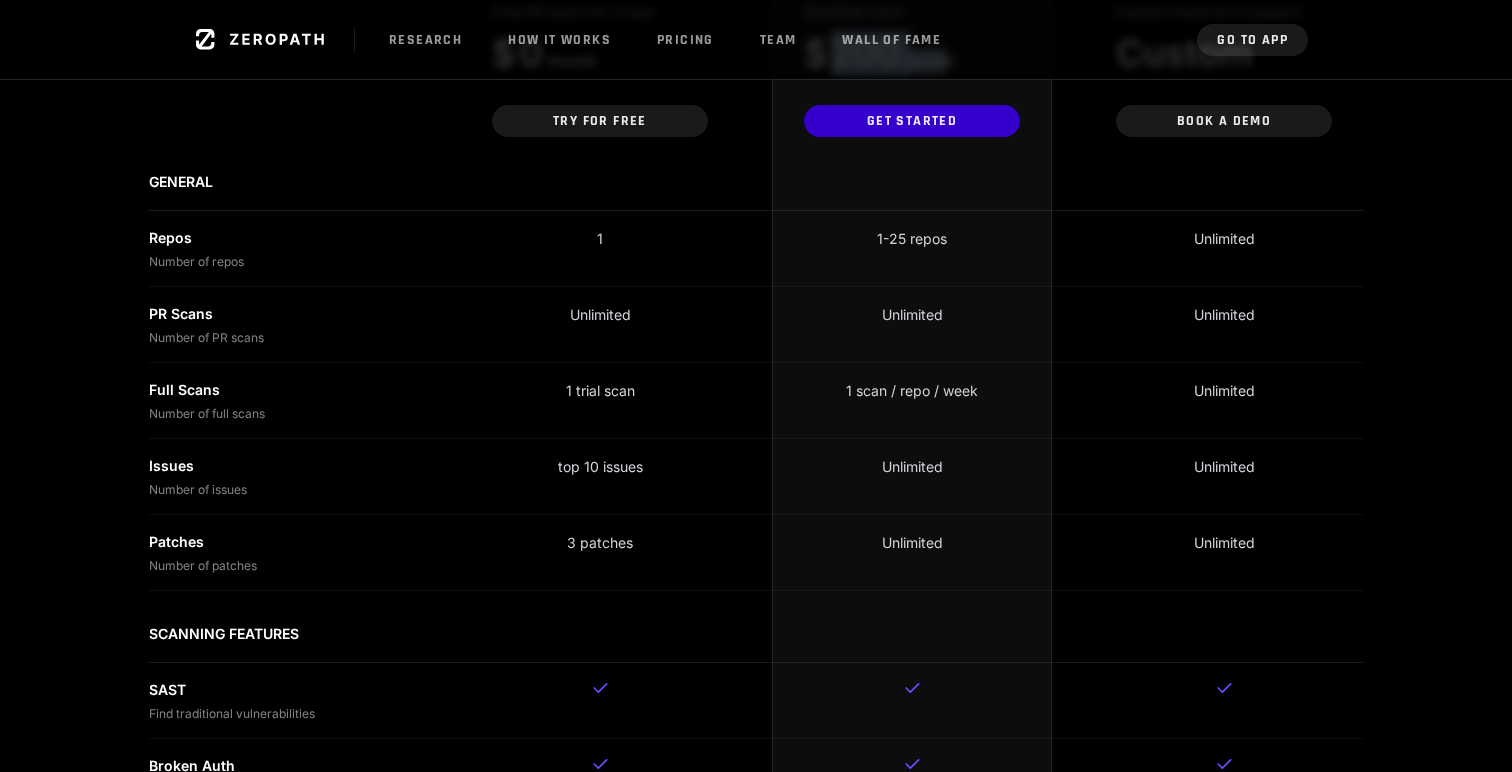 scroll, scrollTop: 562, scrollLeft: 0, axis: vertical 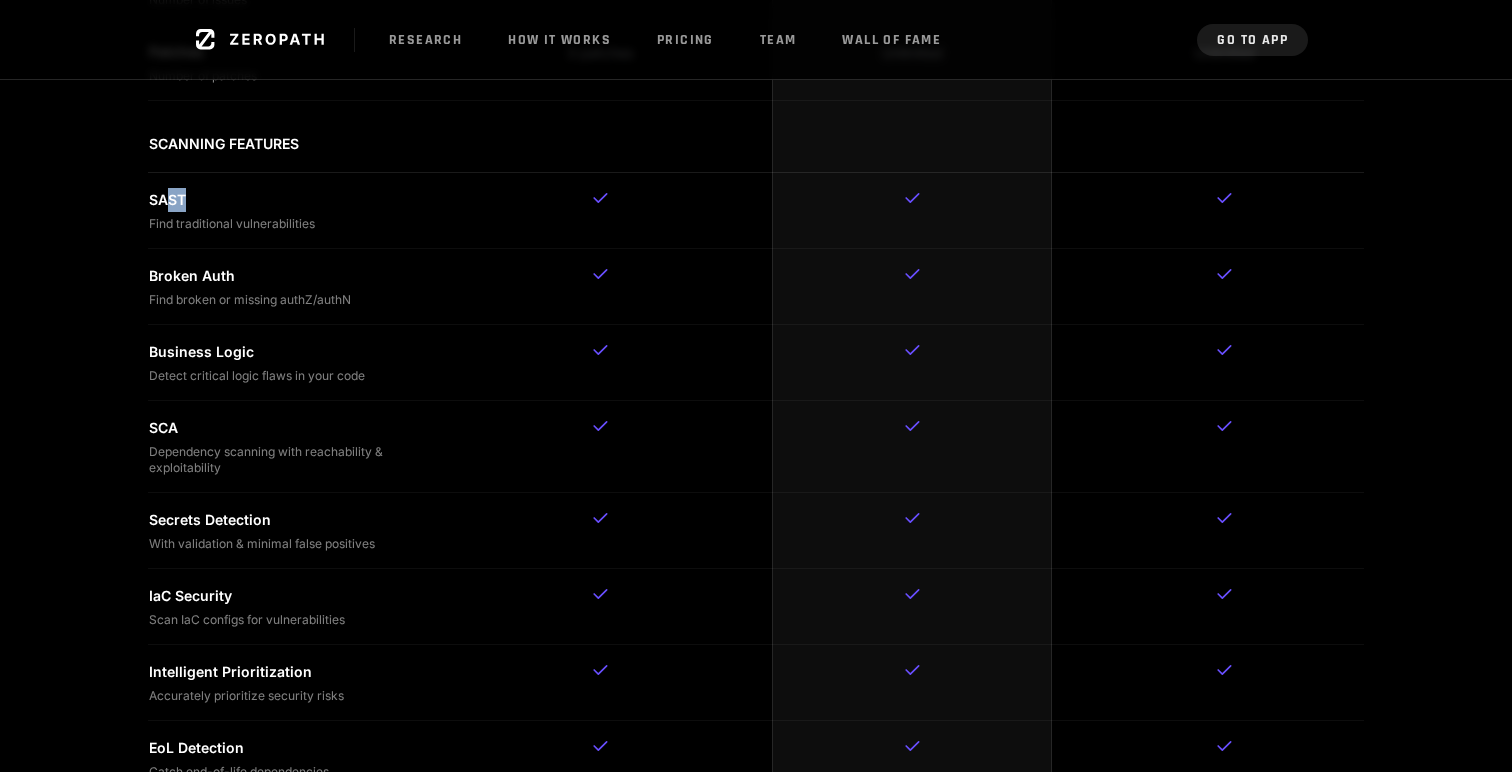 drag, startPoint x: 206, startPoint y: 197, endPoint x: 145, endPoint y: 197, distance: 61 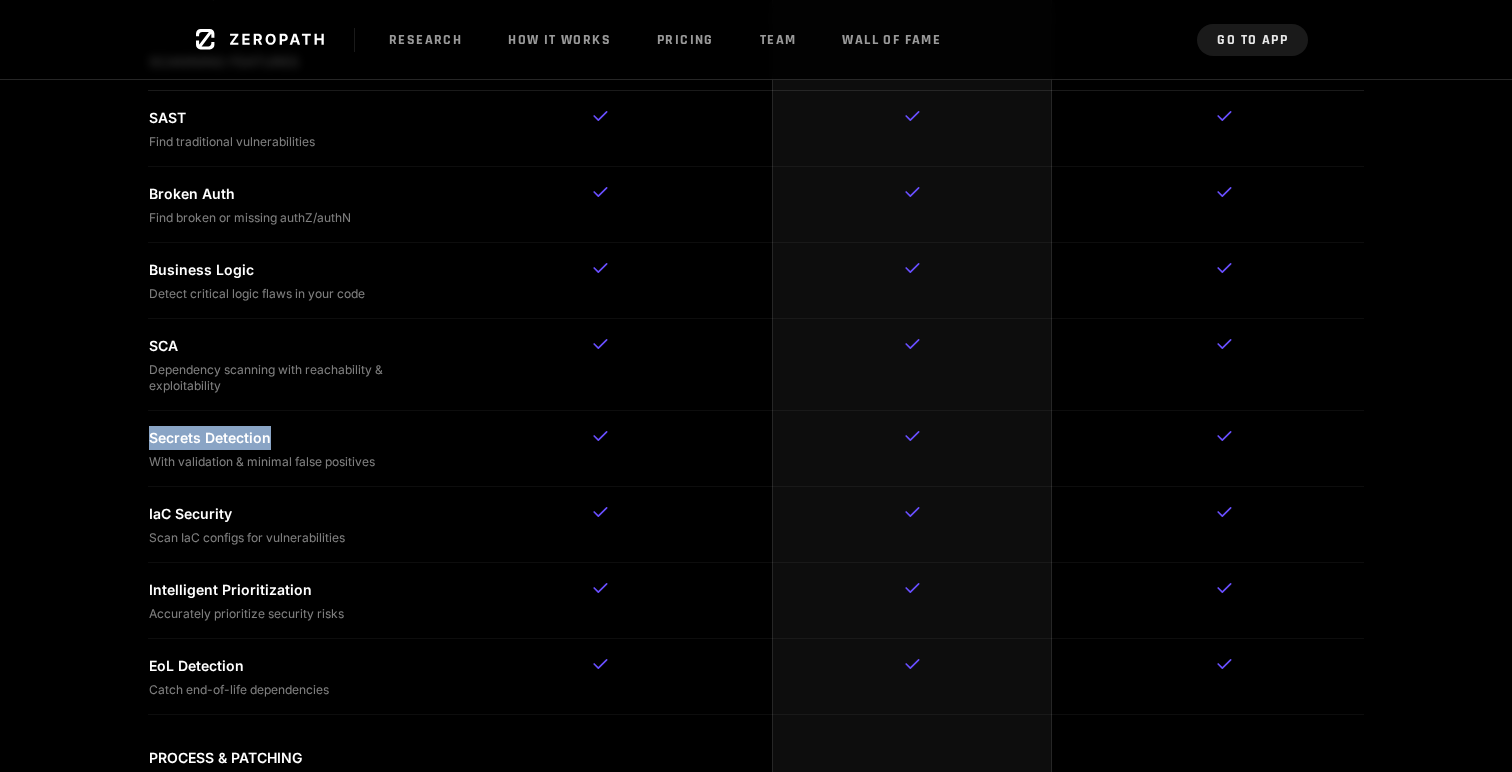 drag, startPoint x: 271, startPoint y: 444, endPoint x: 125, endPoint y: 441, distance: 146.03082 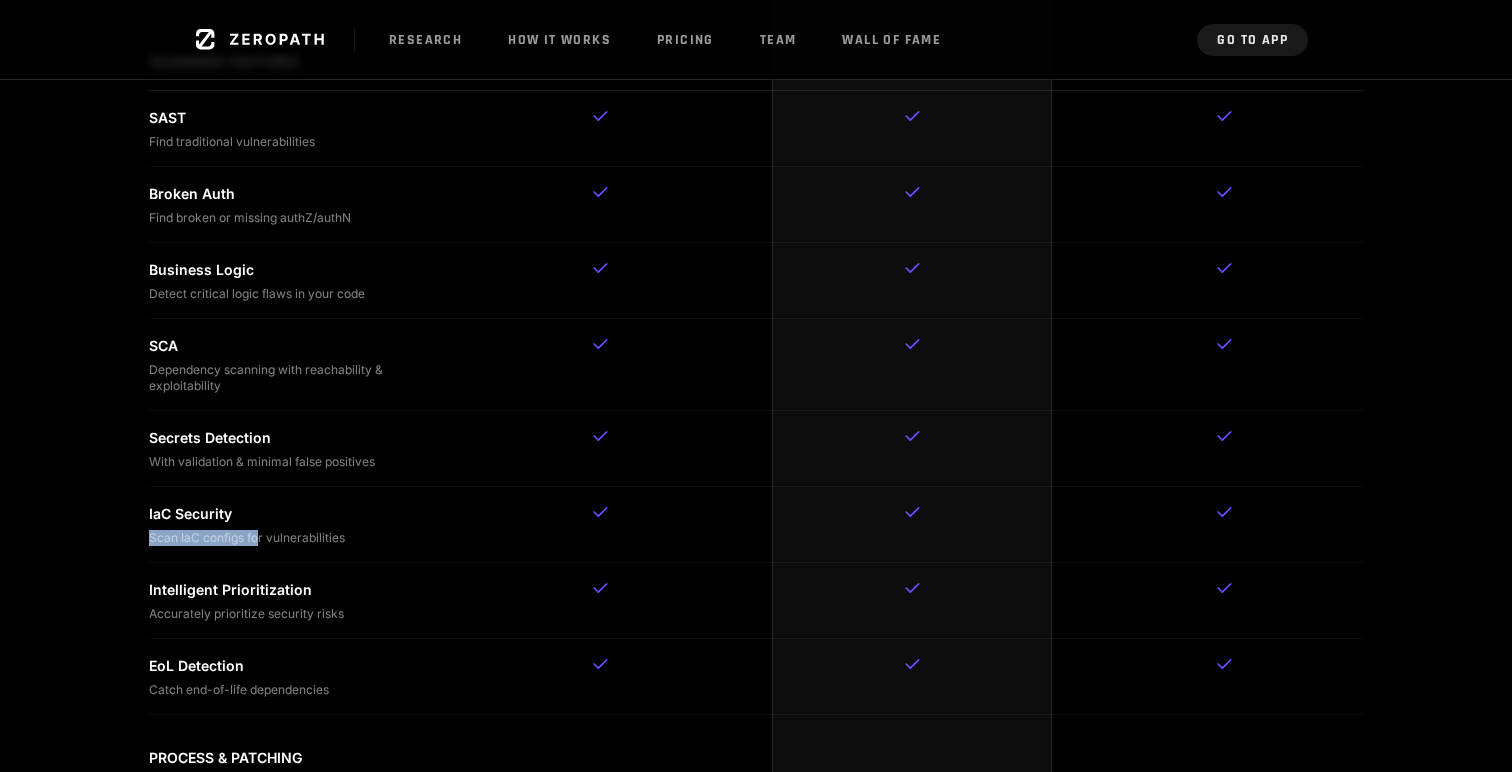 drag, startPoint x: 262, startPoint y: 532, endPoint x: 127, endPoint y: 532, distance: 135 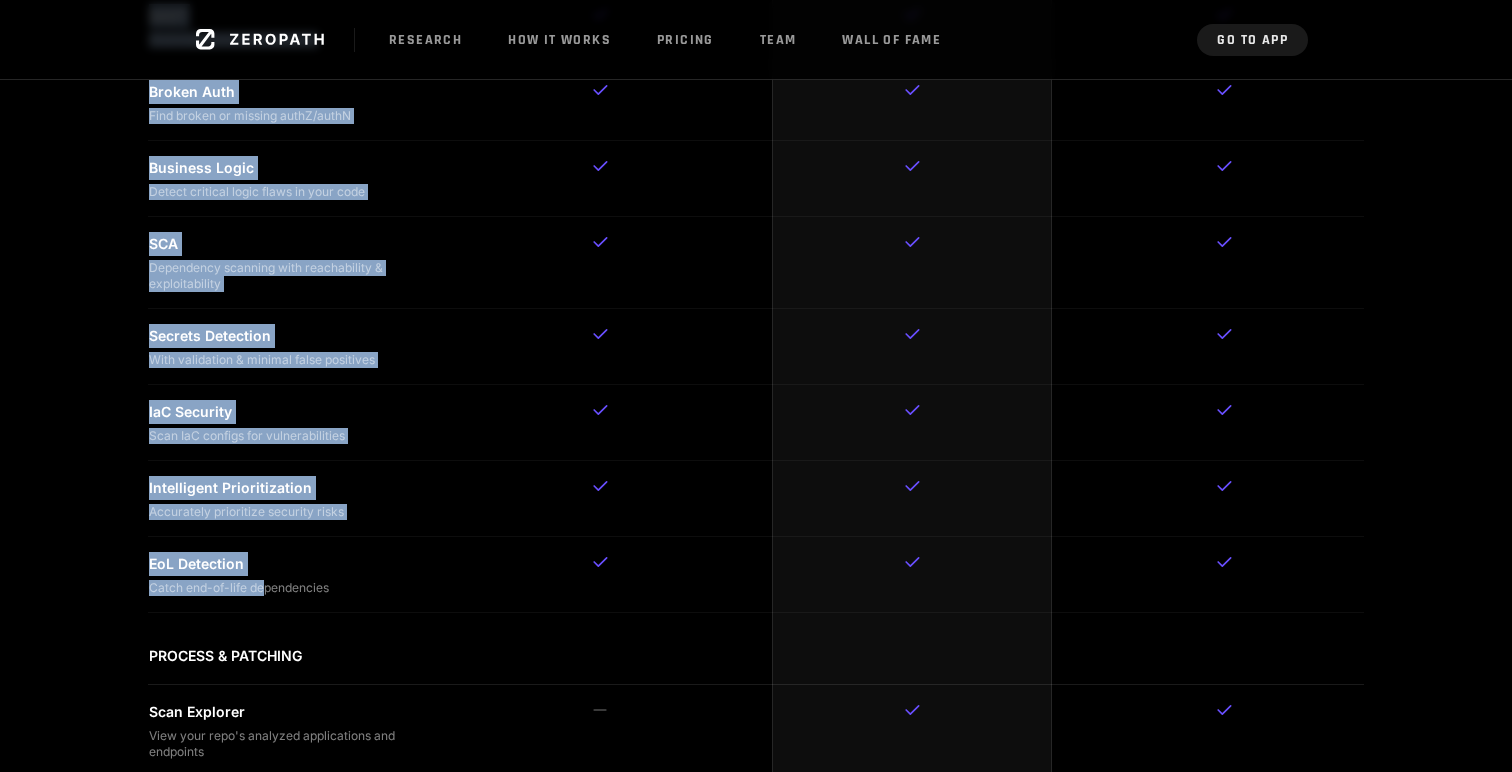 drag, startPoint x: 264, startPoint y: 584, endPoint x: 79, endPoint y: 581, distance: 185.02432 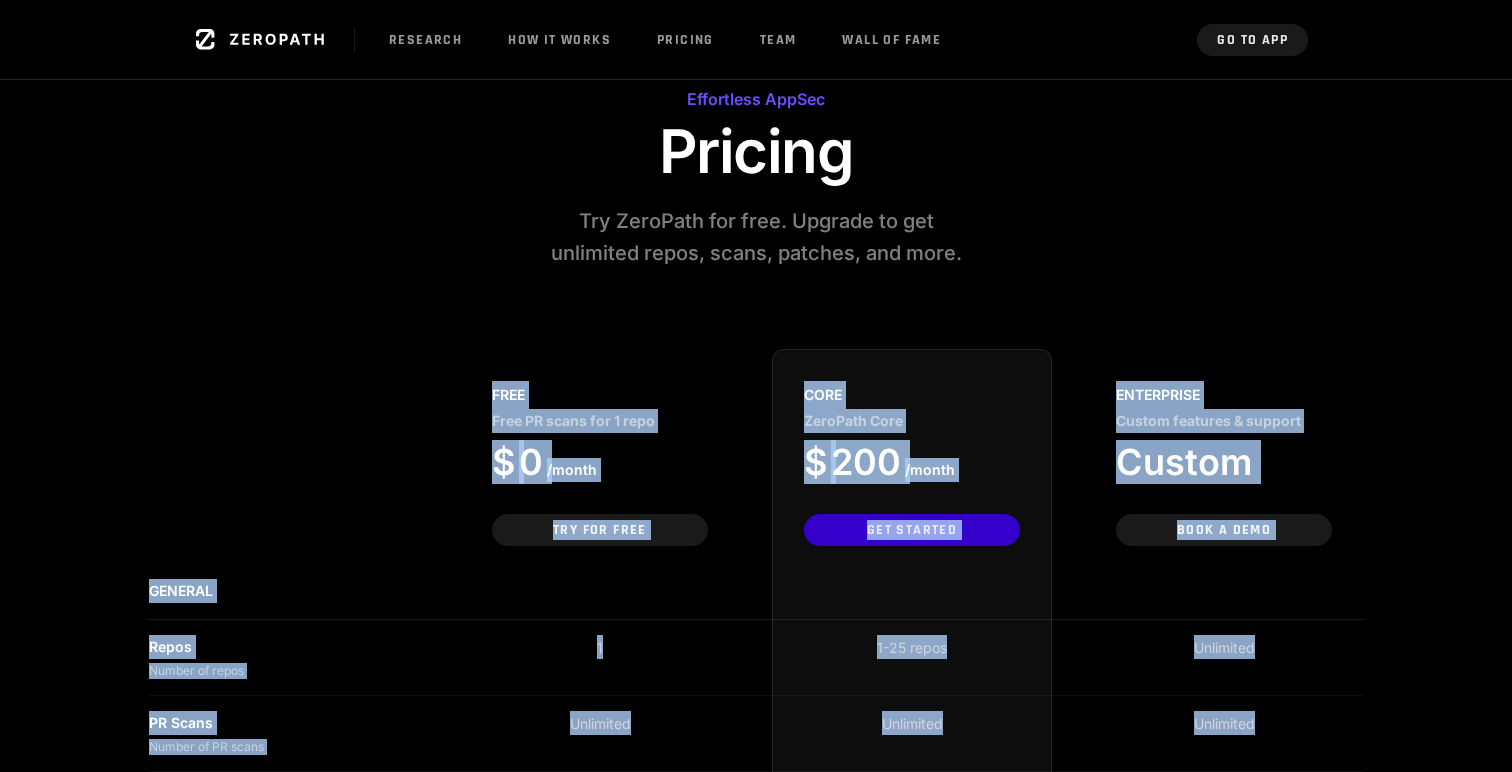scroll, scrollTop: 0, scrollLeft: 0, axis: both 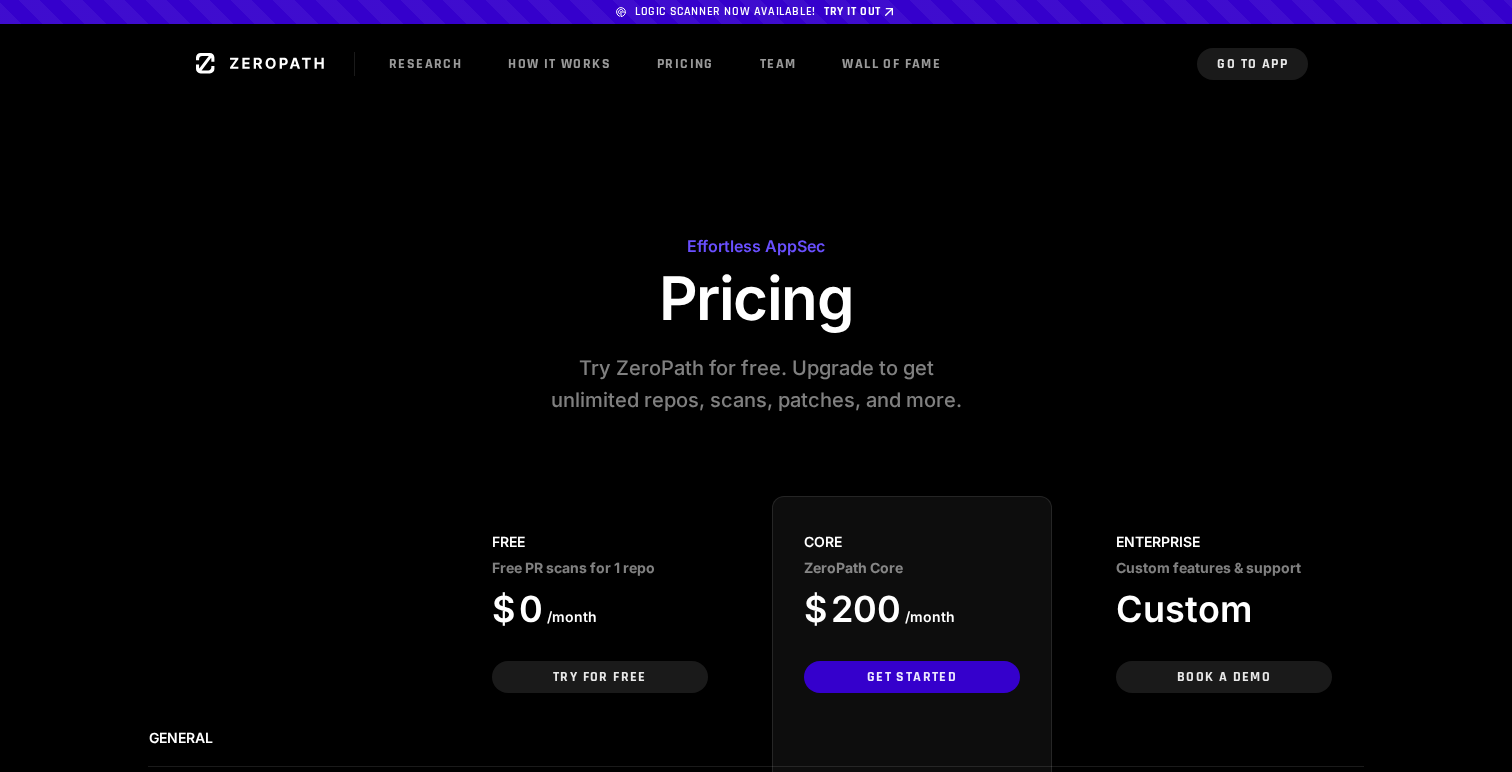 click on "Effortless AppSec   Pricing   Try ZeroPath for free. Upgrade to get
unlimited repos, scans, patches, and more.   Free   Free PR scans for 1 repo   $   0   /month   Try for free     1 full scan max     Unlimited PR scans     Weekly full scans     Dedicated support     Core   ZeroPath Core   $   200   /month   Get started     Up to 25 repos     Unlimited PR scans     Weekly full scans     Dedicated support     Enterprise   Custom features & support   Custom       Book a demo     Unlimited repos     Unlimited PR scans     Weekly full scans     Dedicated support         Pricing plan comparison         Free   Free PR scans for 1 repo   Core   ZeroPath Core   Enterprise   Custom features & support     Price   $   0   /month   Try for free   $   200   /month   Get started   Custom       Book a demo     General     Repos   Number of repos     1   1-25 repos   Unlimited     PR Scans   Number of PR scans     Unlimited   Unlimited   Unlimited     Full Scans   Number of full scans     1 trial scan   1 scan / repo / week" at bounding box center [756, 1965] 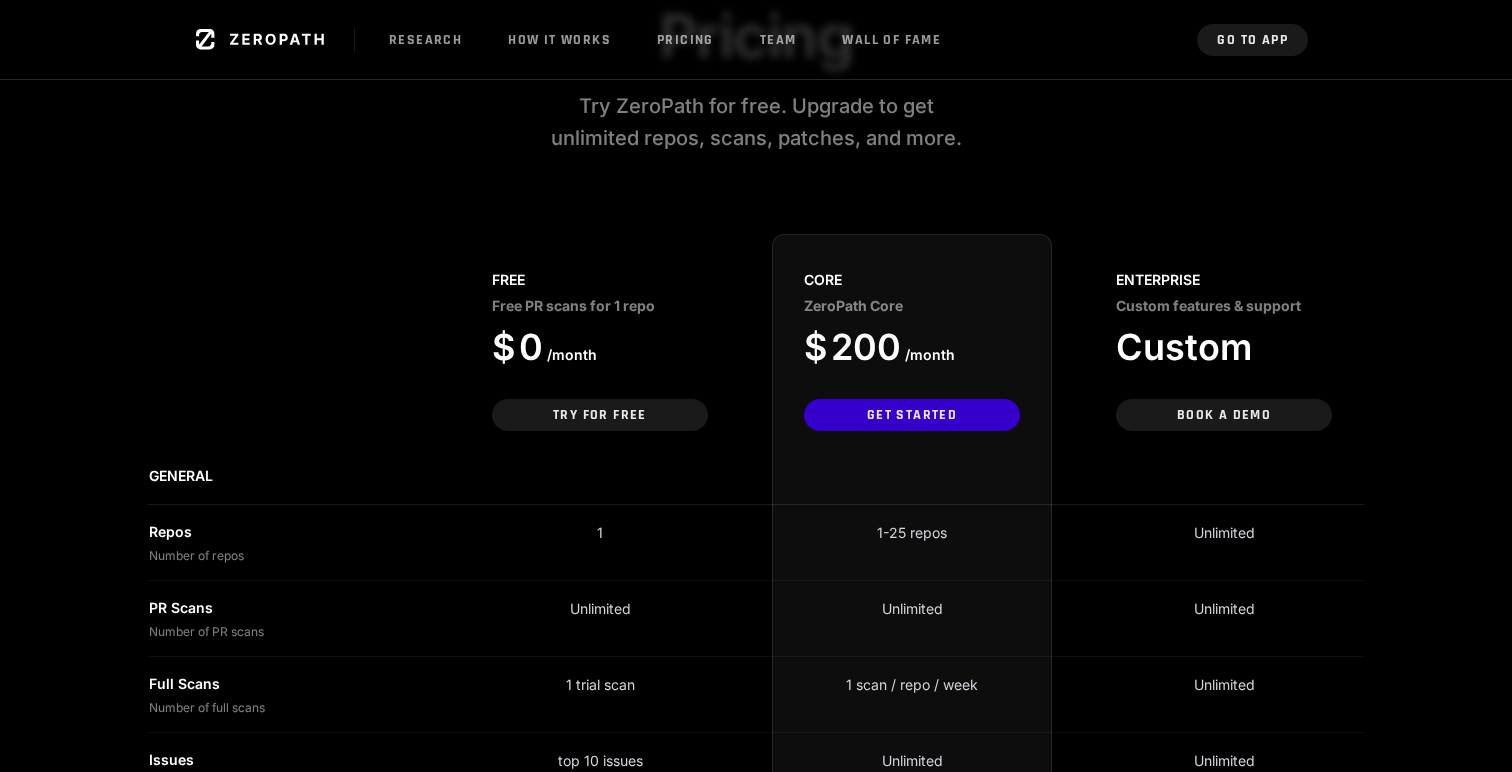 scroll, scrollTop: 0, scrollLeft: 0, axis: both 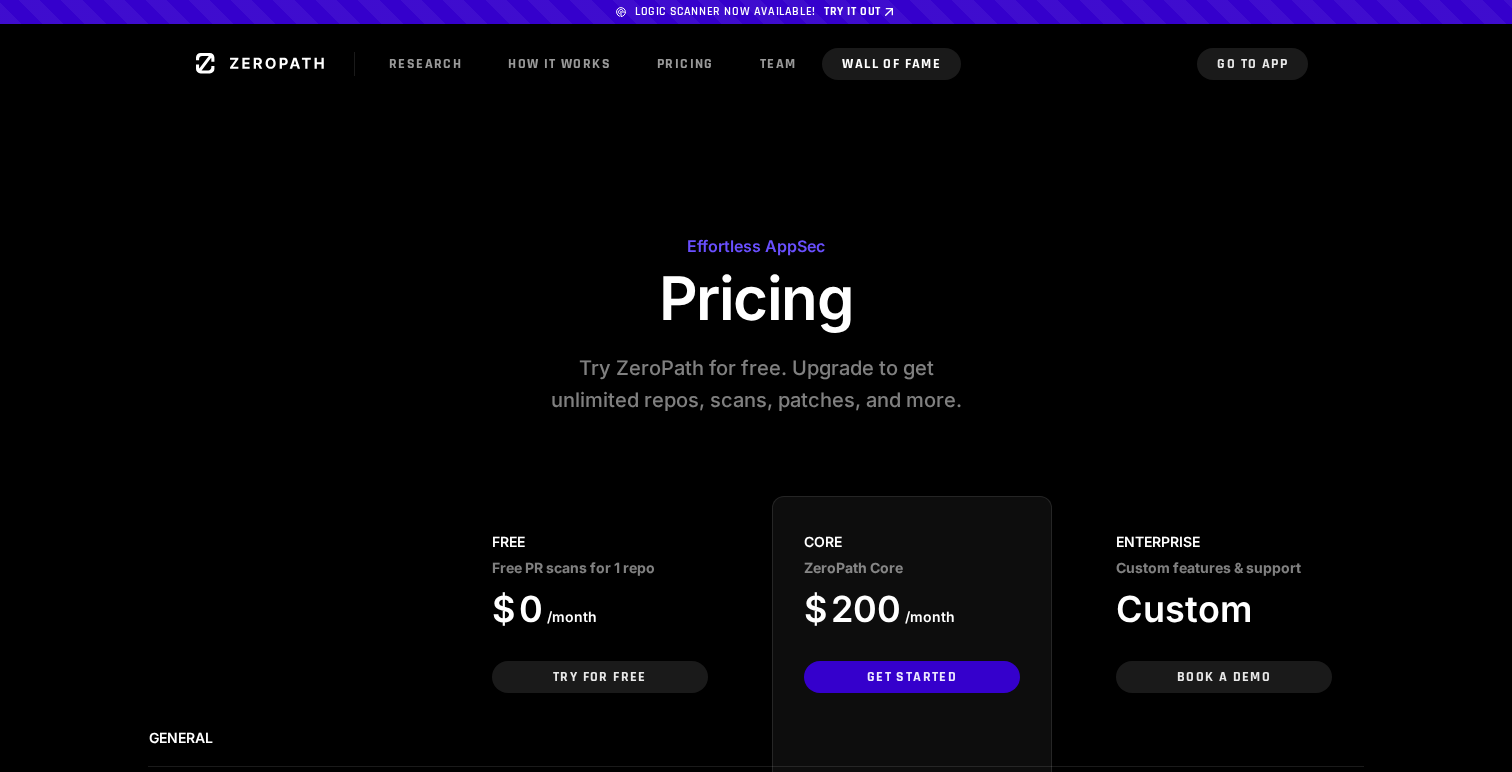 click on "Wall of Fame" at bounding box center [891, 64] 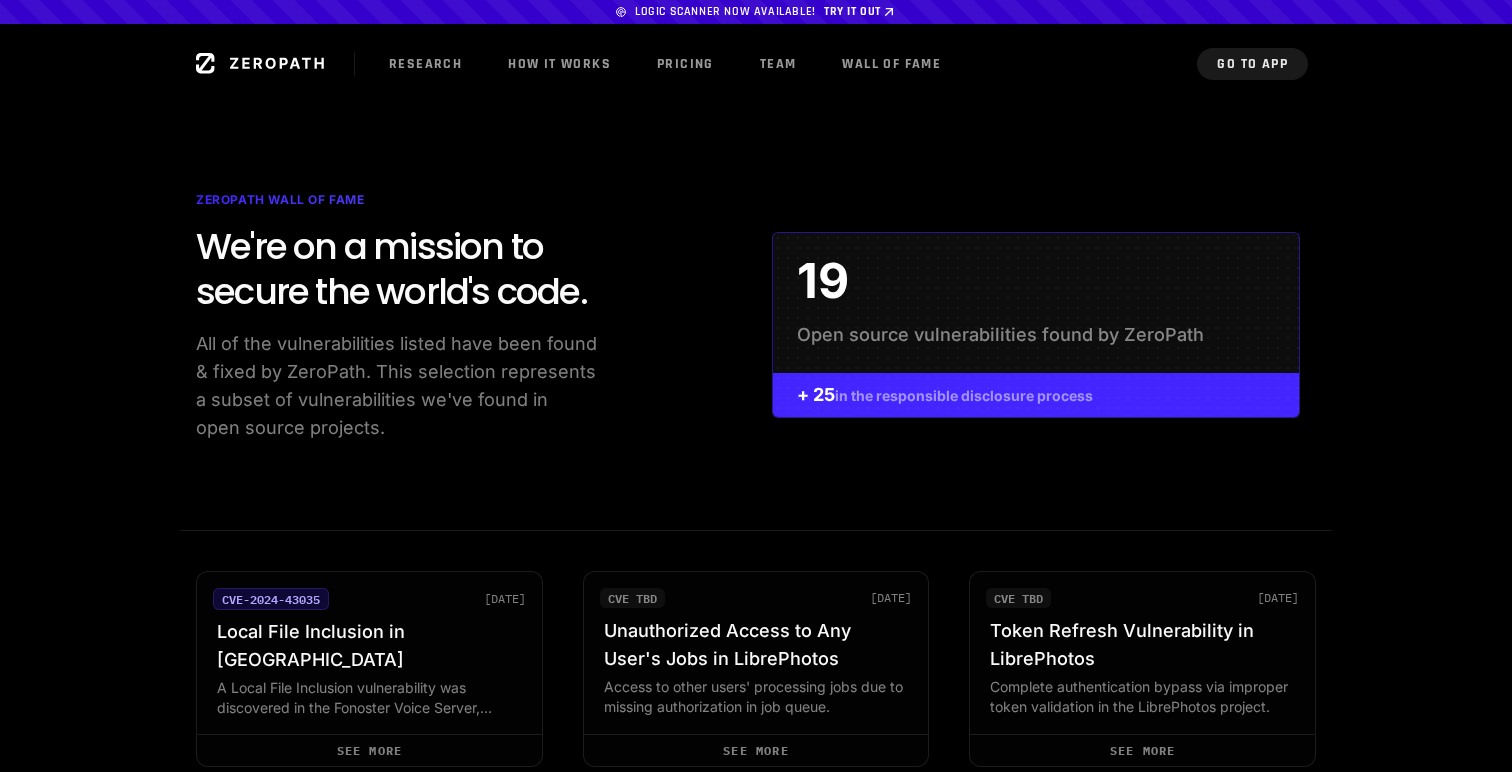 drag, startPoint x: 853, startPoint y: 296, endPoint x: 783, endPoint y: 296, distance: 70 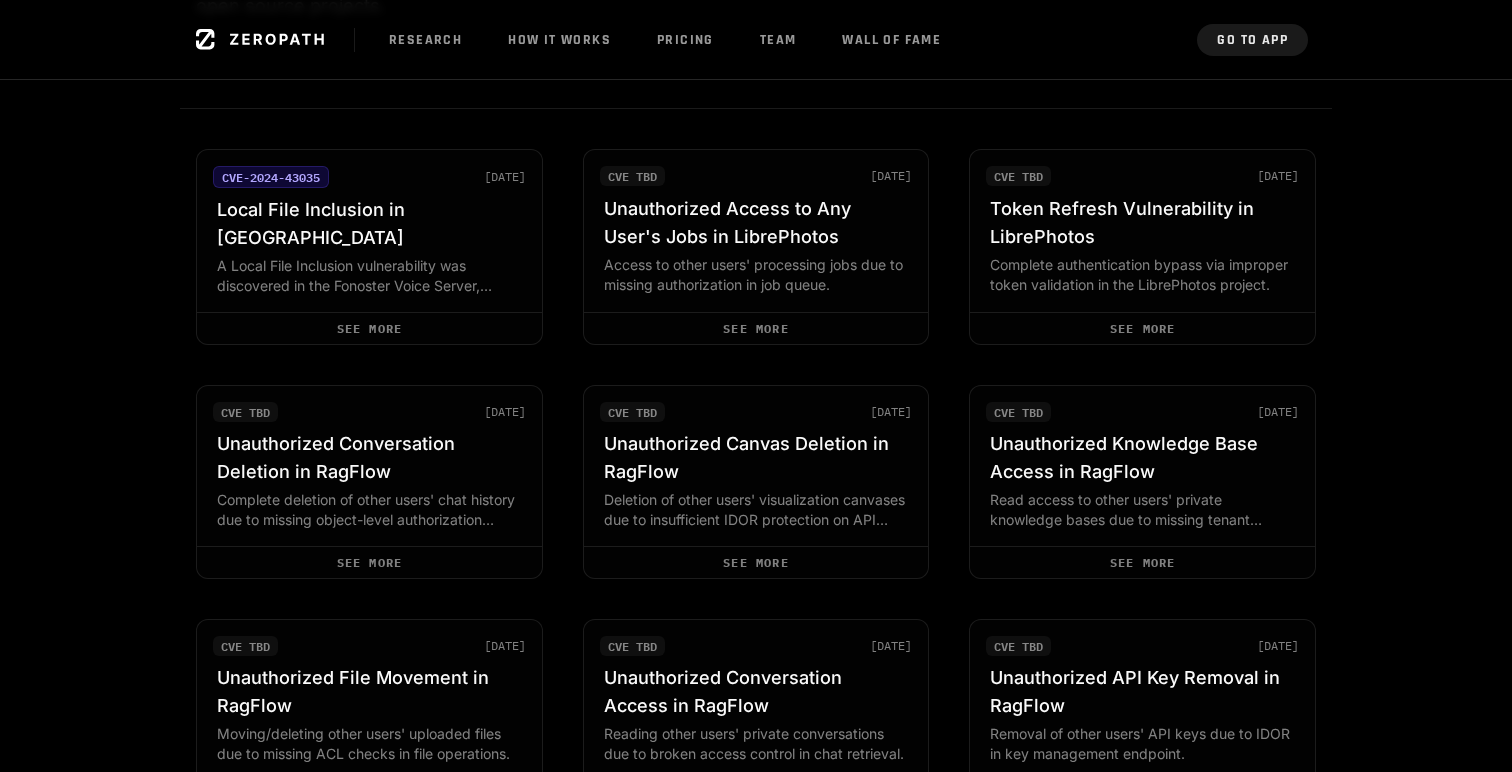 scroll, scrollTop: 0, scrollLeft: 0, axis: both 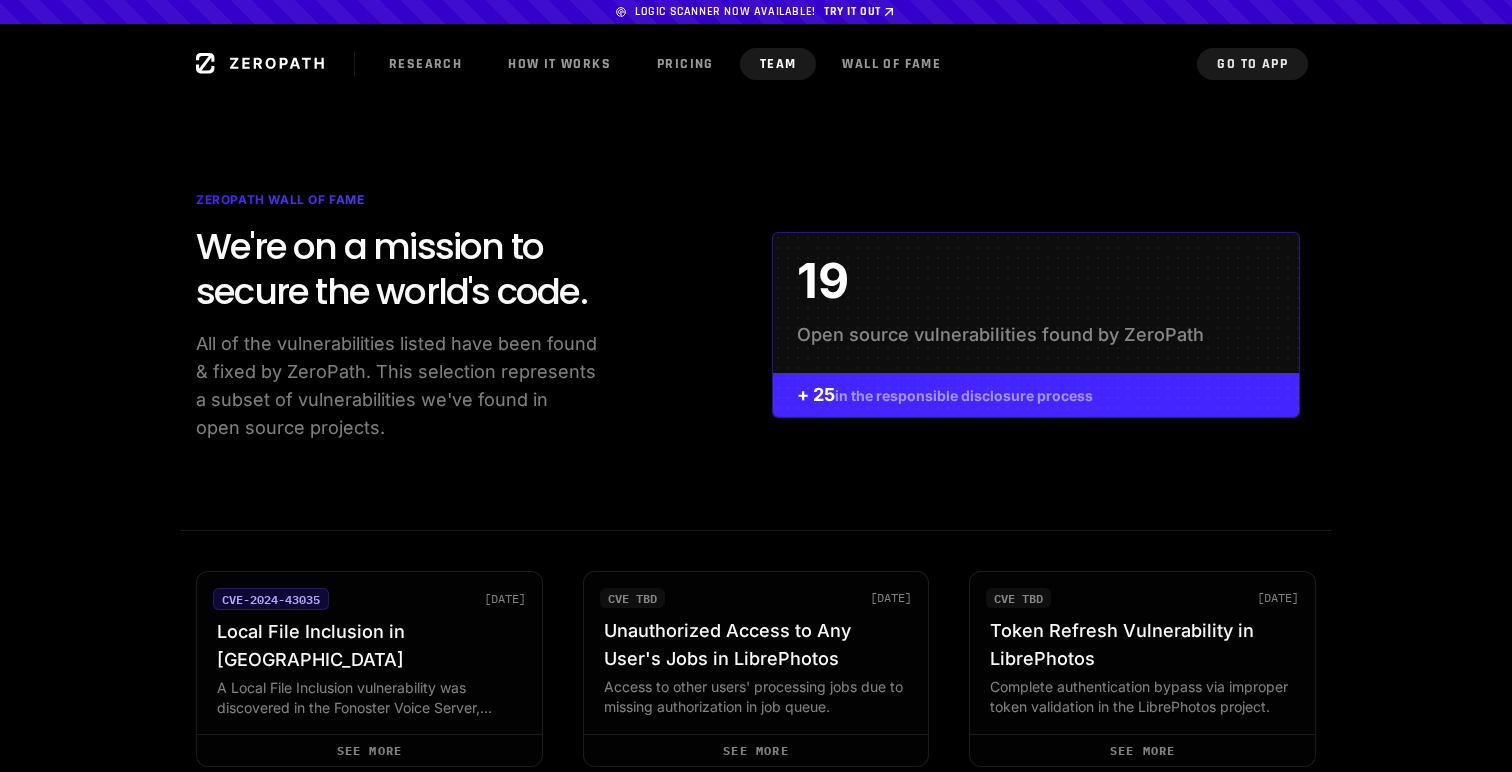 click on "Team" at bounding box center (778, 64) 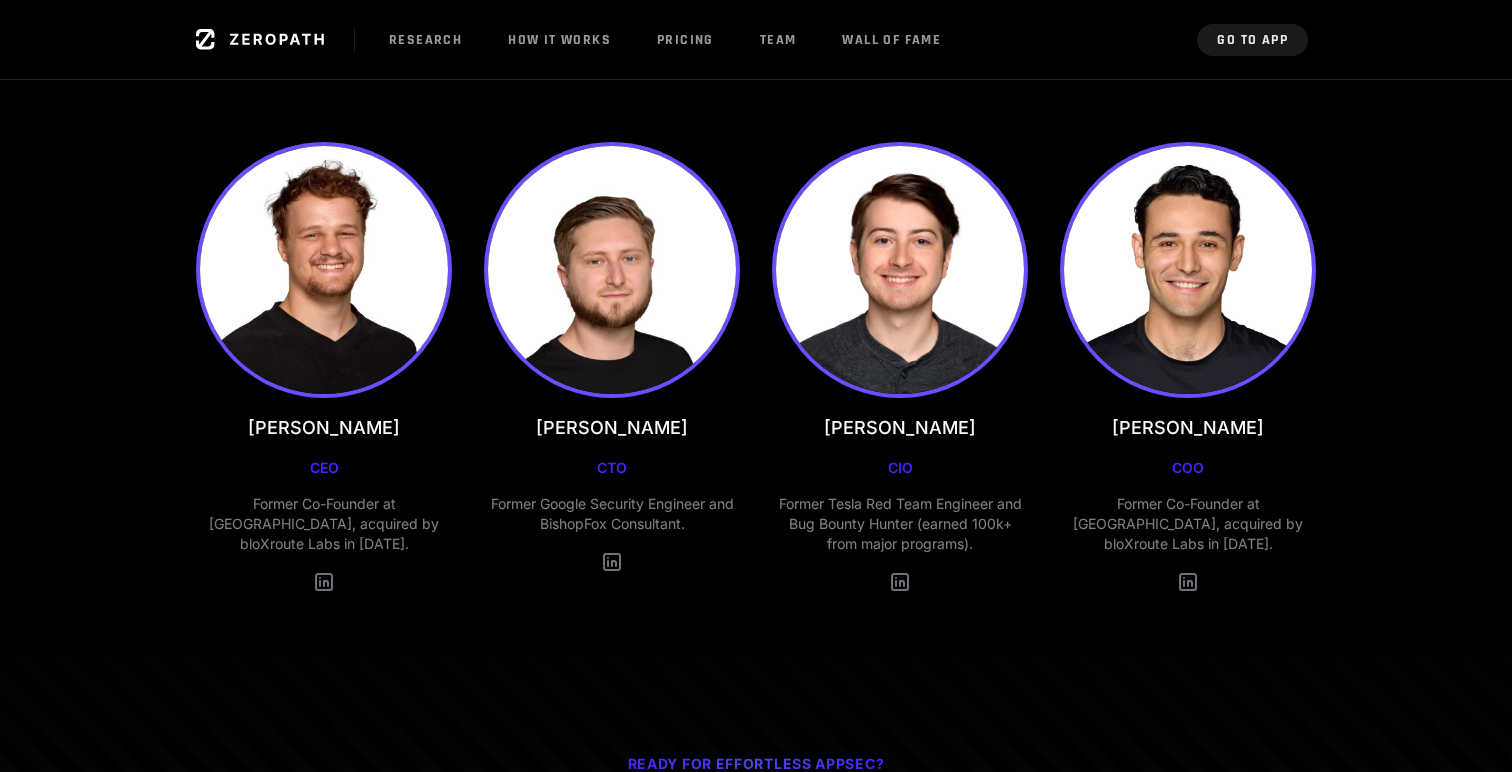 scroll, scrollTop: 330, scrollLeft: 0, axis: vertical 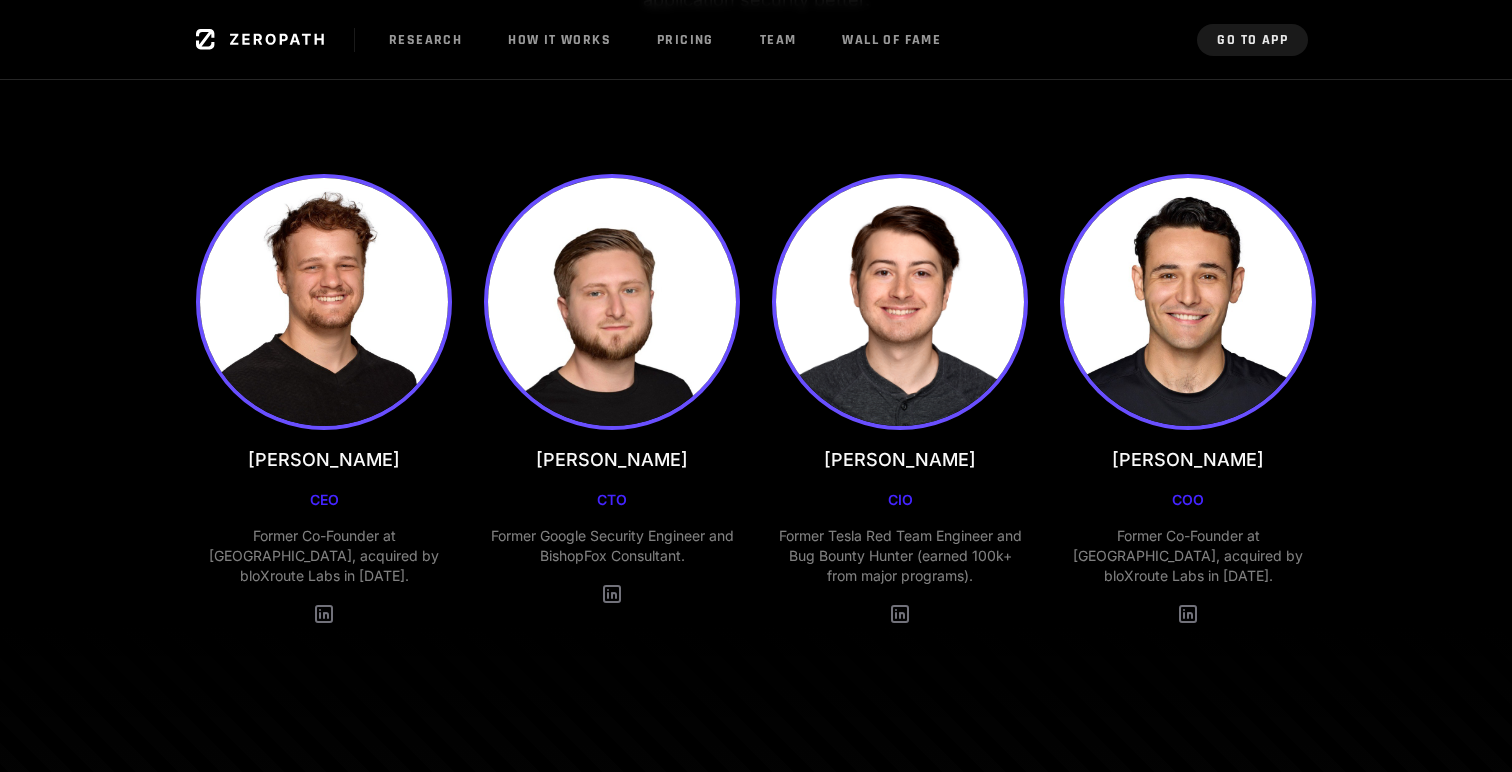 click on "Former Google Security Engineer and BishopFox Consultant." at bounding box center [612, 546] 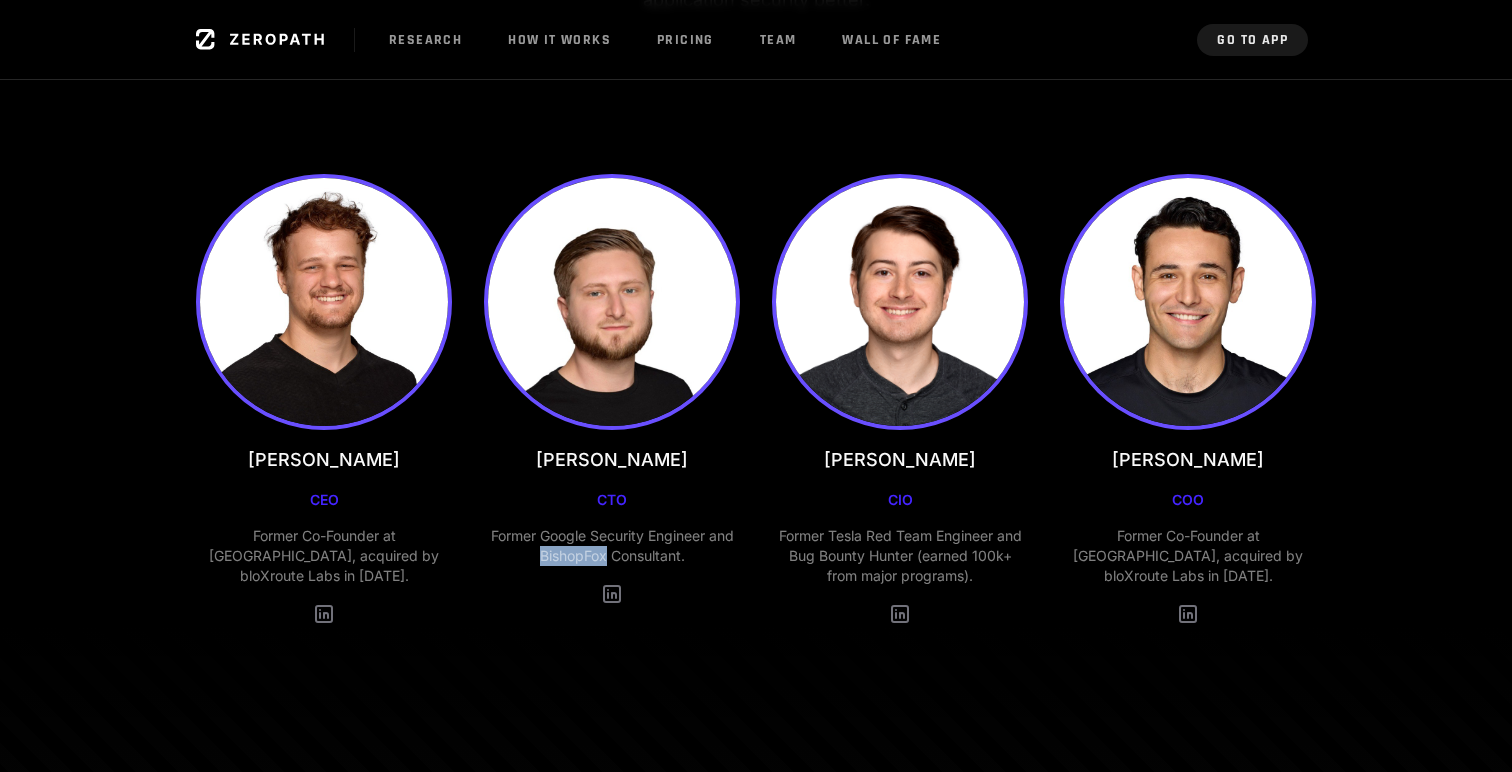 click on "Former Google Security Engineer and BishopFox Consultant." at bounding box center (612, 546) 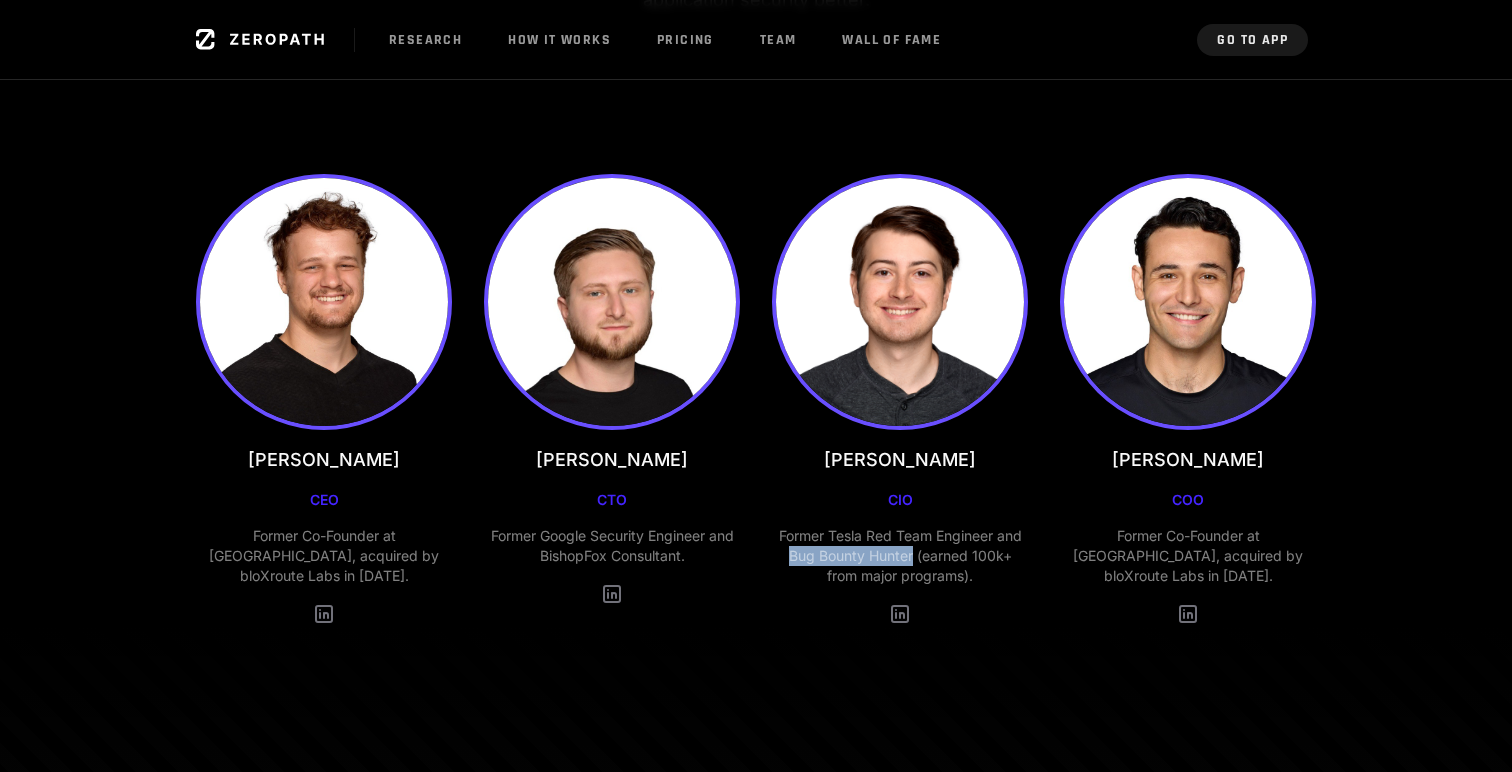 drag, startPoint x: 880, startPoint y: 553, endPoint x: 769, endPoint y: 553, distance: 111 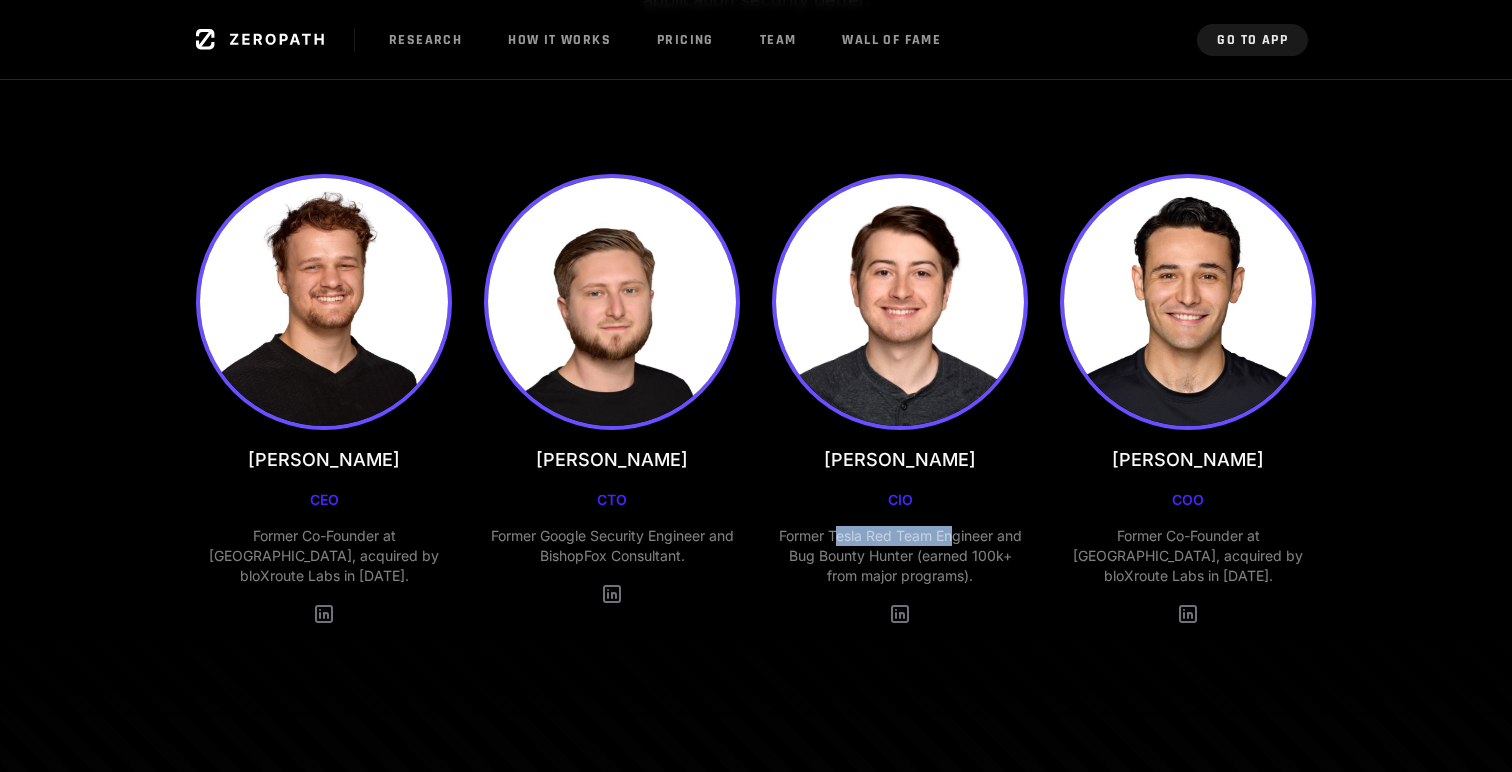 drag, startPoint x: 833, startPoint y: 540, endPoint x: 970, endPoint y: 540, distance: 137 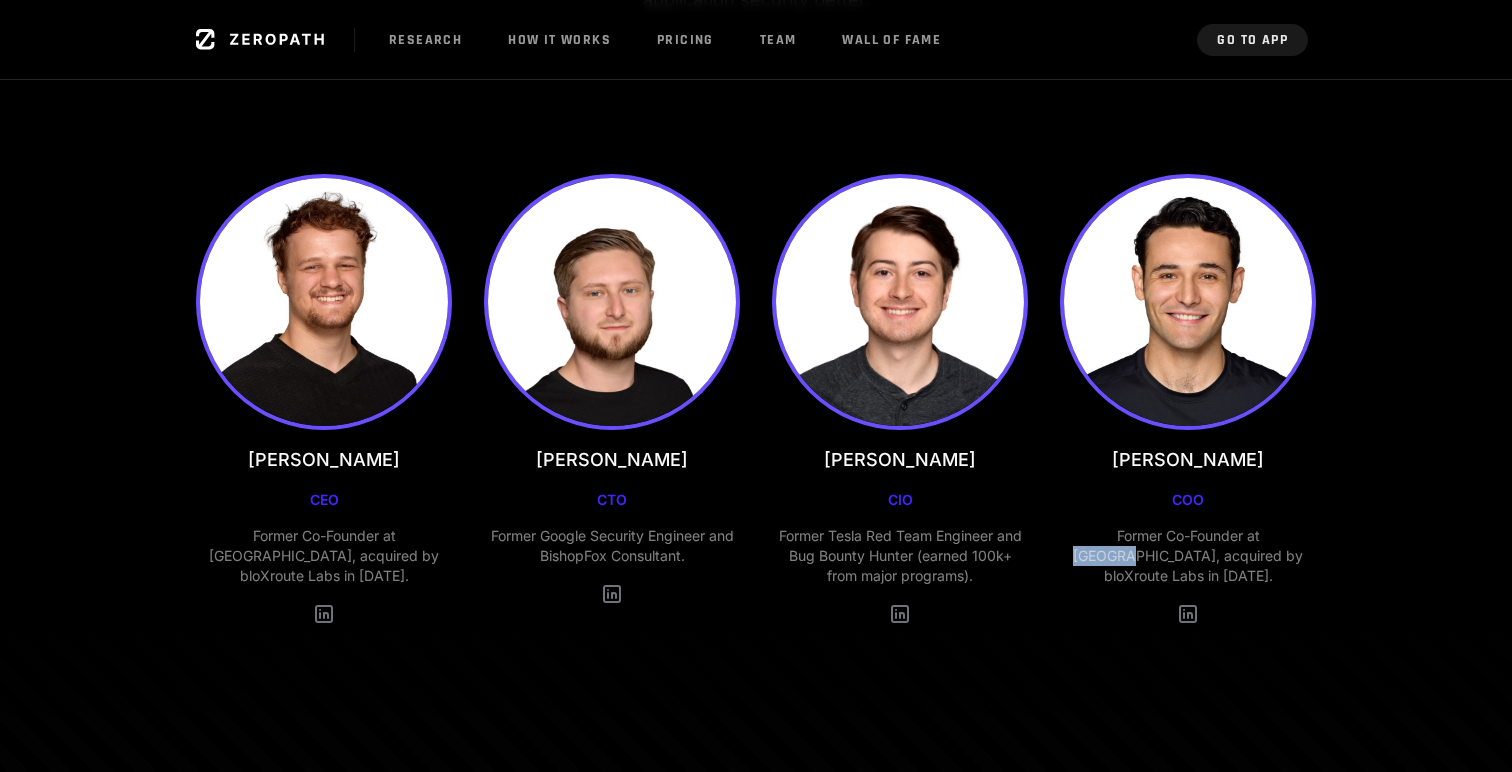 drag, startPoint x: 1231, startPoint y: 532, endPoint x: 1297, endPoint y: 532, distance: 66 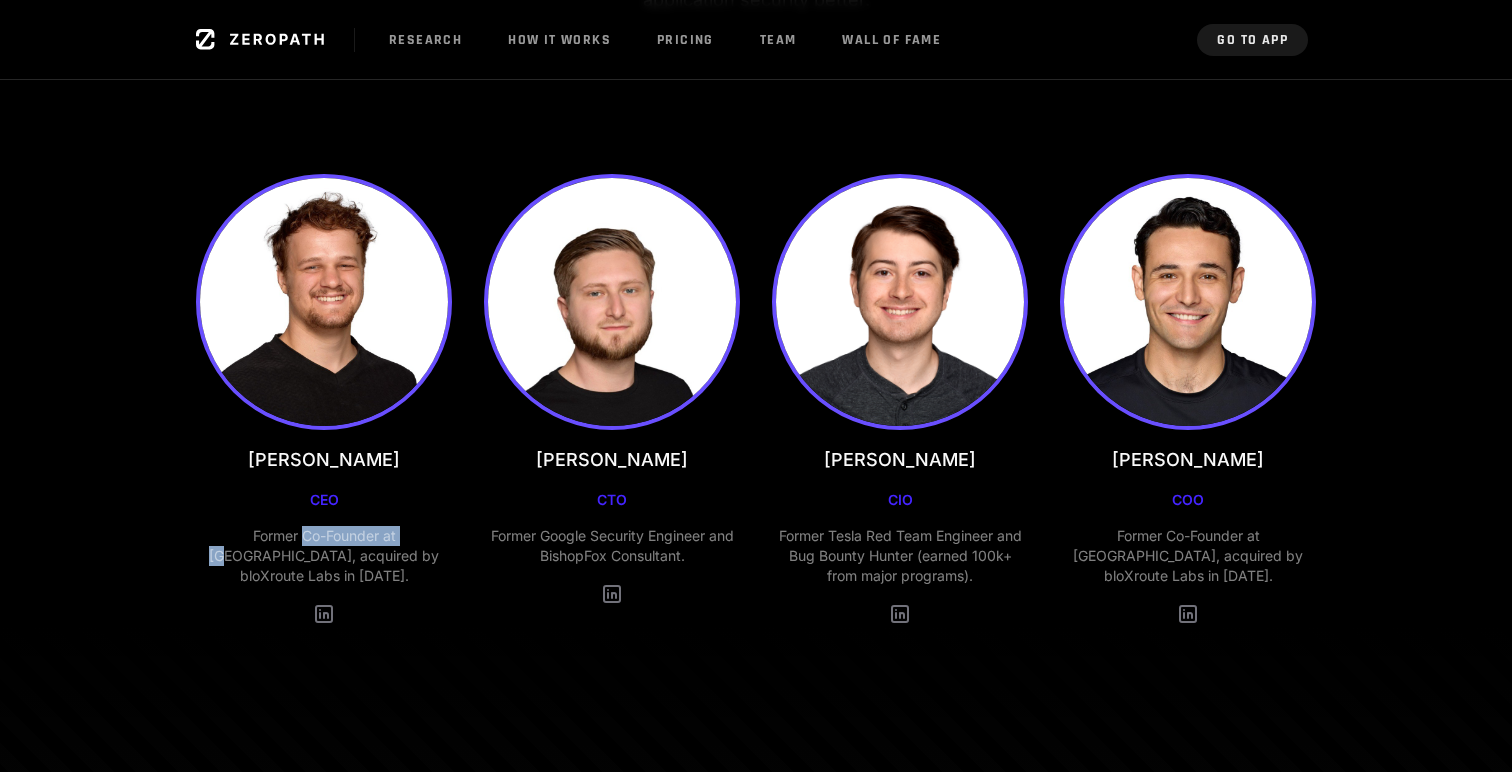 drag, startPoint x: 271, startPoint y: 534, endPoint x: 398, endPoint y: 534, distance: 127 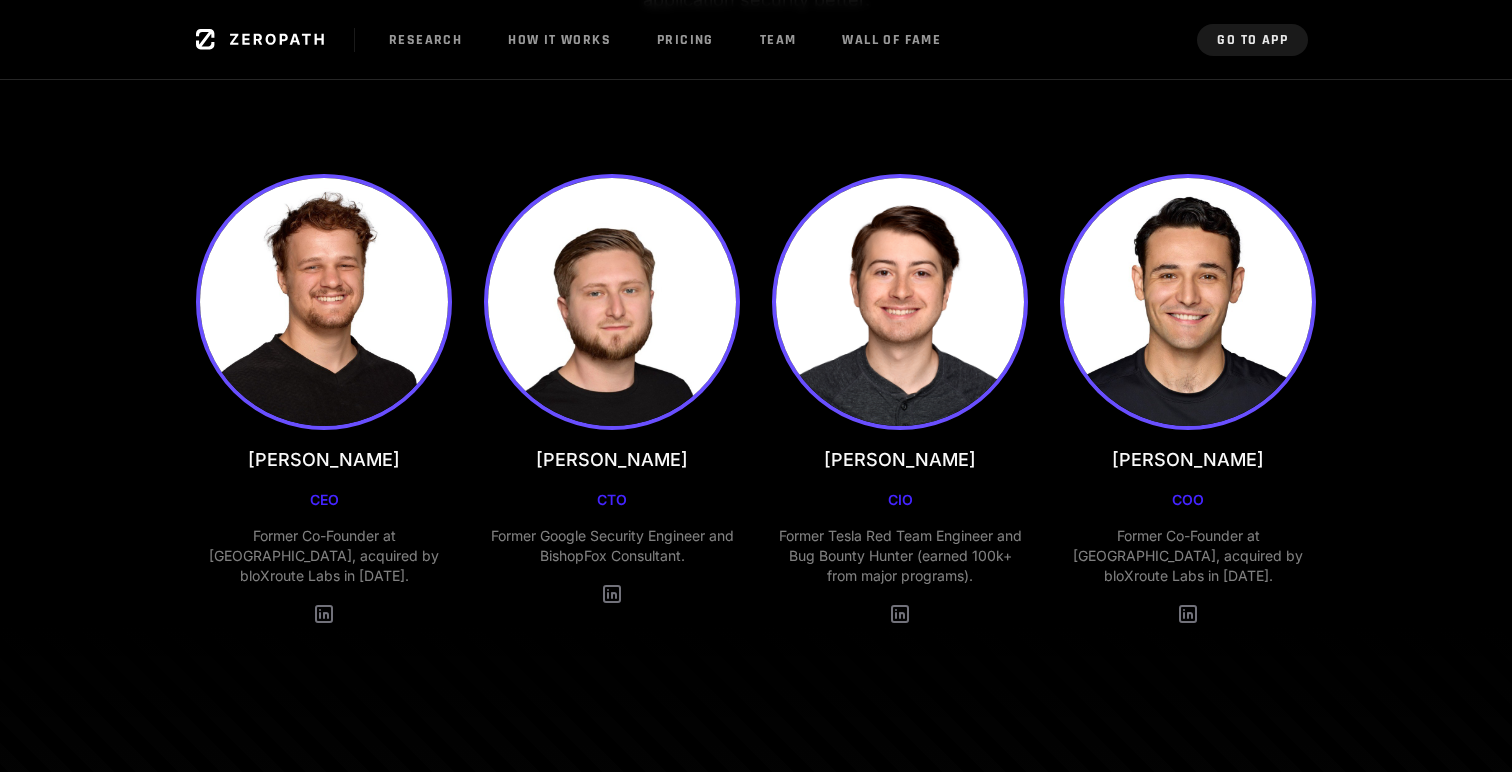 click on "Former Co-Founder at Mevlink, acquired by bloXroute Labs in 2023." at bounding box center [324, 556] 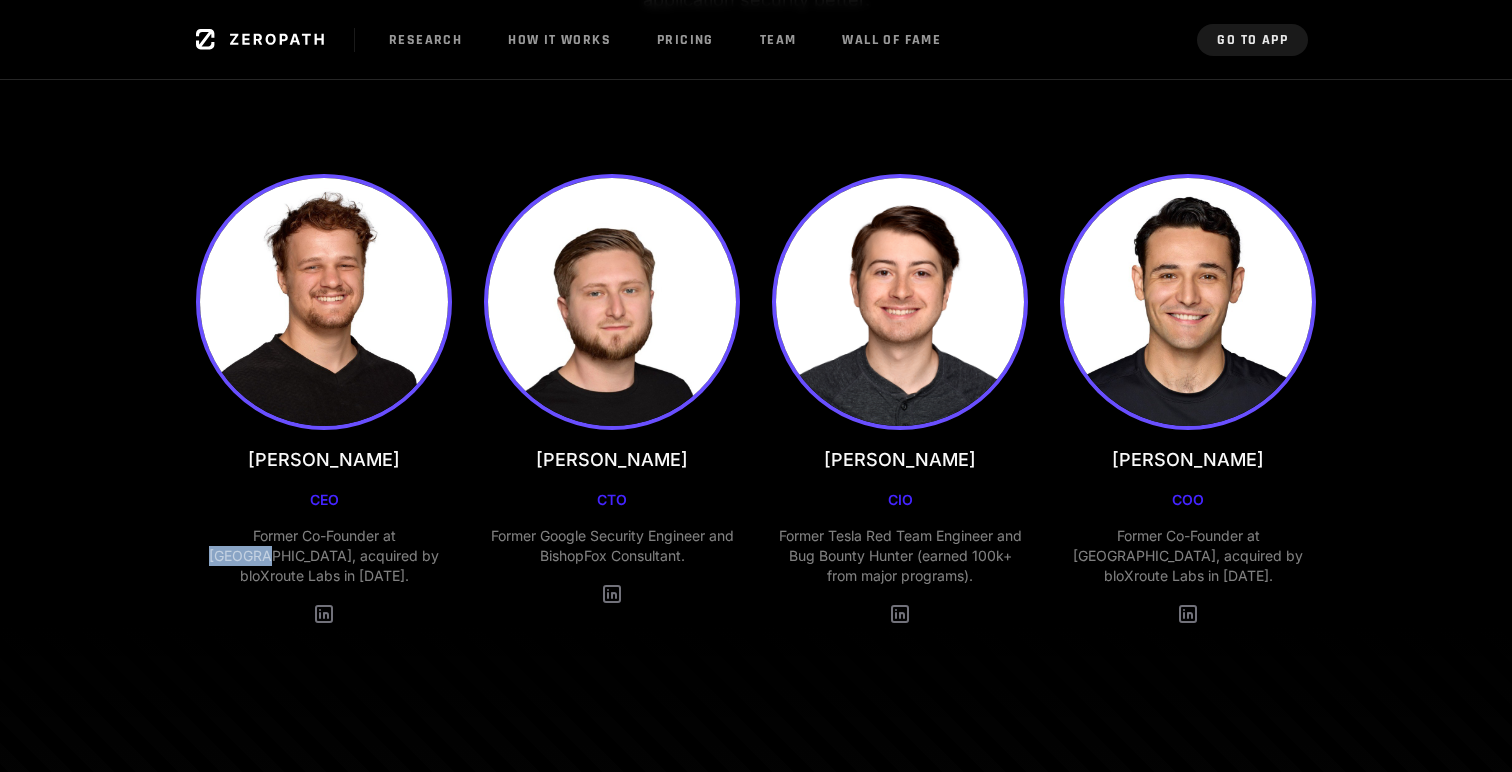 click on "Former Co-Founder at Mevlink, acquired by bloXroute Labs in 2023." at bounding box center (324, 556) 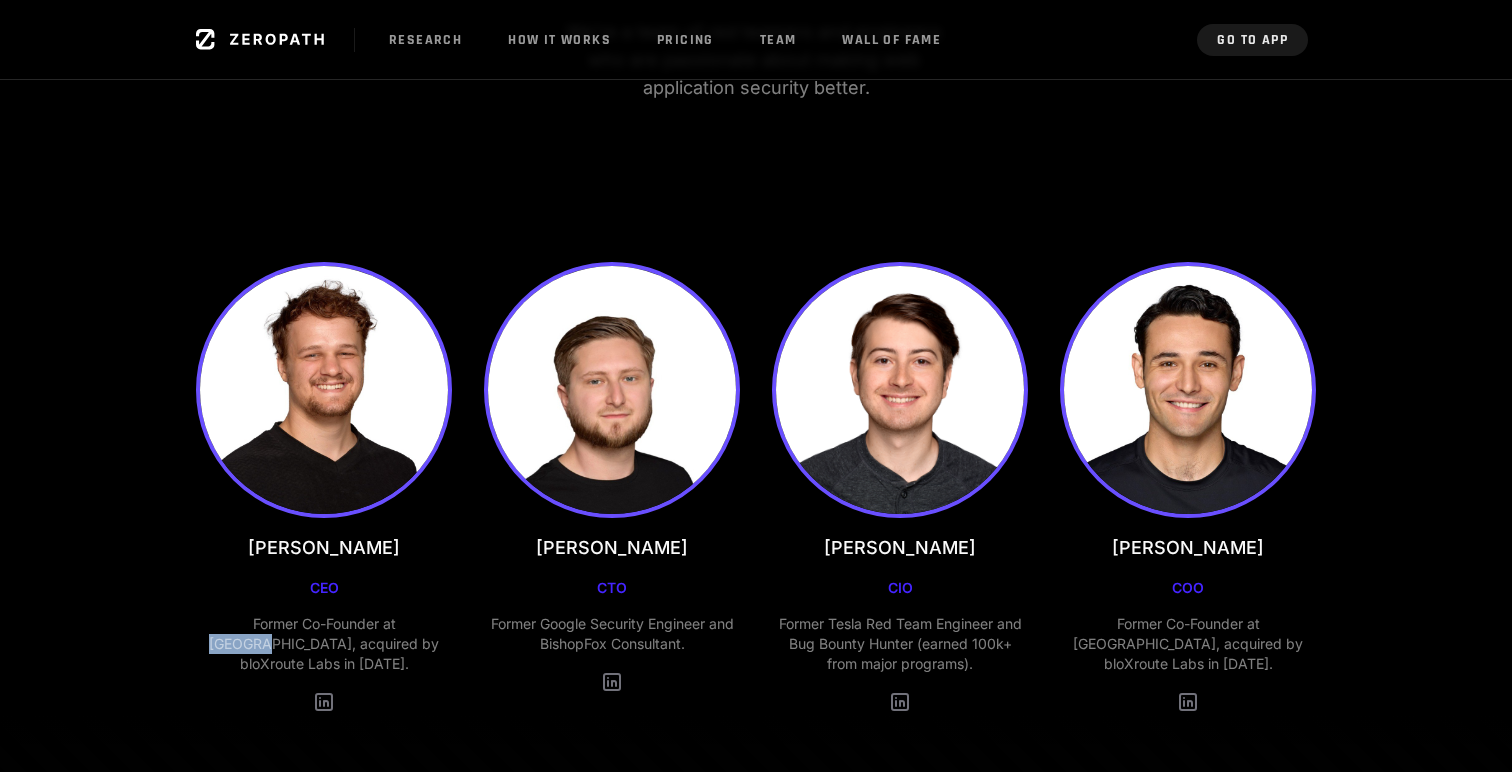 scroll, scrollTop: 0, scrollLeft: 0, axis: both 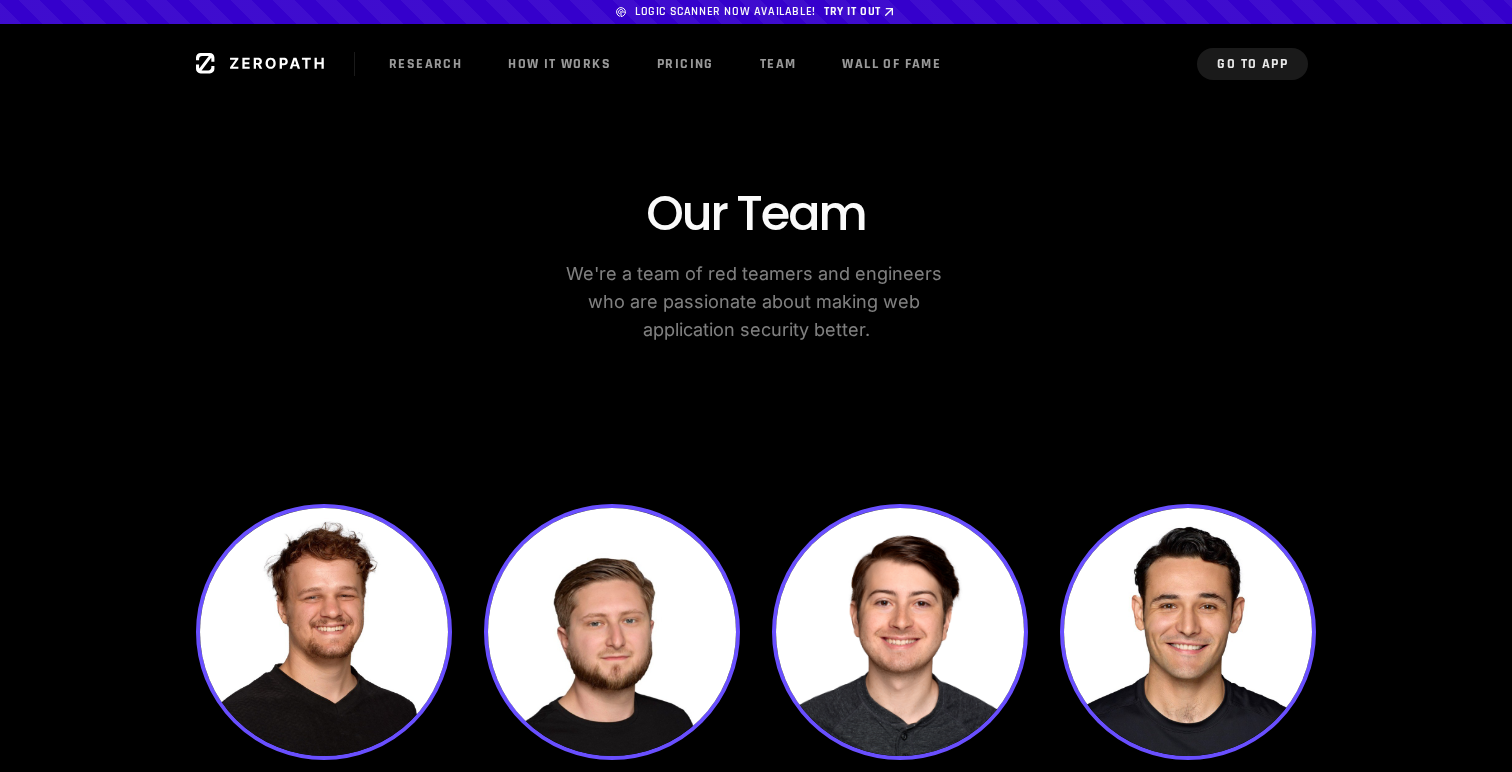 click at bounding box center [756, 12] 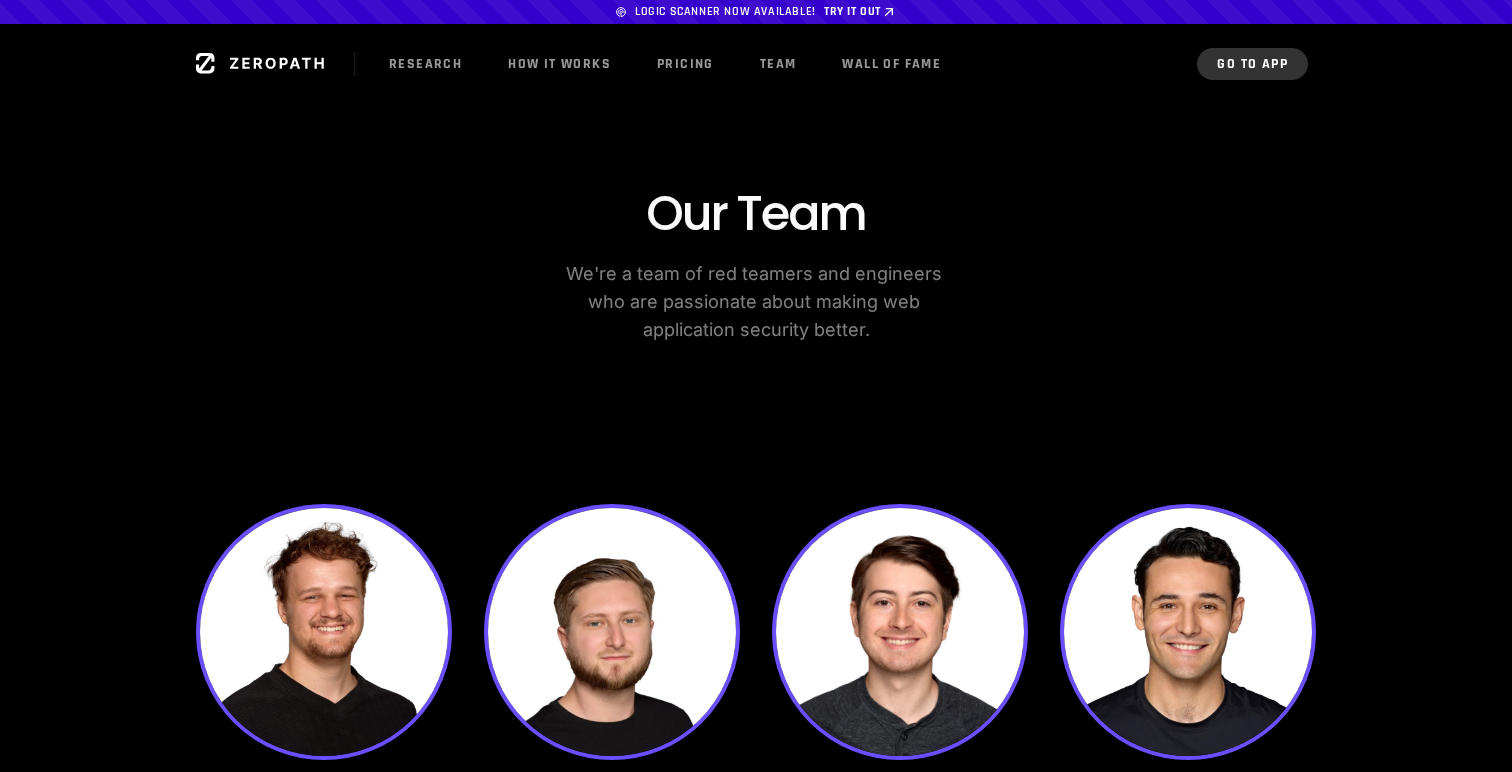 click on "Go to App" at bounding box center [1252, 64] 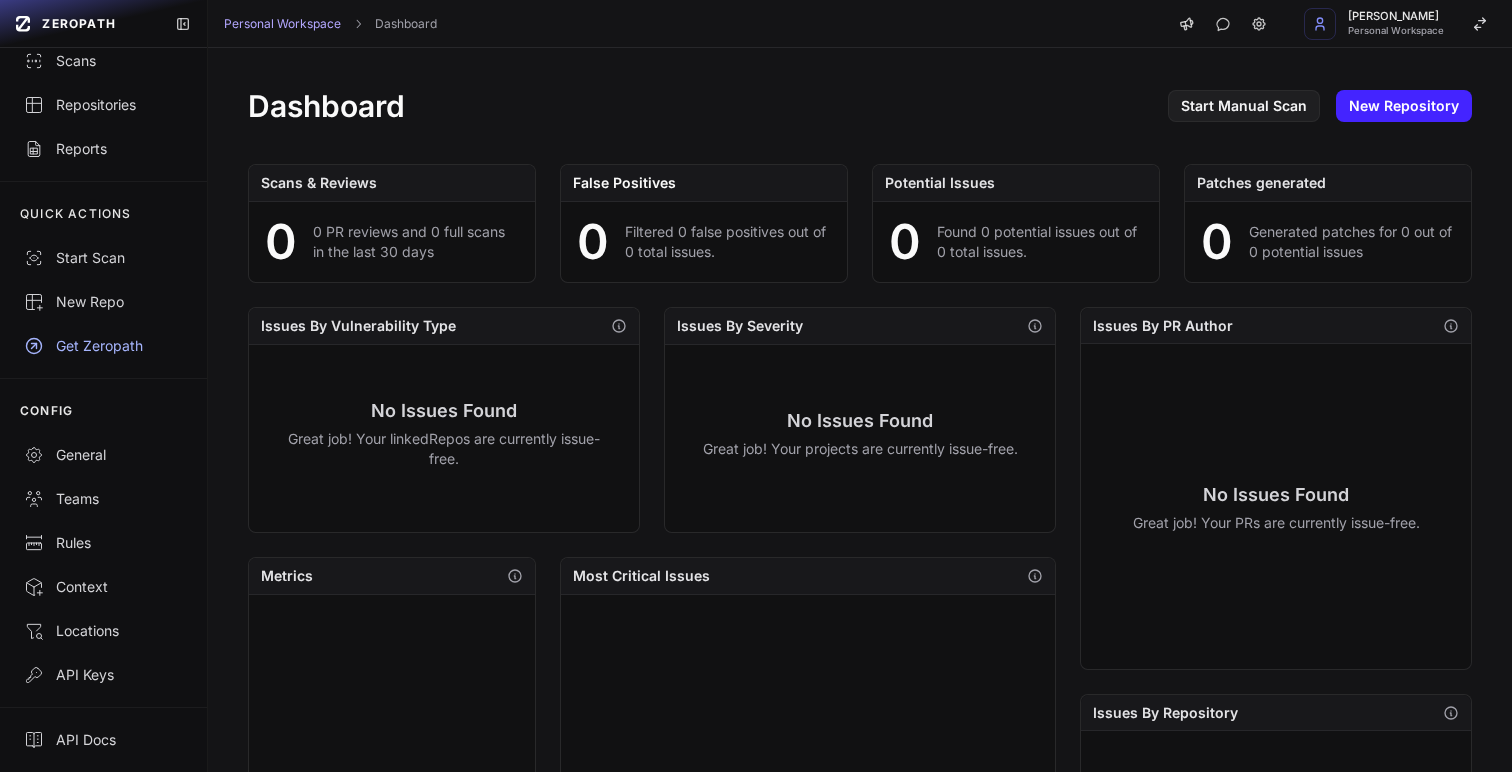 scroll, scrollTop: 0, scrollLeft: 0, axis: both 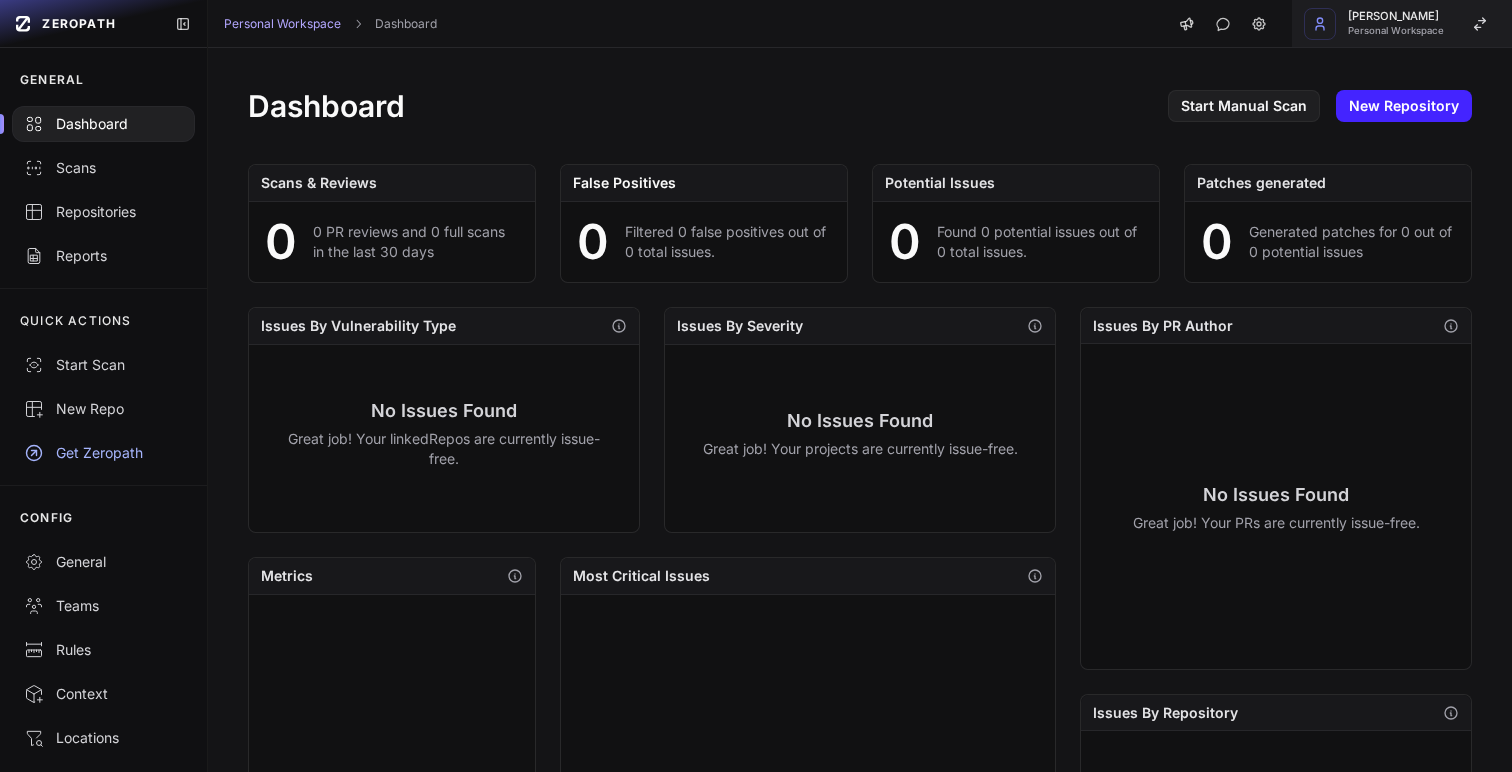 click on "Akshay Jain   Personal Workspace" 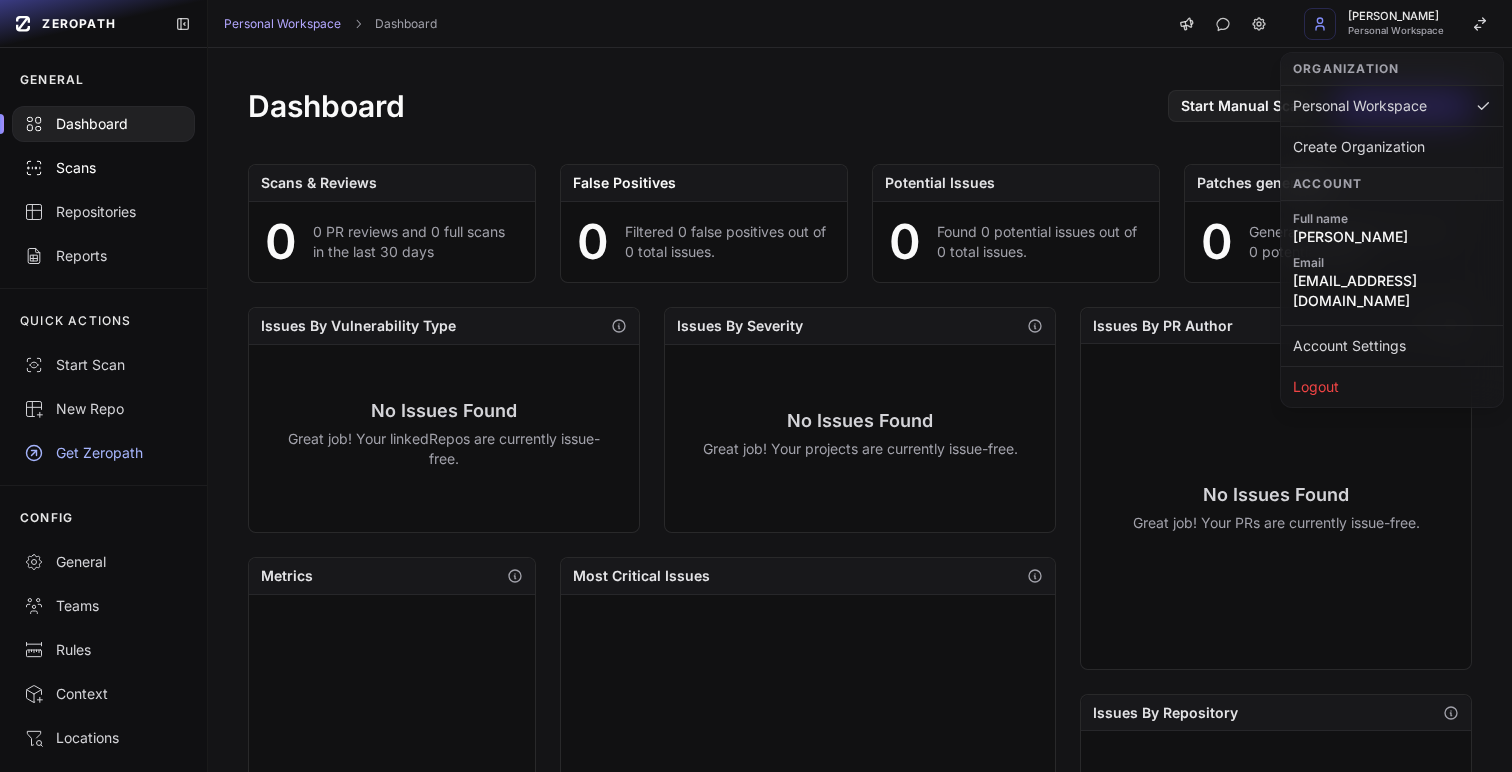 click on "Scans" at bounding box center [103, 168] 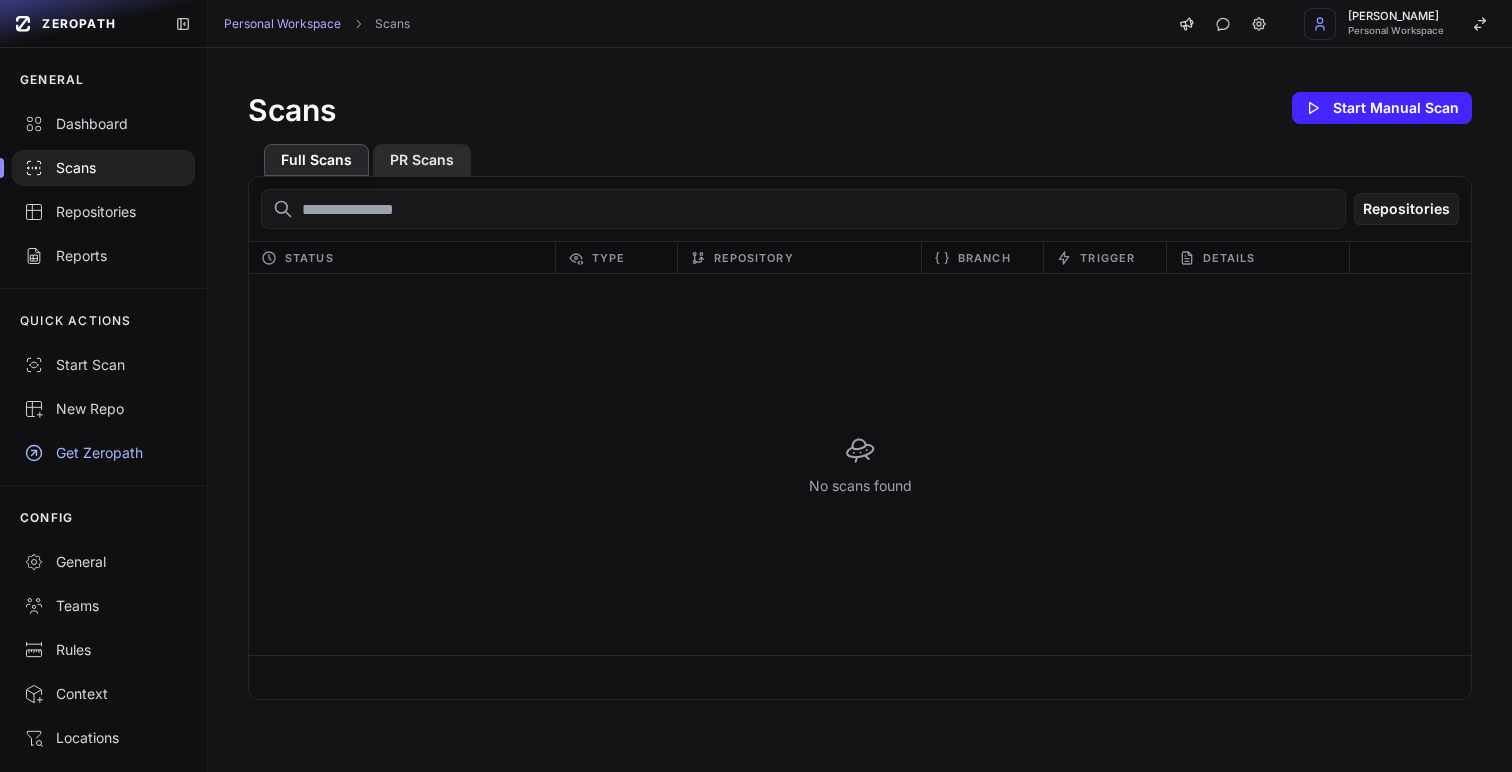 click on "PR Scans" at bounding box center (422, 160) 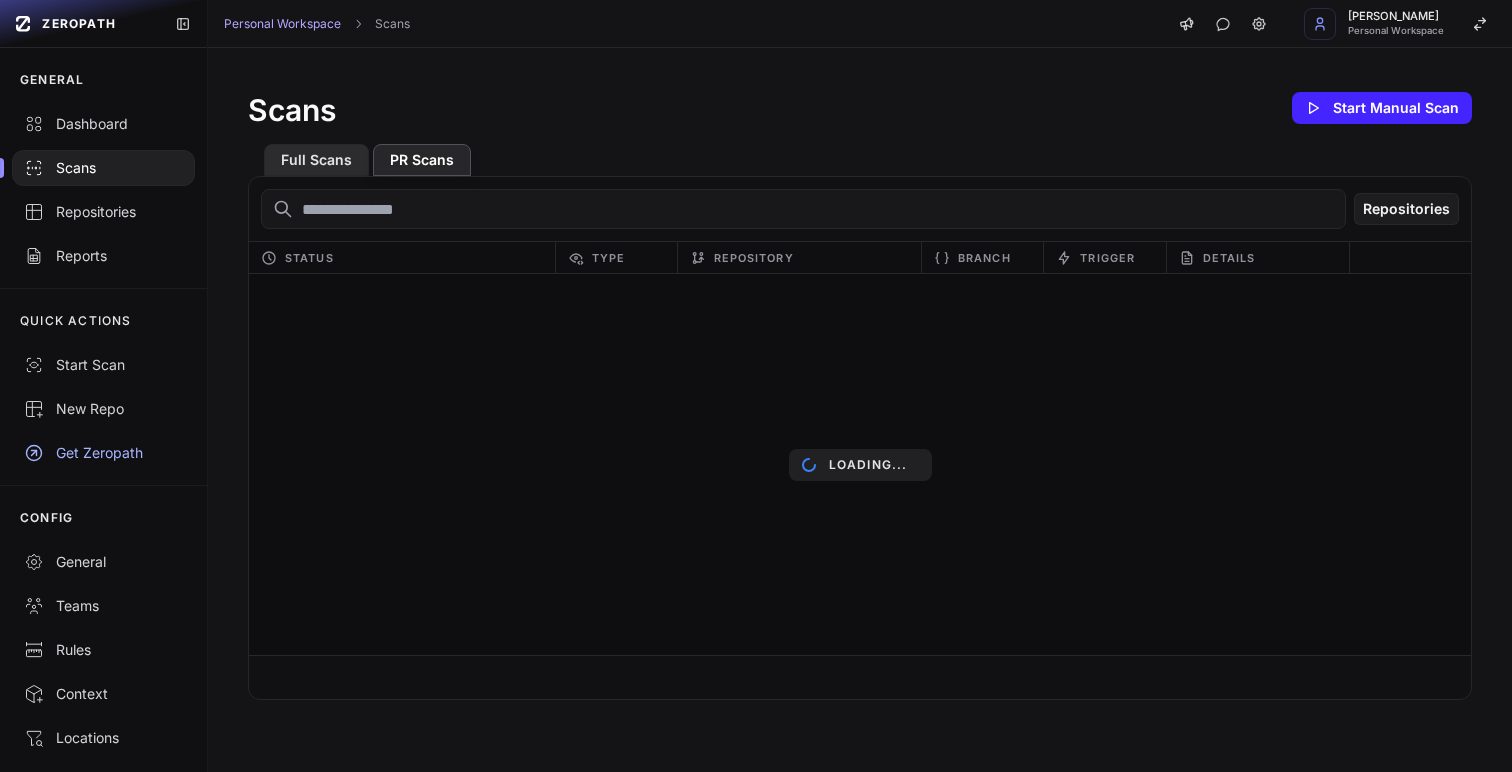 click on "Full Scans" at bounding box center [316, 160] 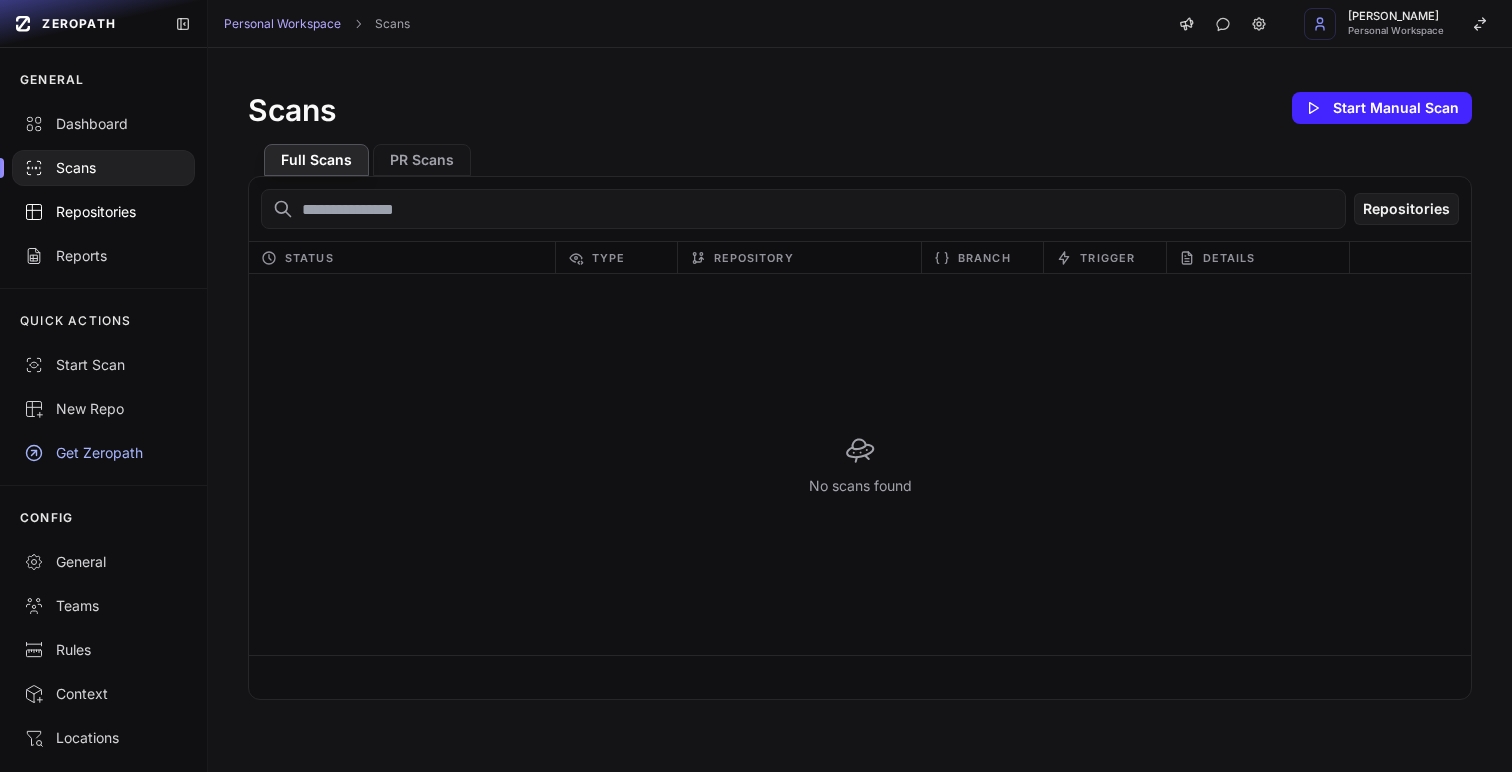 click on "Repositories" at bounding box center (103, 212) 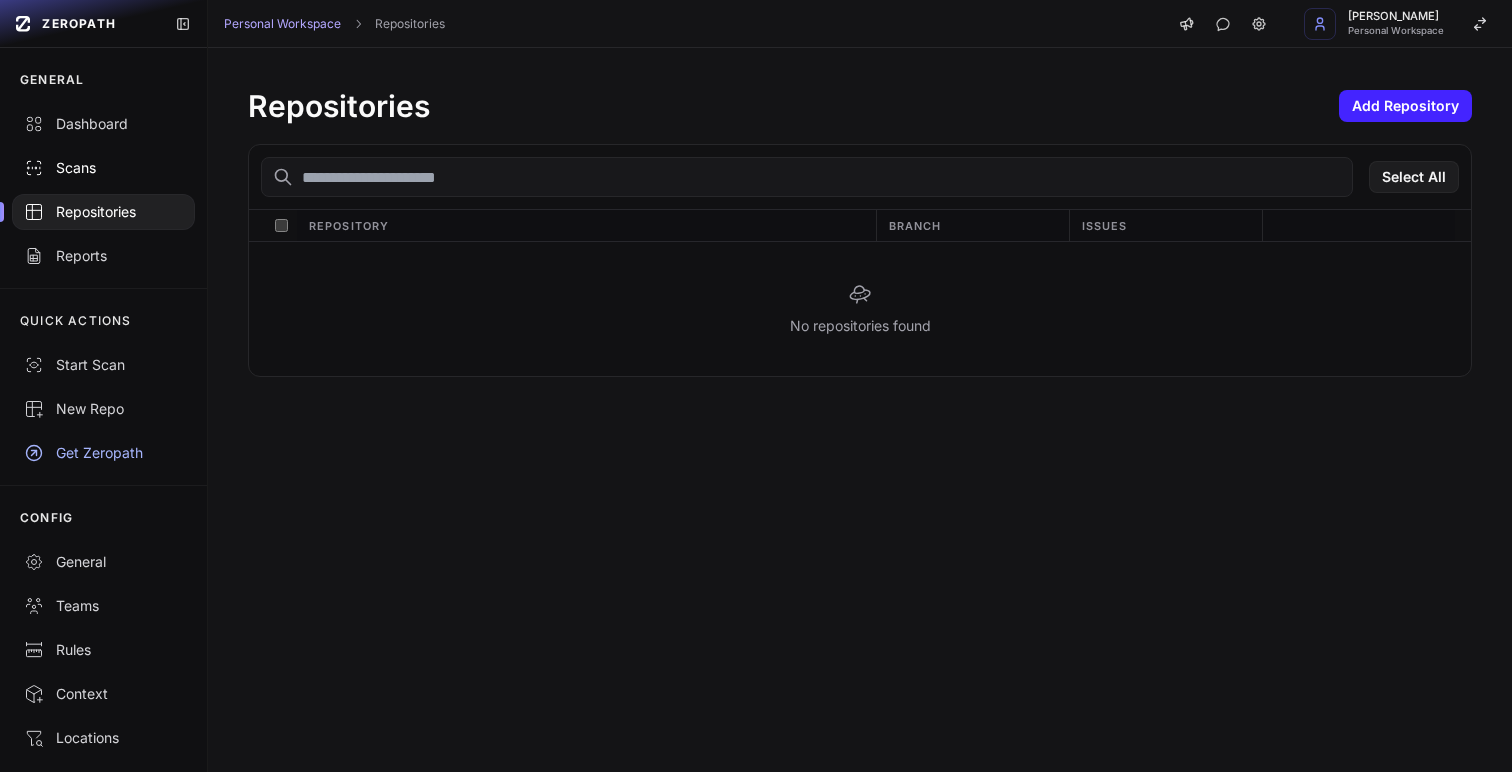 click on "Scans" at bounding box center (103, 168) 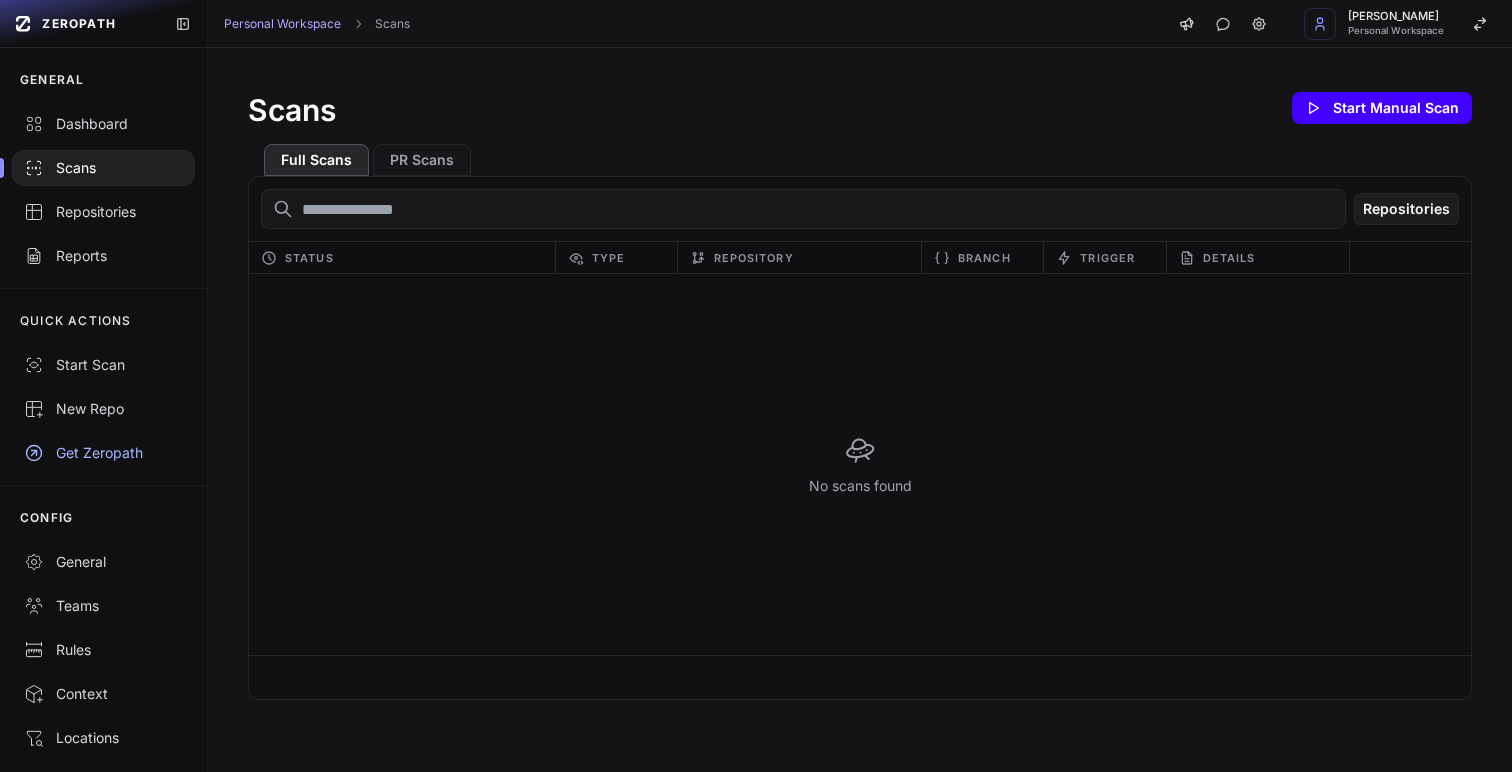 click on "Start Manual Scan" at bounding box center [1382, 108] 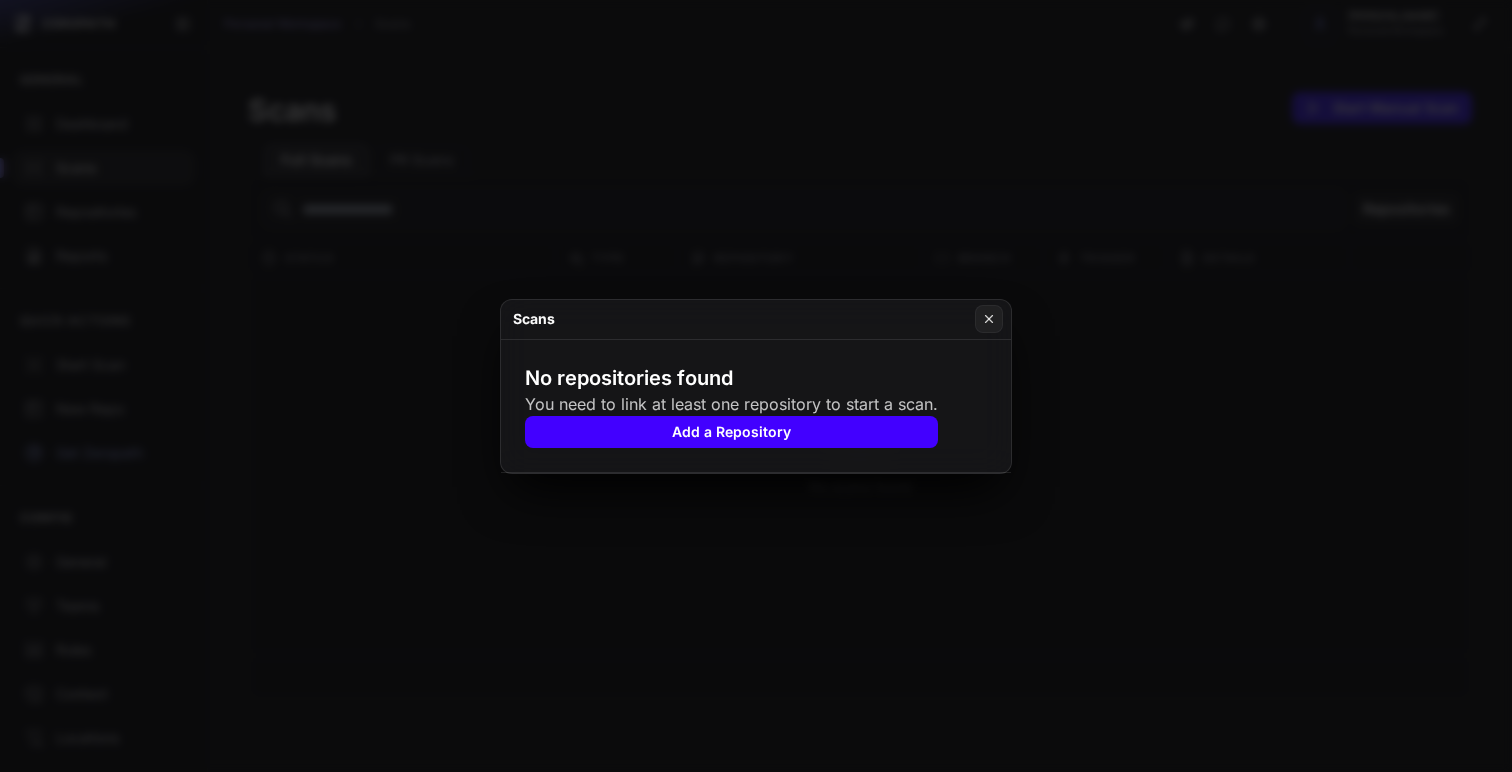 click on "Add a Repository" at bounding box center [731, 432] 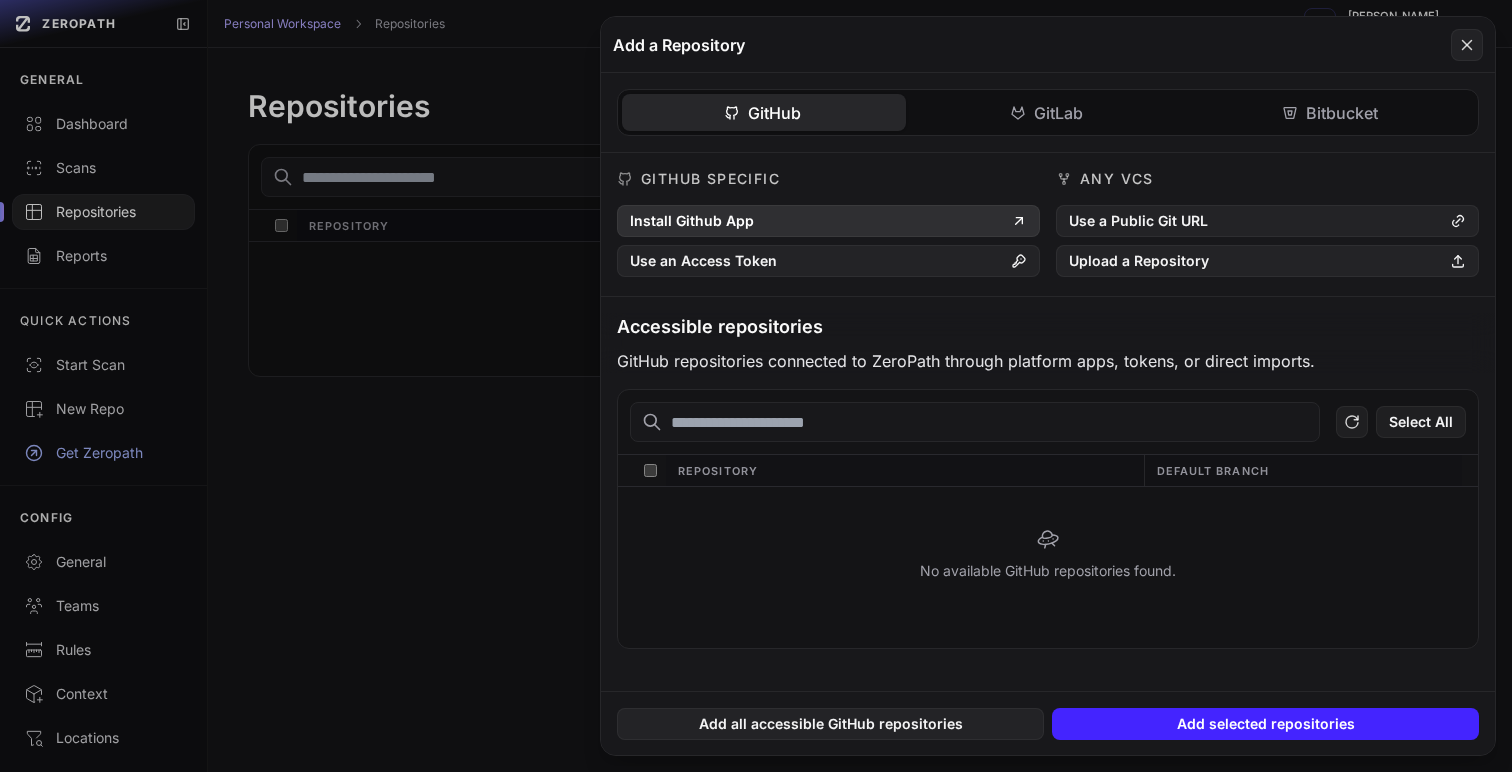click on "Install Github App" at bounding box center [828, 221] 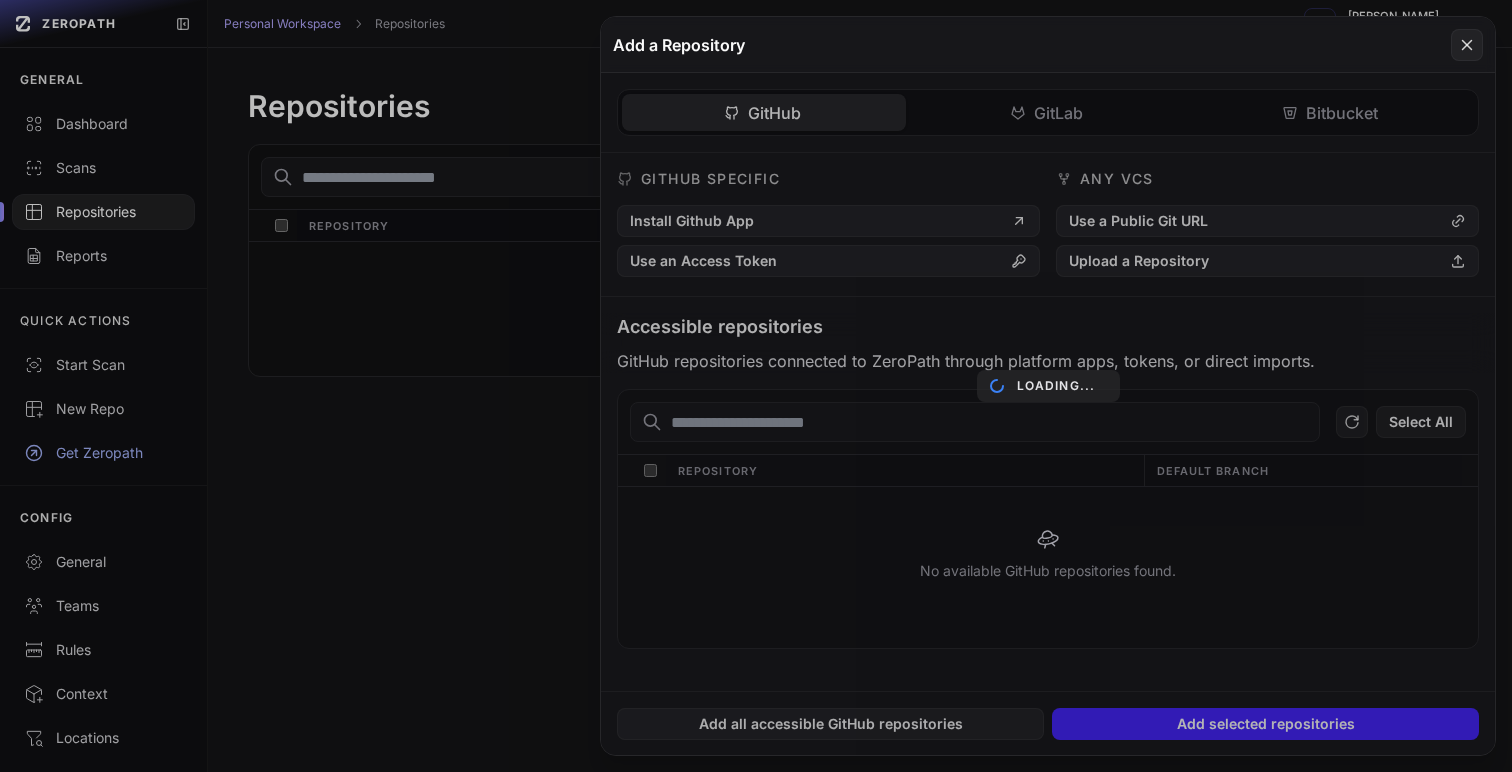 scroll, scrollTop: 0, scrollLeft: 0, axis: both 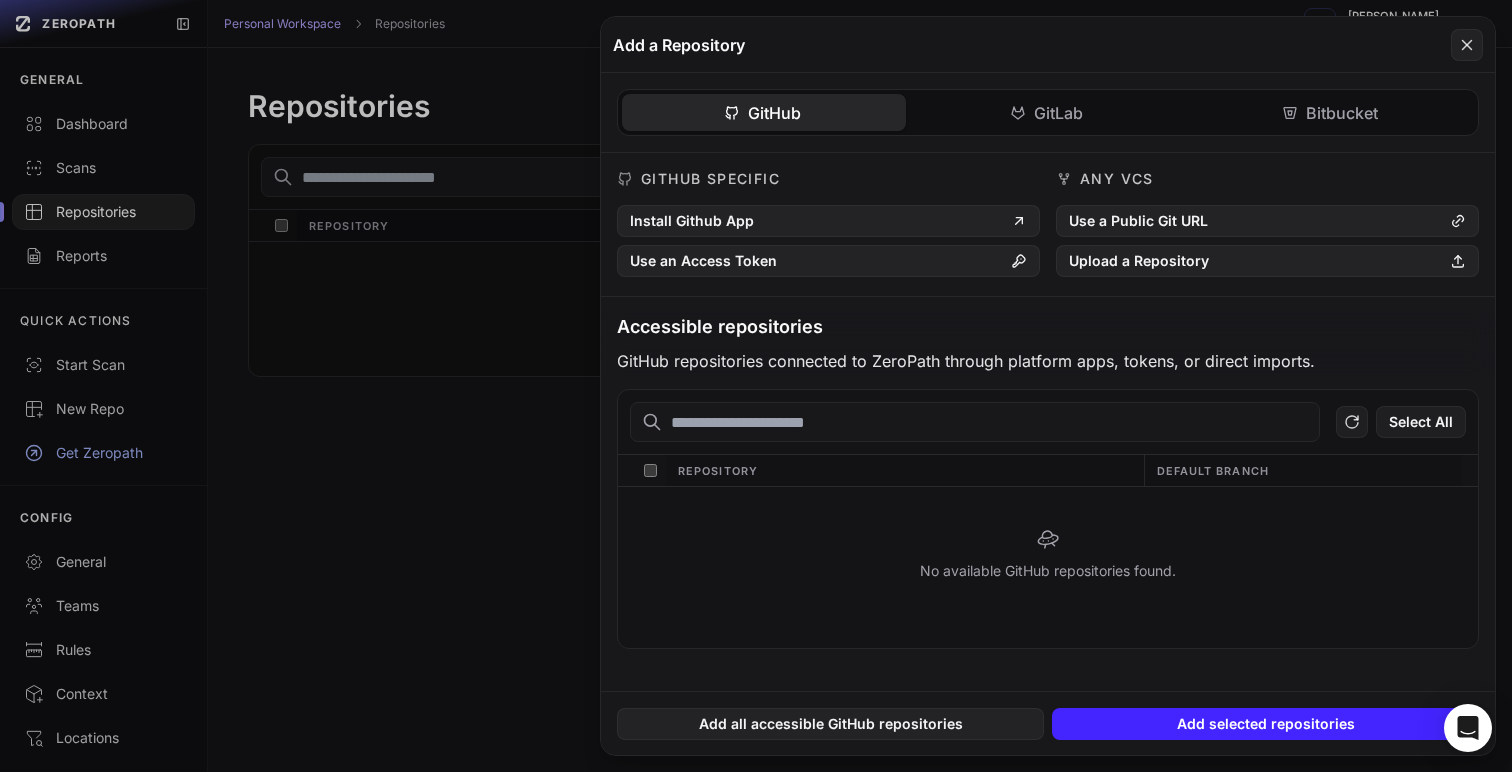 click on "No available GitHub repositories found." at bounding box center [1048, 554] 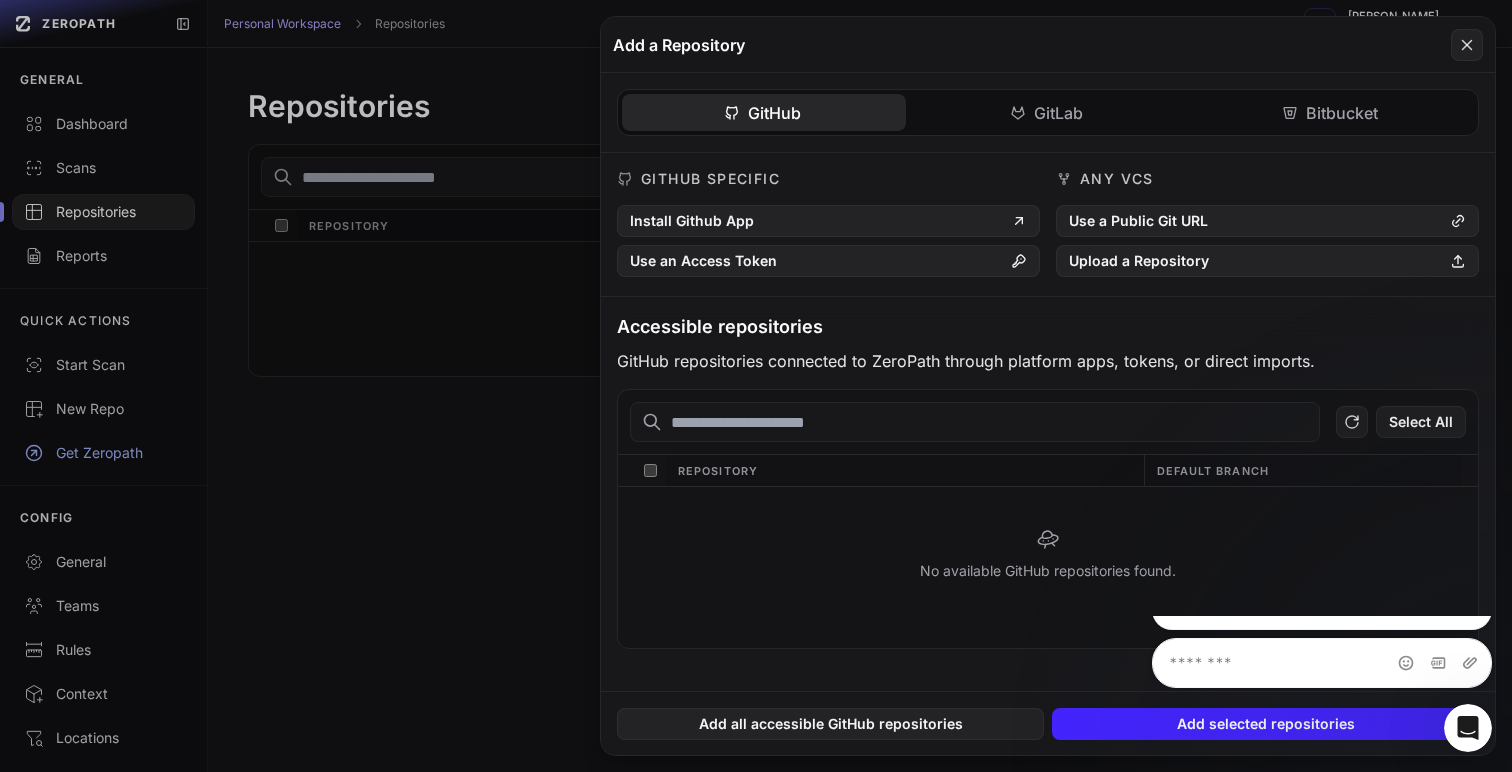 scroll, scrollTop: 0, scrollLeft: 0, axis: both 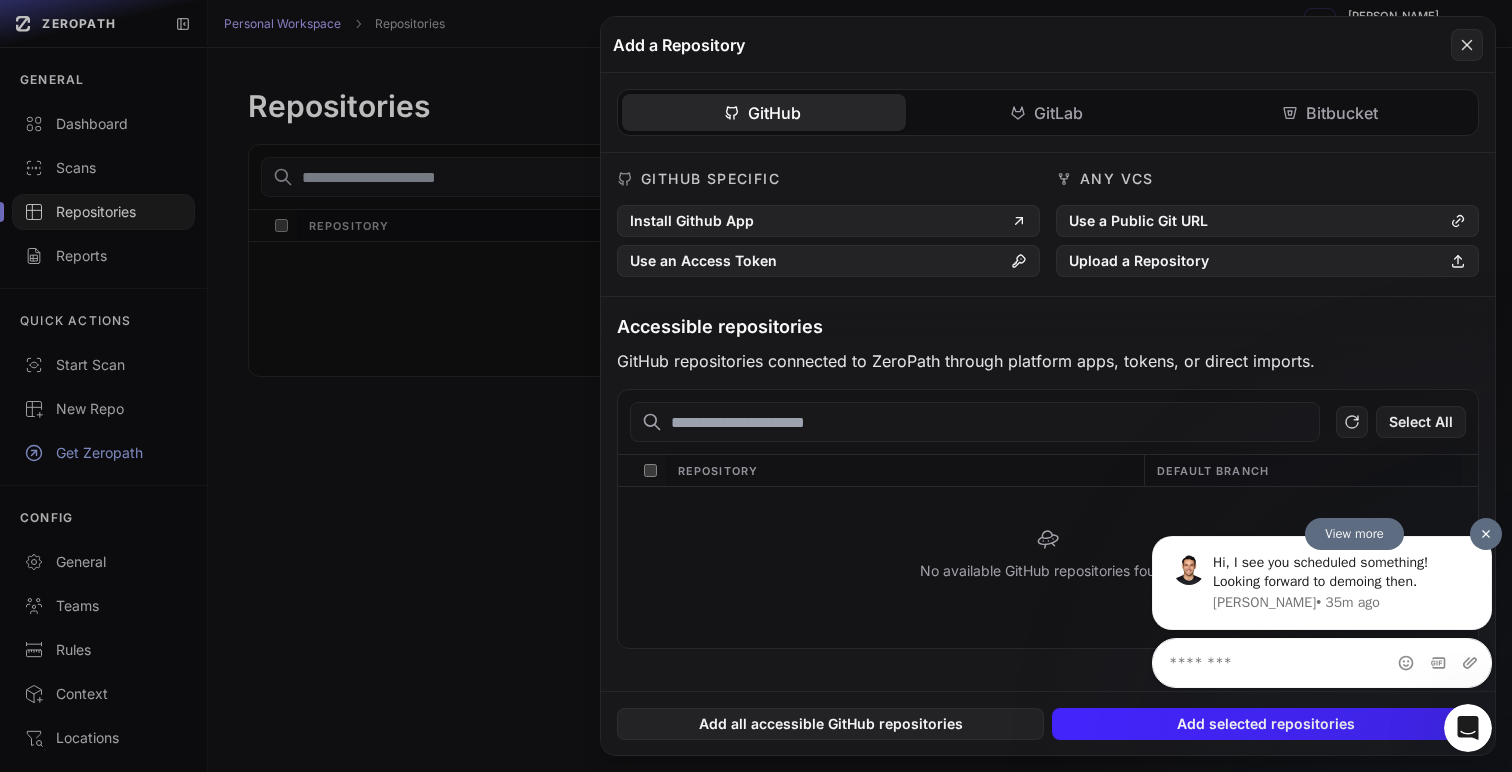 click at bounding box center [1486, 533] 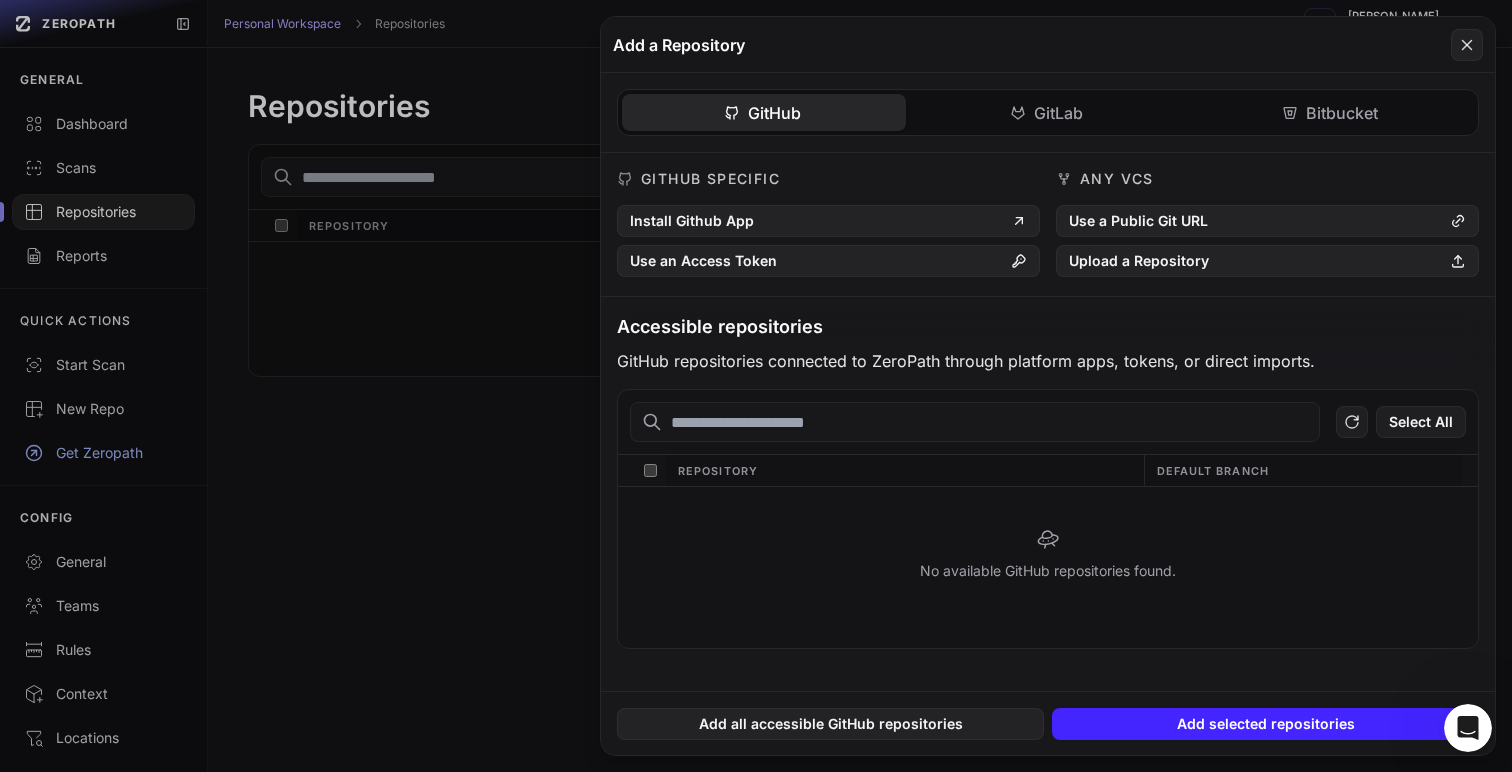 click on "No available GitHub repositories found." at bounding box center (1048, 554) 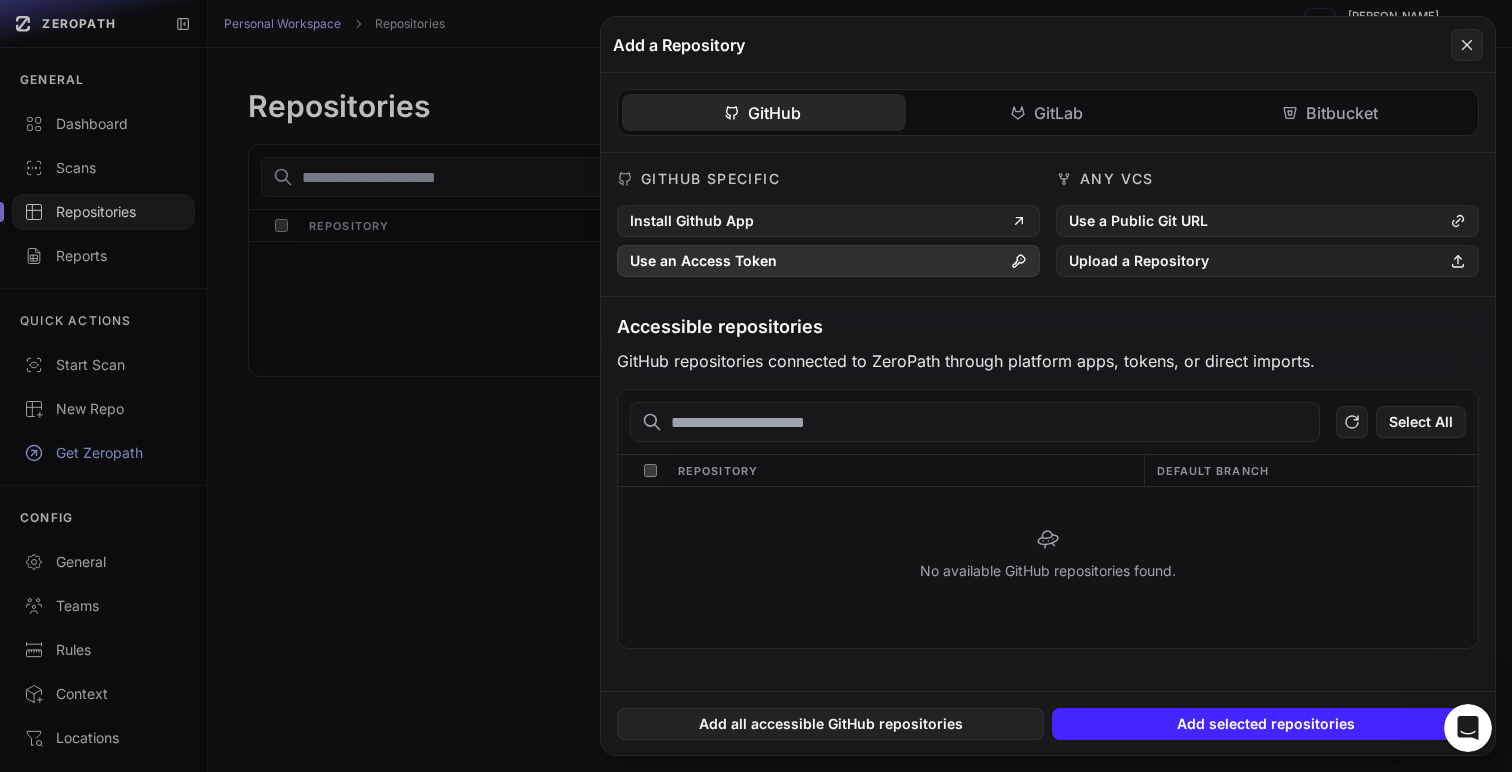 click on "Use an Access Token" at bounding box center [828, 261] 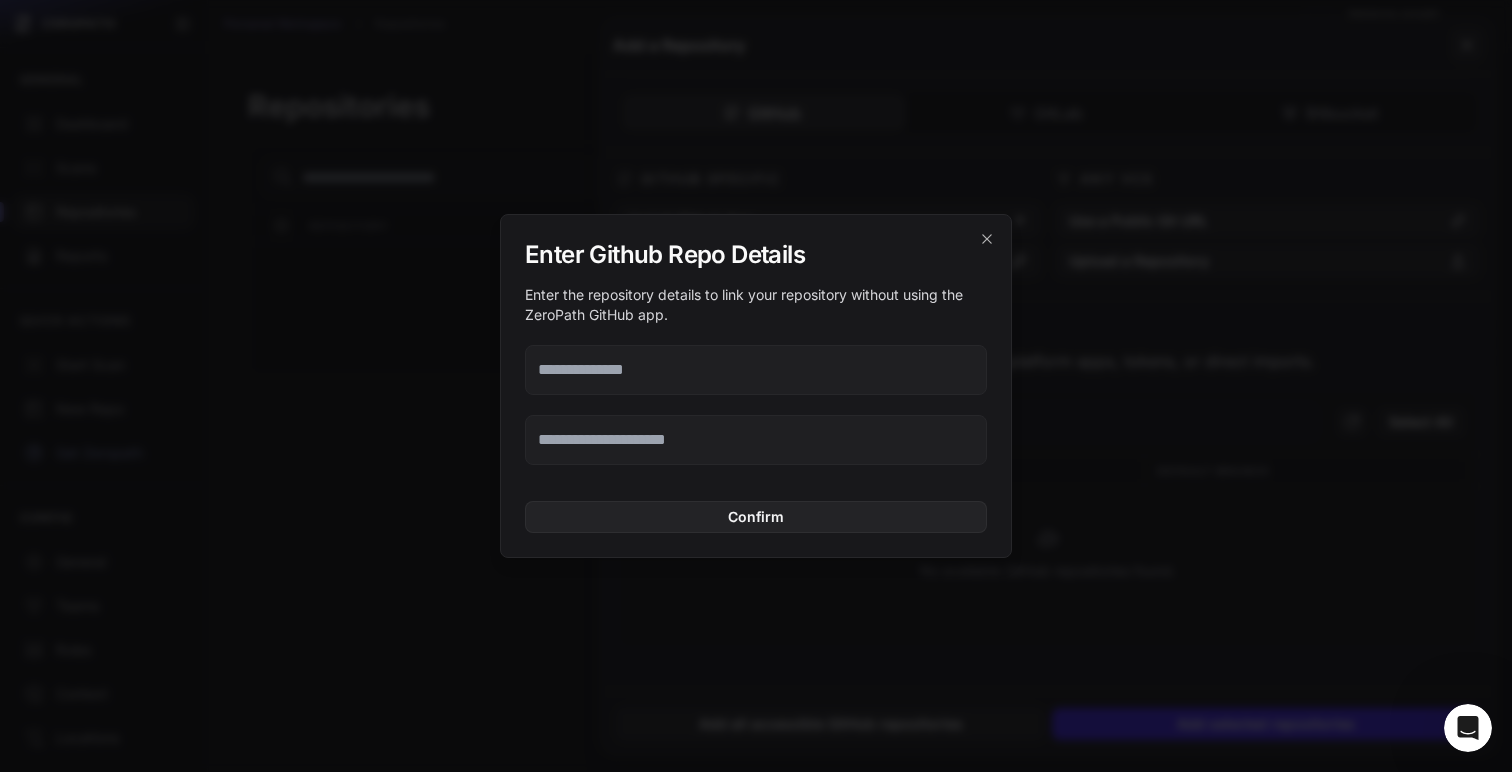 click 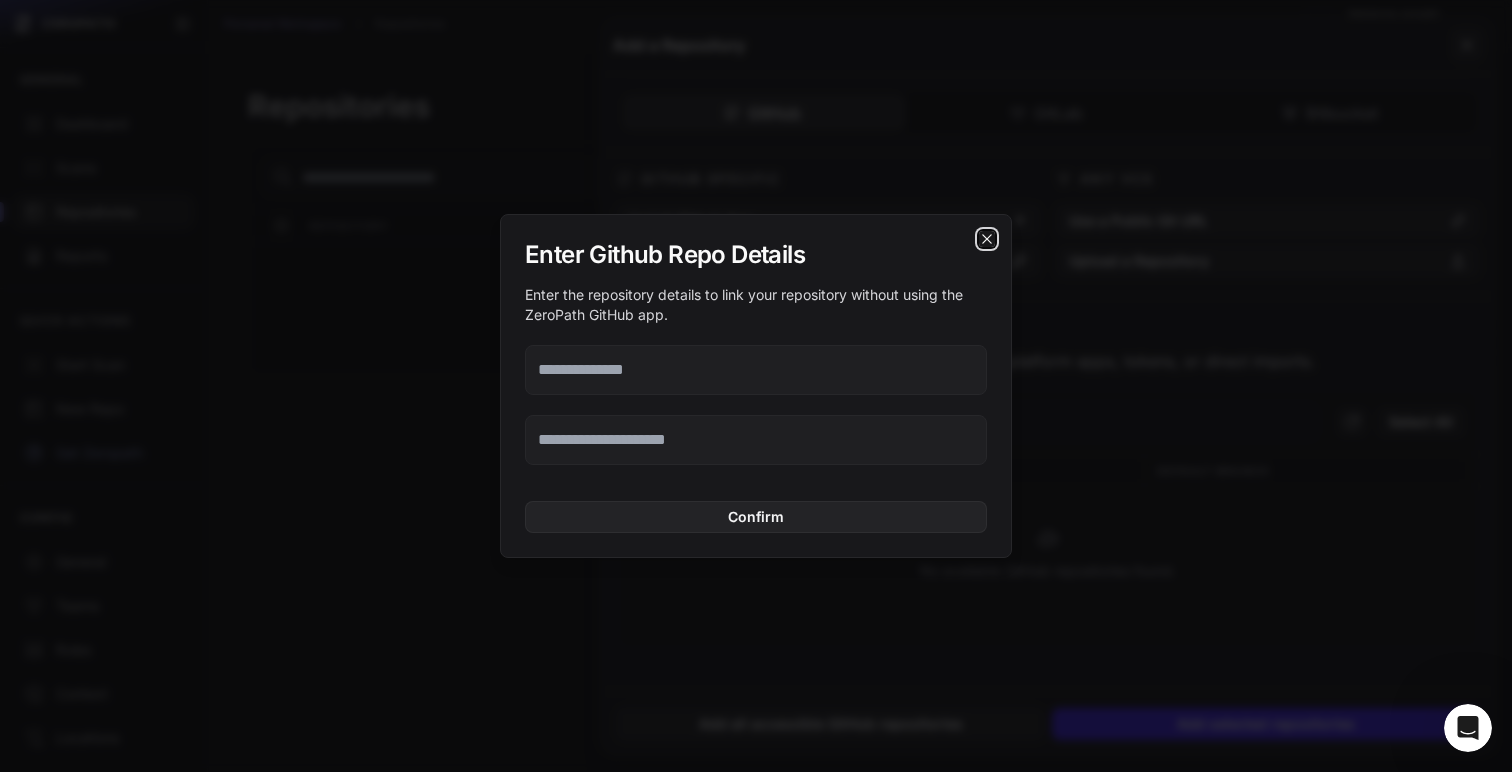 click 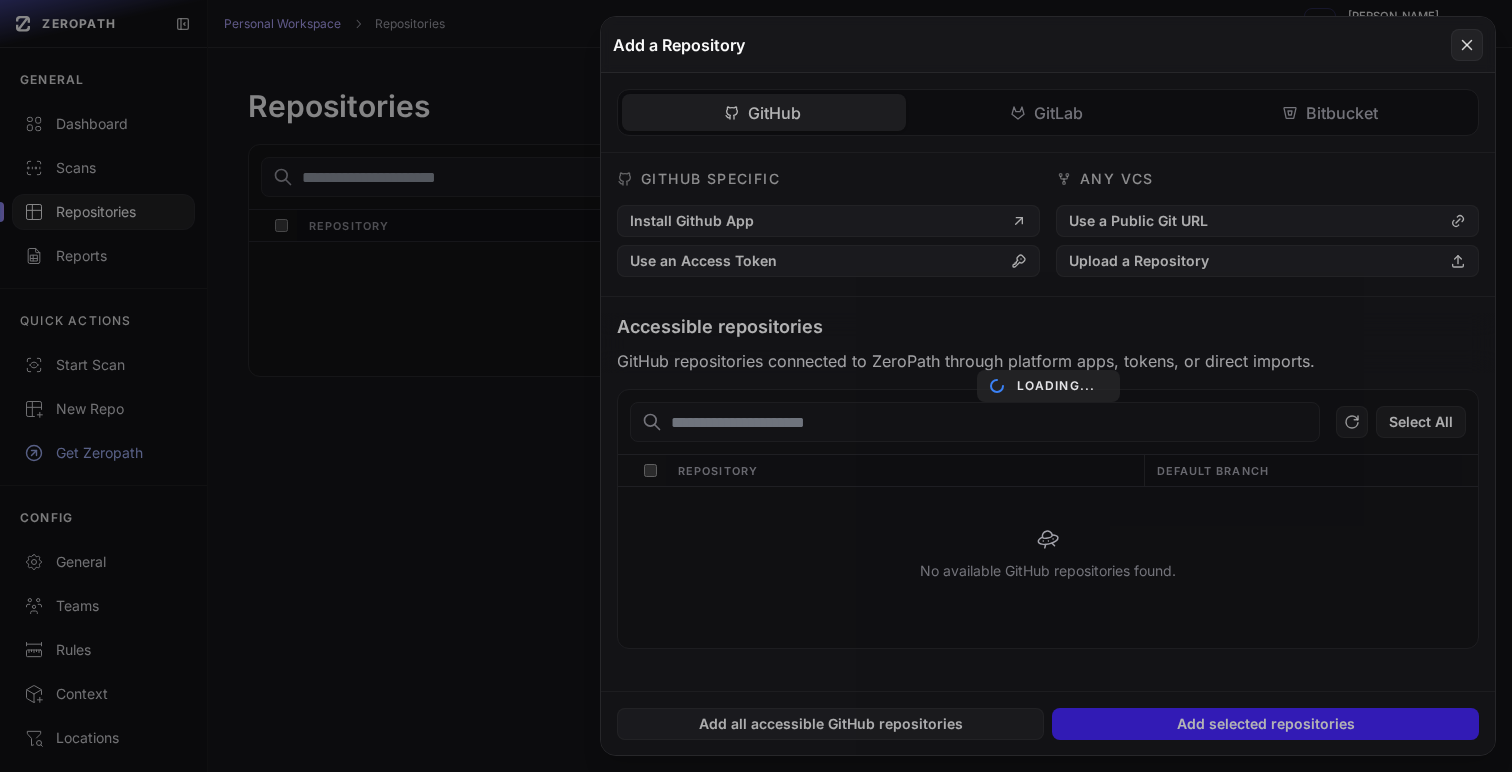 scroll, scrollTop: 0, scrollLeft: 0, axis: both 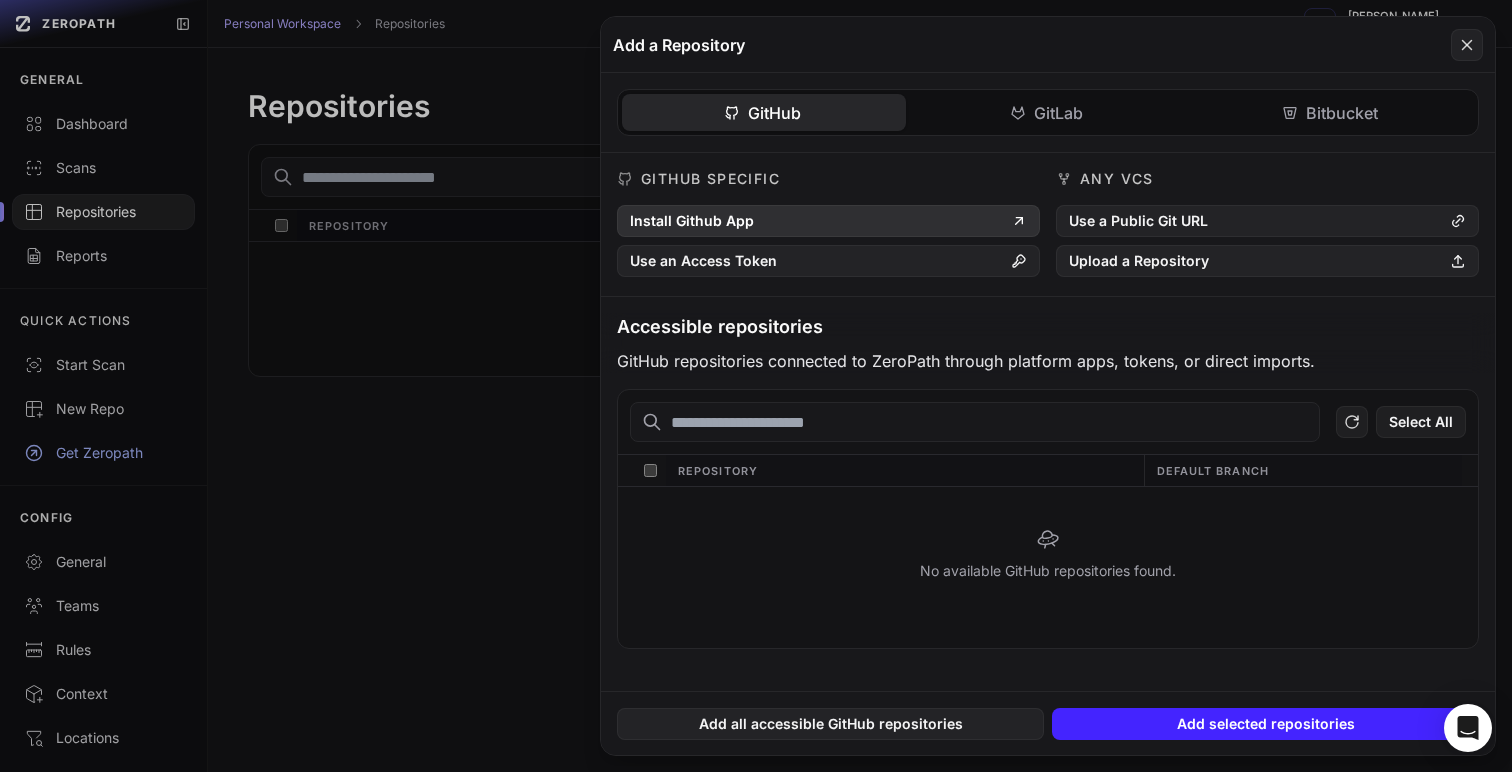 click on "Install Github App" at bounding box center (828, 221) 